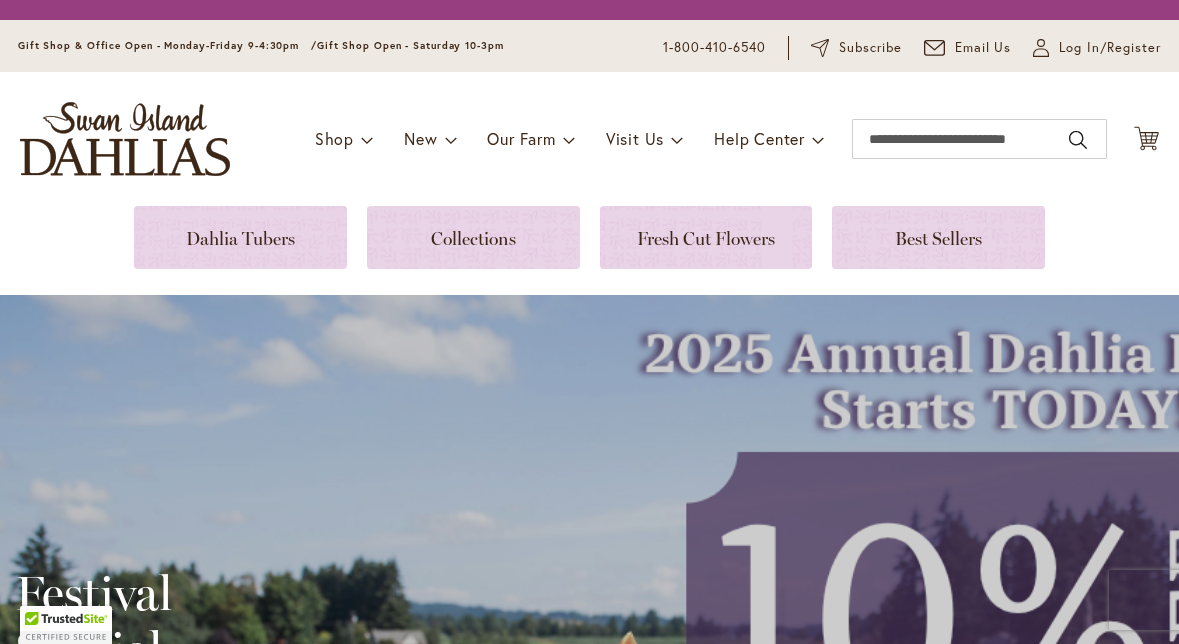 scroll, scrollTop: 0, scrollLeft: 0, axis: both 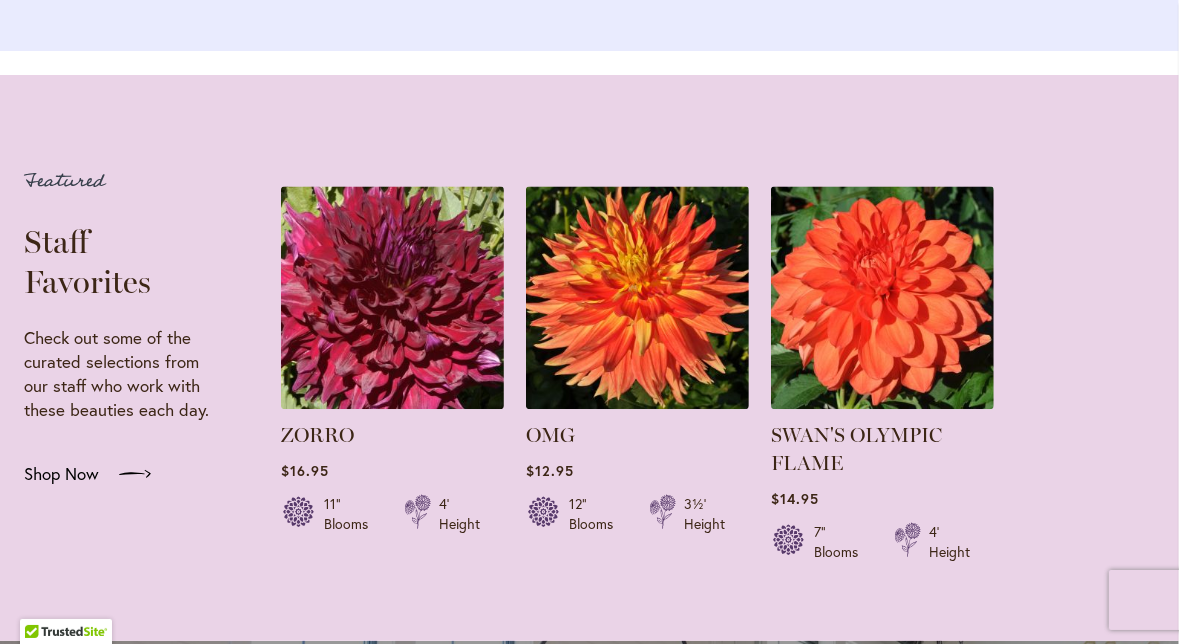 click on "Shop Now" at bounding box center [61, 474] 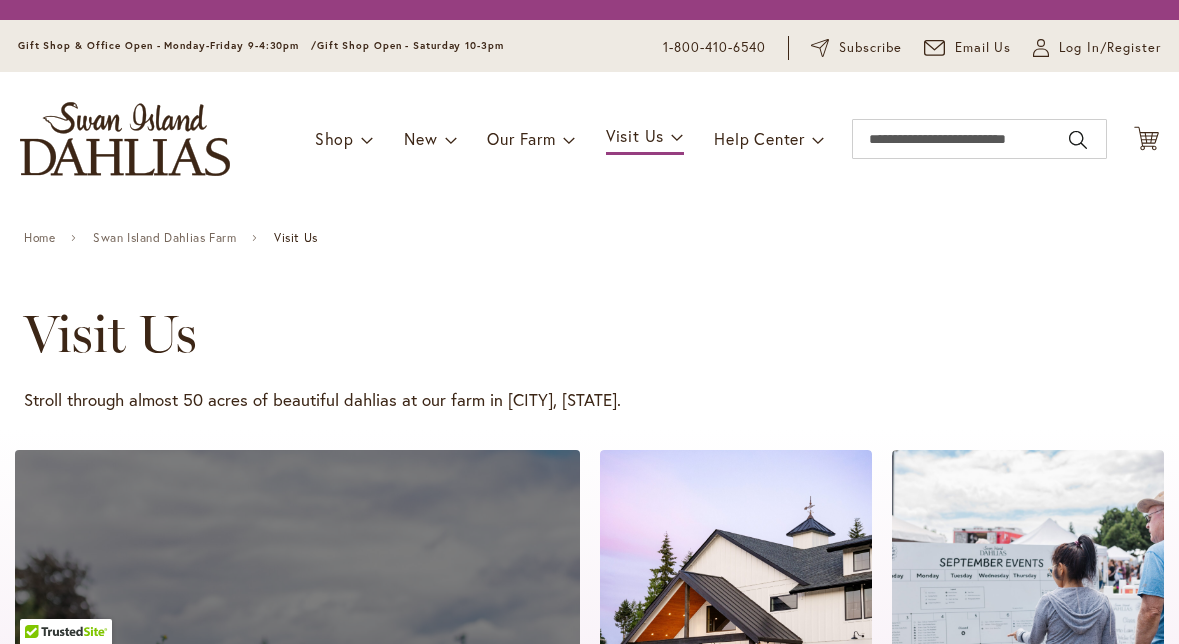 scroll, scrollTop: 0, scrollLeft: 0, axis: both 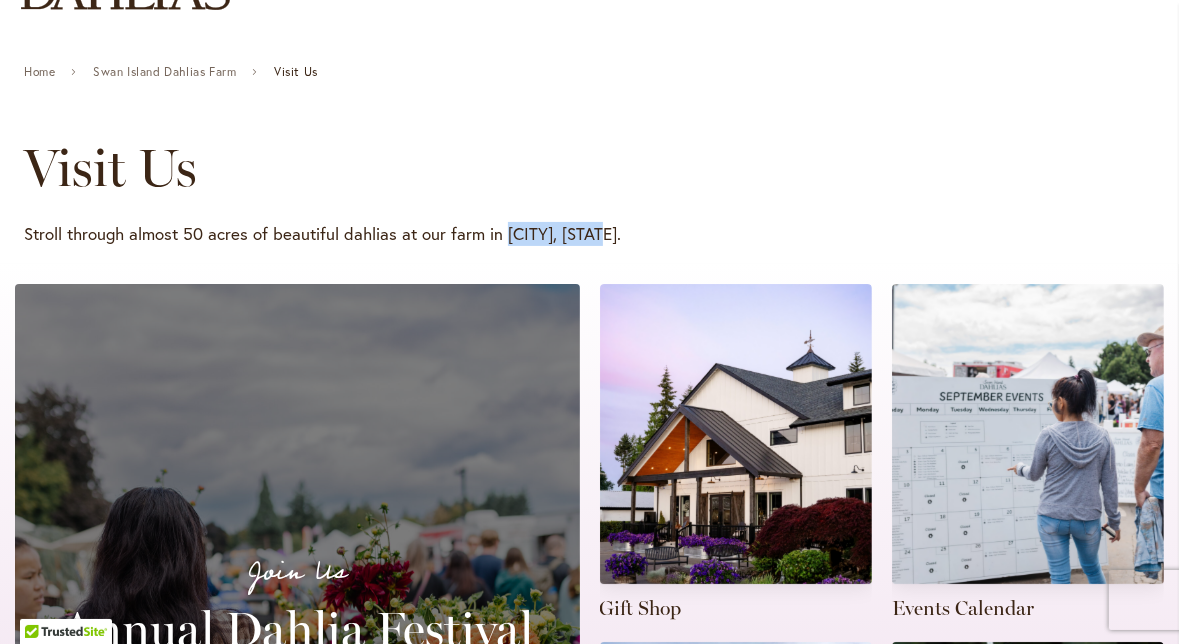 drag, startPoint x: 503, startPoint y: 236, endPoint x: 608, endPoint y: 247, distance: 105.574615 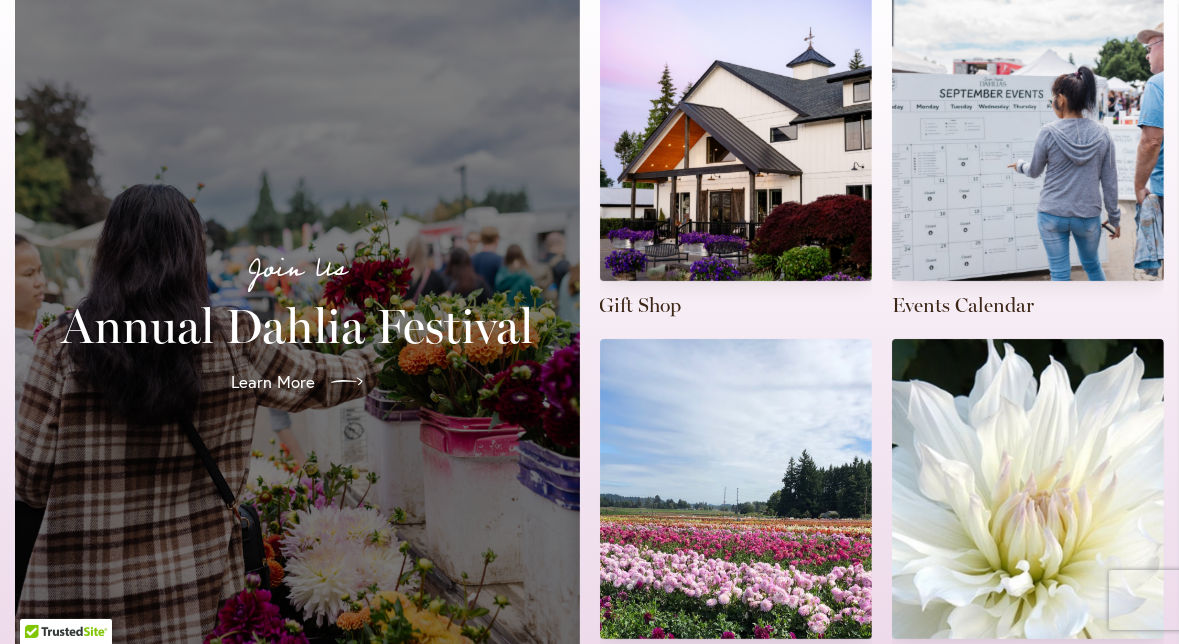 scroll, scrollTop: 648, scrollLeft: 0, axis: vertical 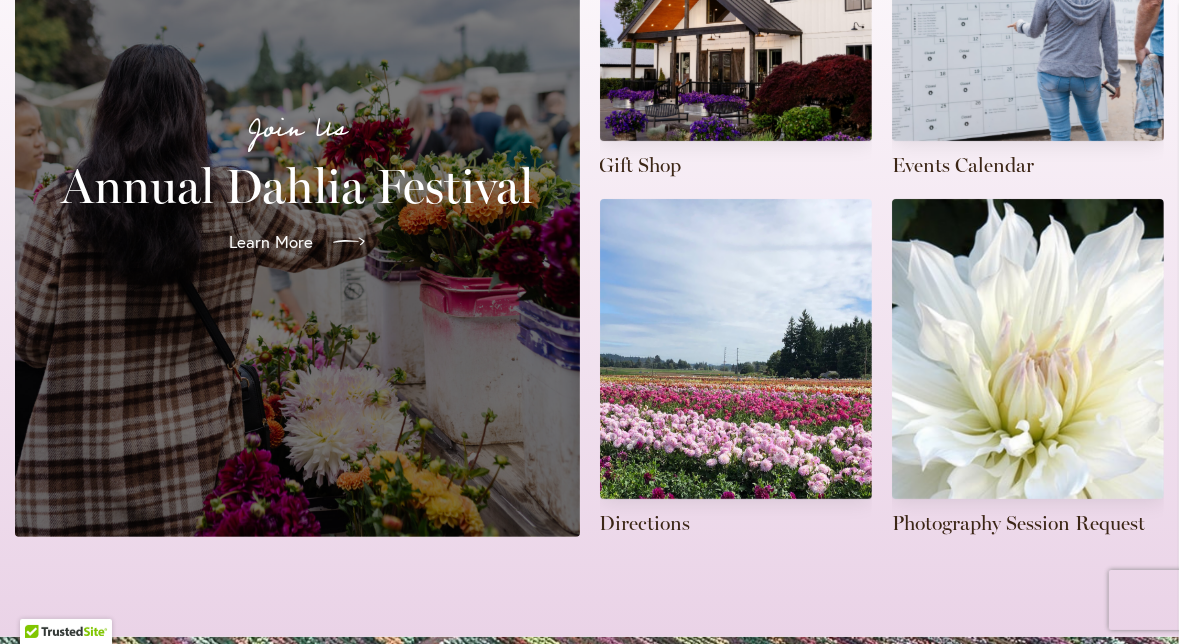 click on "Learn More" at bounding box center (271, 242) 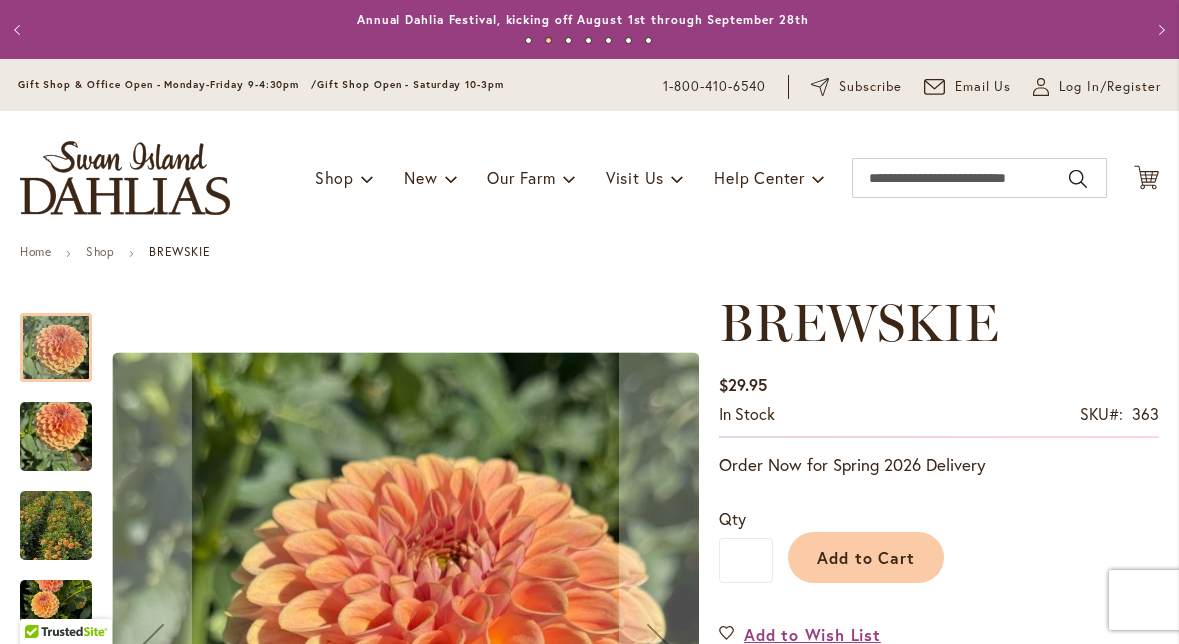 scroll, scrollTop: 0, scrollLeft: 0, axis: both 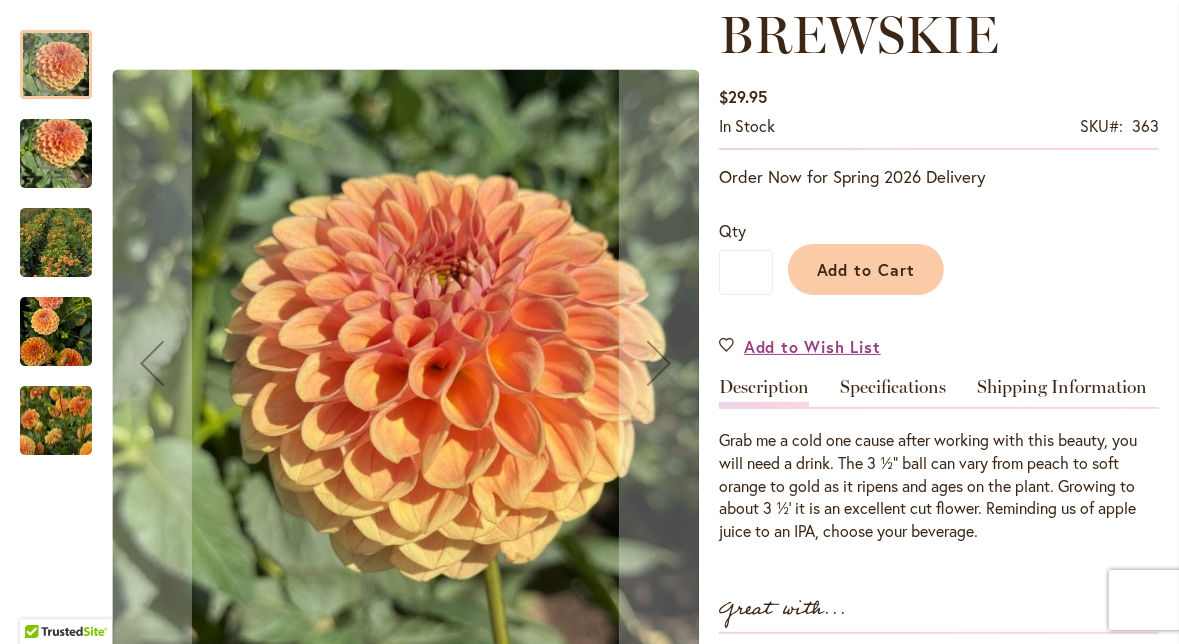click at bounding box center [56, 331] 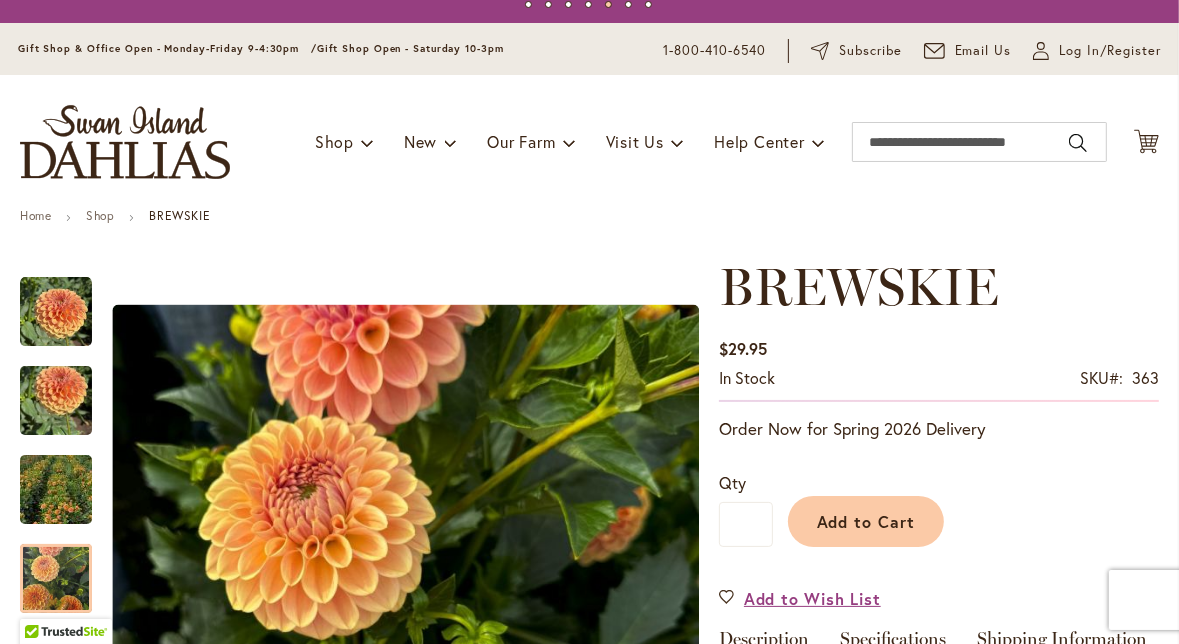 scroll, scrollTop: 0, scrollLeft: 0, axis: both 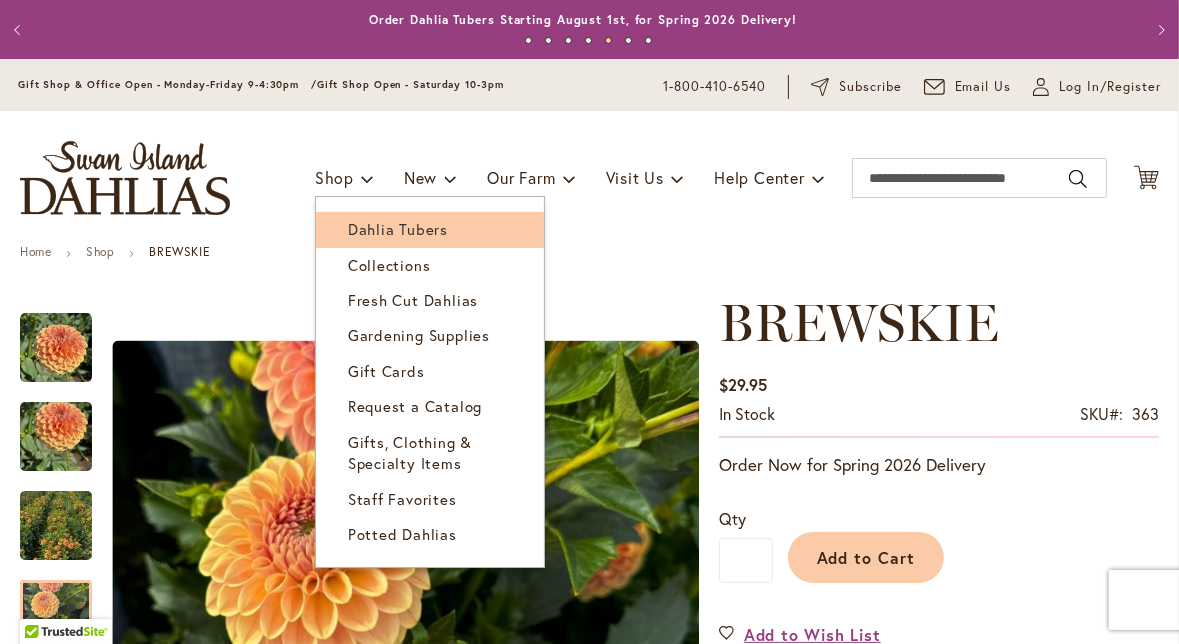 click on "Dahlia Tubers" at bounding box center (398, 229) 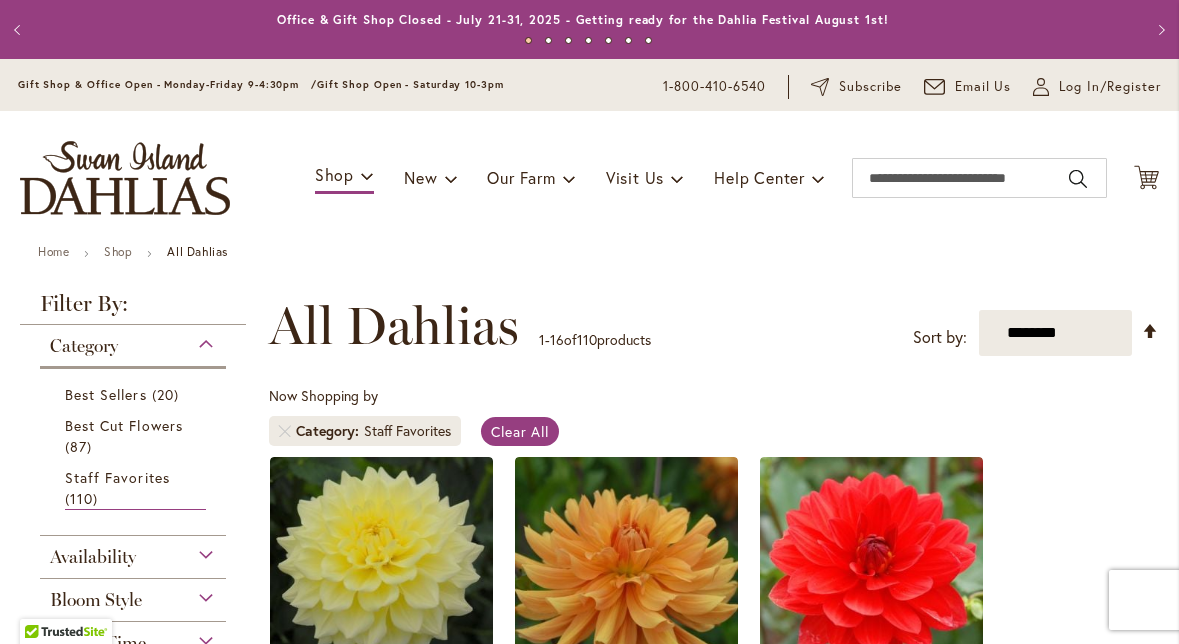 scroll, scrollTop: 0, scrollLeft: 0, axis: both 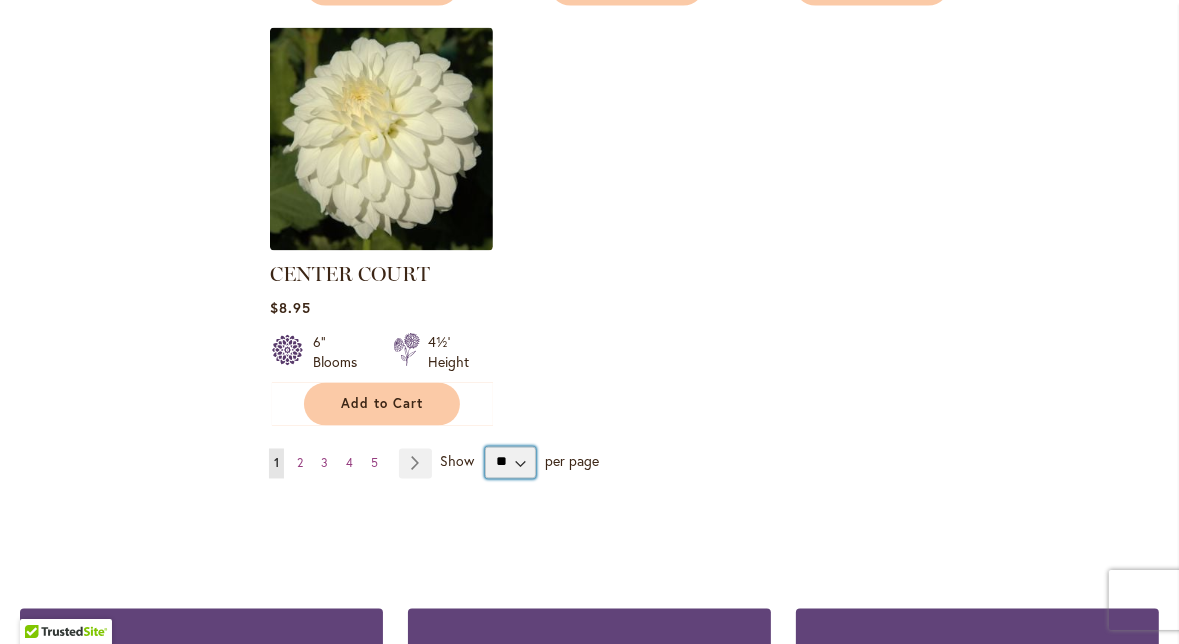 click on "**
**
**
**" at bounding box center (511, 463) 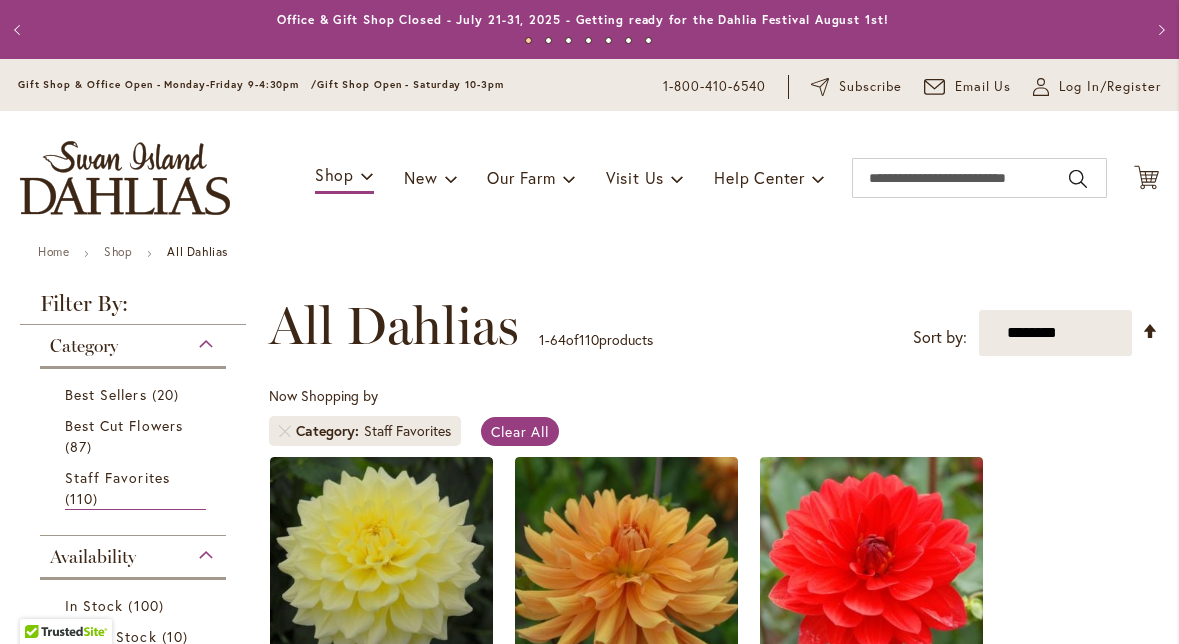 scroll, scrollTop: 0, scrollLeft: 0, axis: both 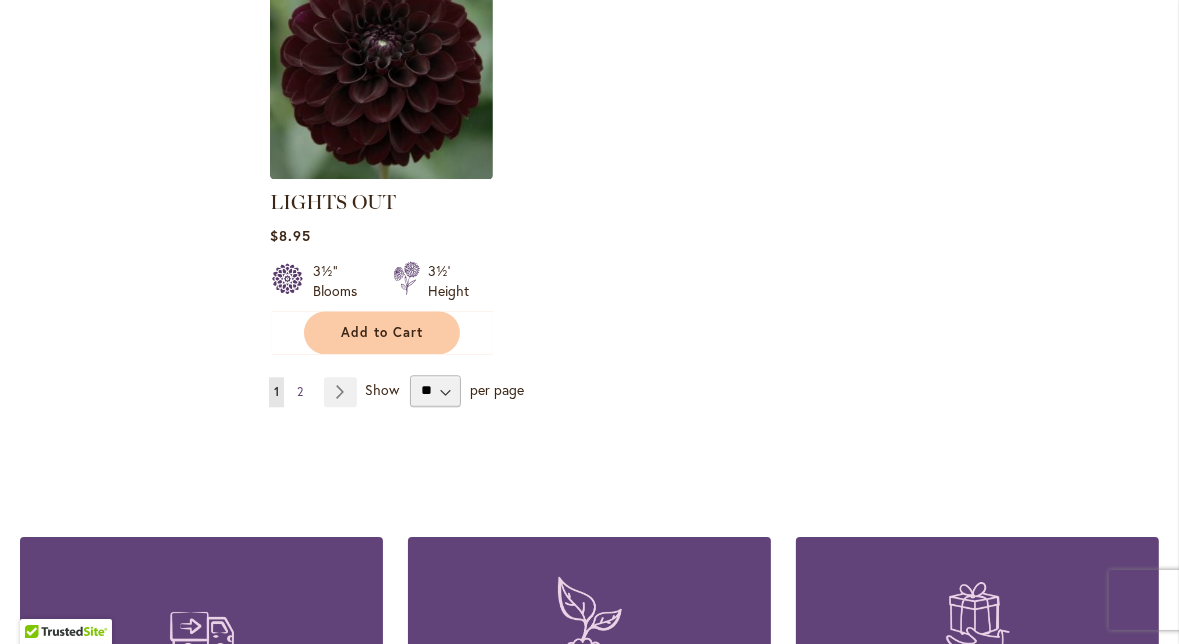 click on "Page
2" at bounding box center (300, 392) 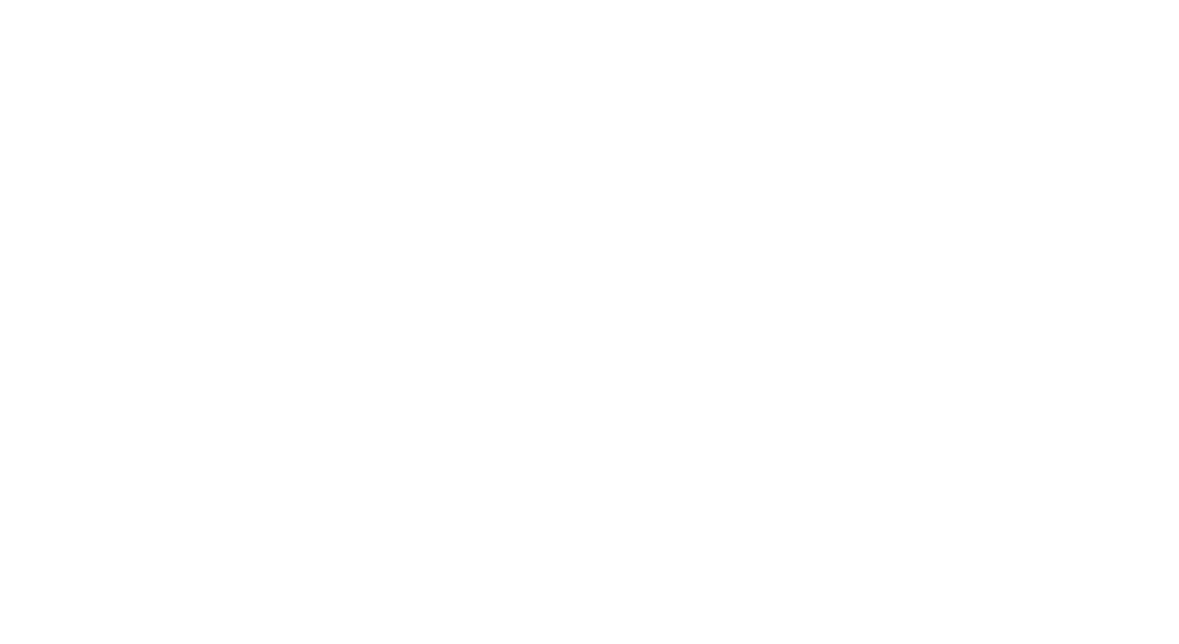 scroll, scrollTop: 0, scrollLeft: 0, axis: both 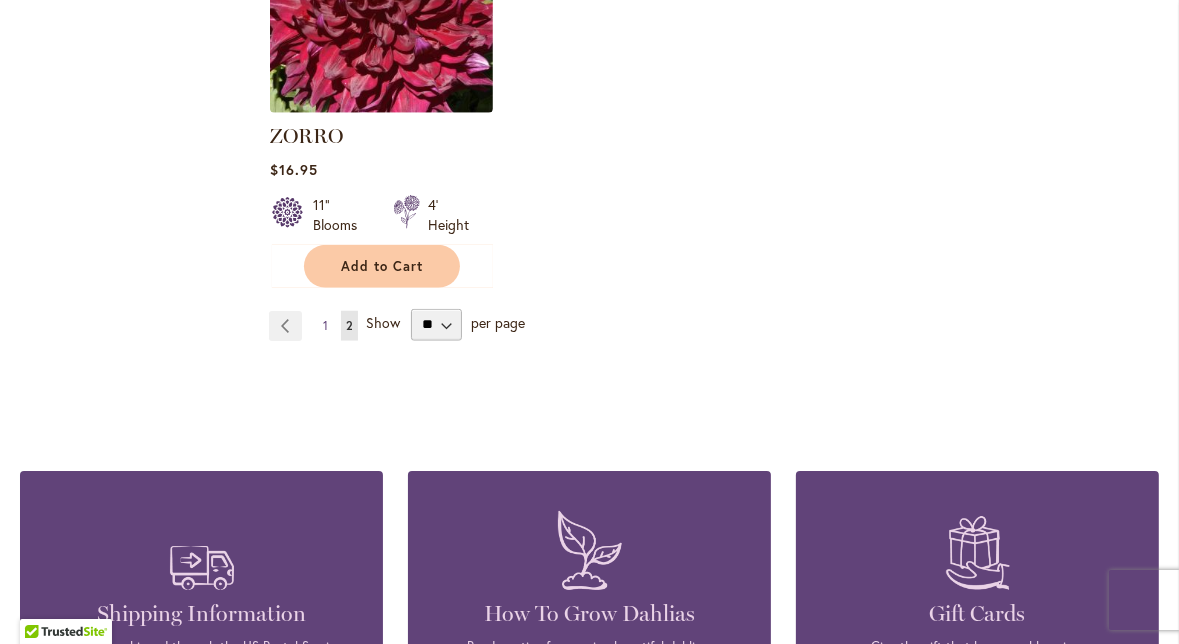 click on "1" at bounding box center [325, 325] 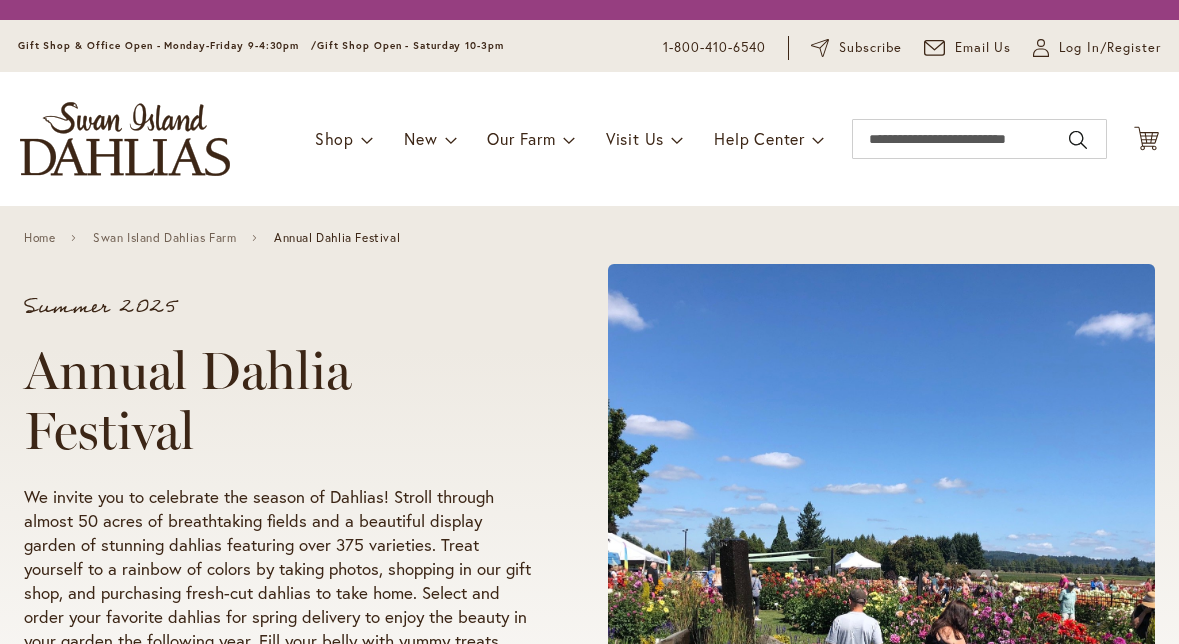 scroll, scrollTop: 0, scrollLeft: 0, axis: both 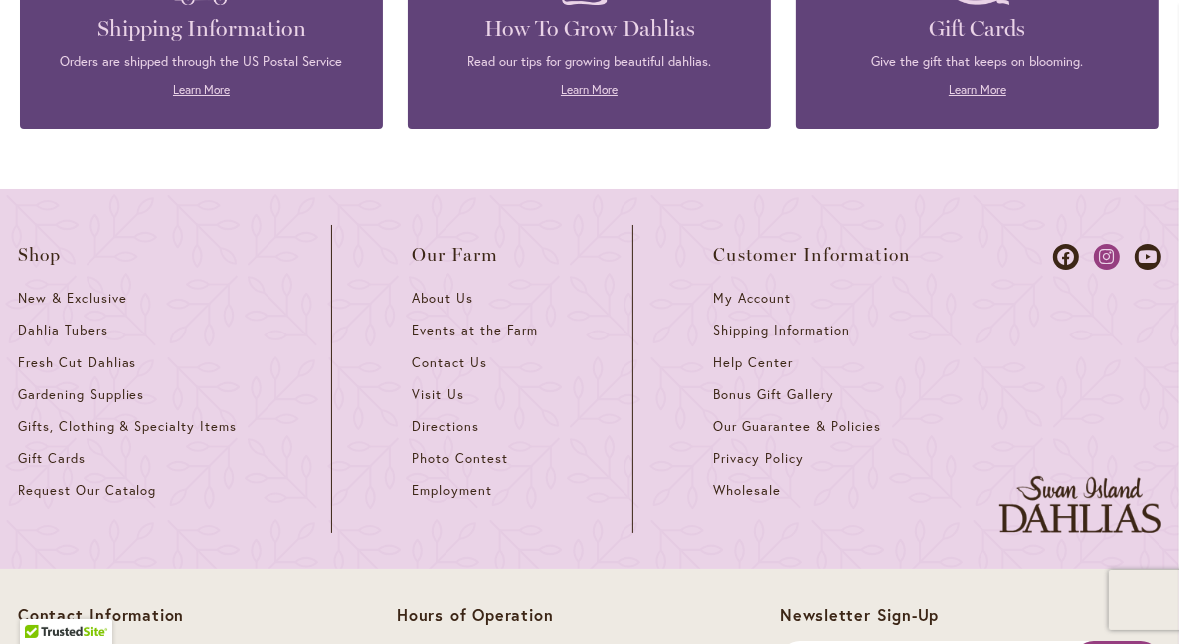 click at bounding box center (1107, 257) 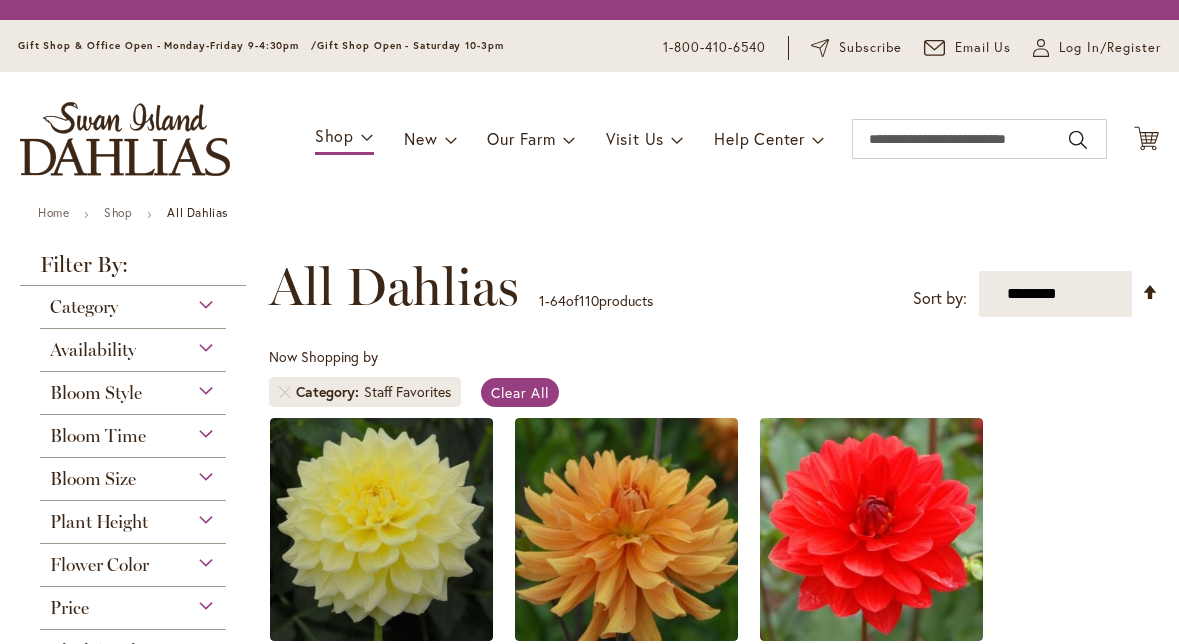 scroll, scrollTop: 0, scrollLeft: 0, axis: both 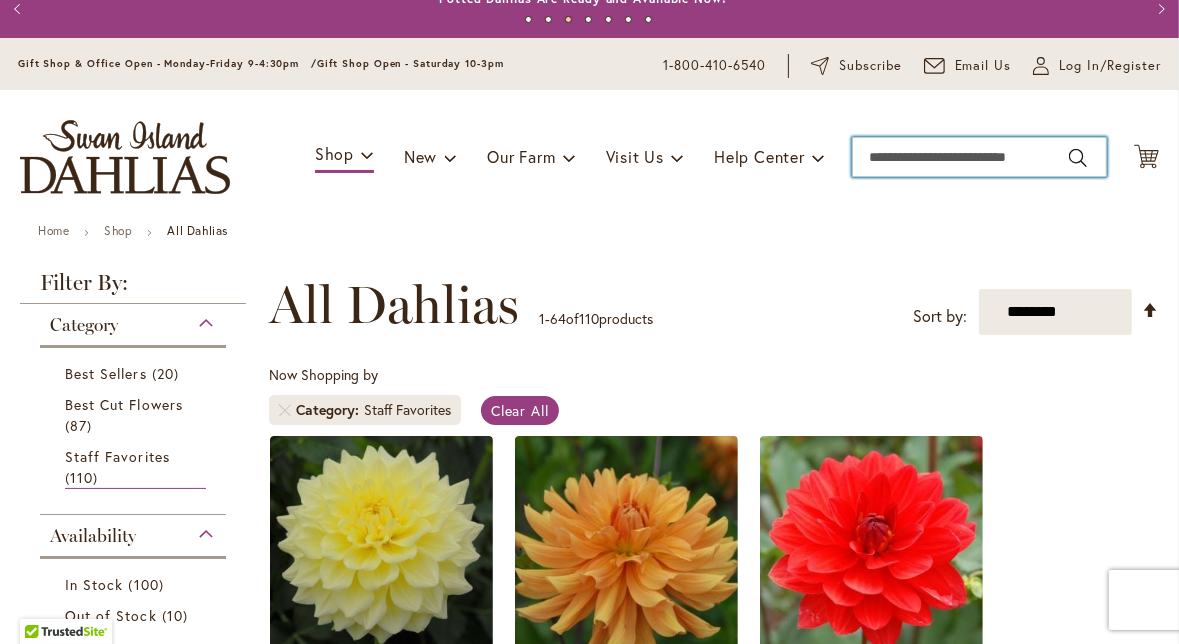 click on "Search" at bounding box center [979, 157] 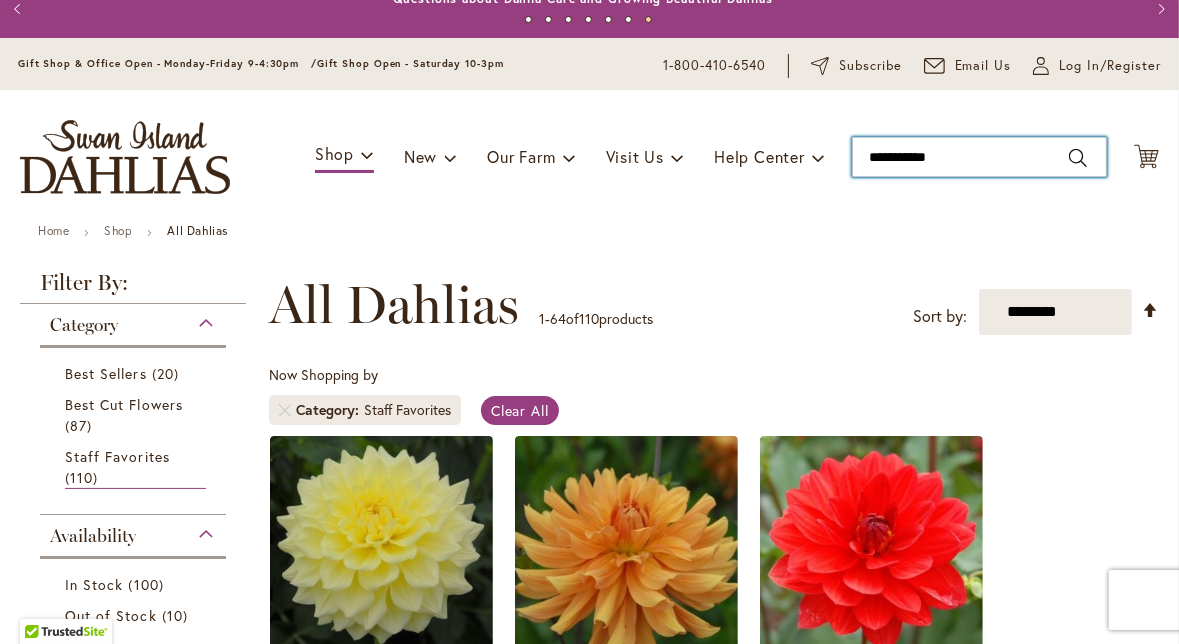 type on "**********" 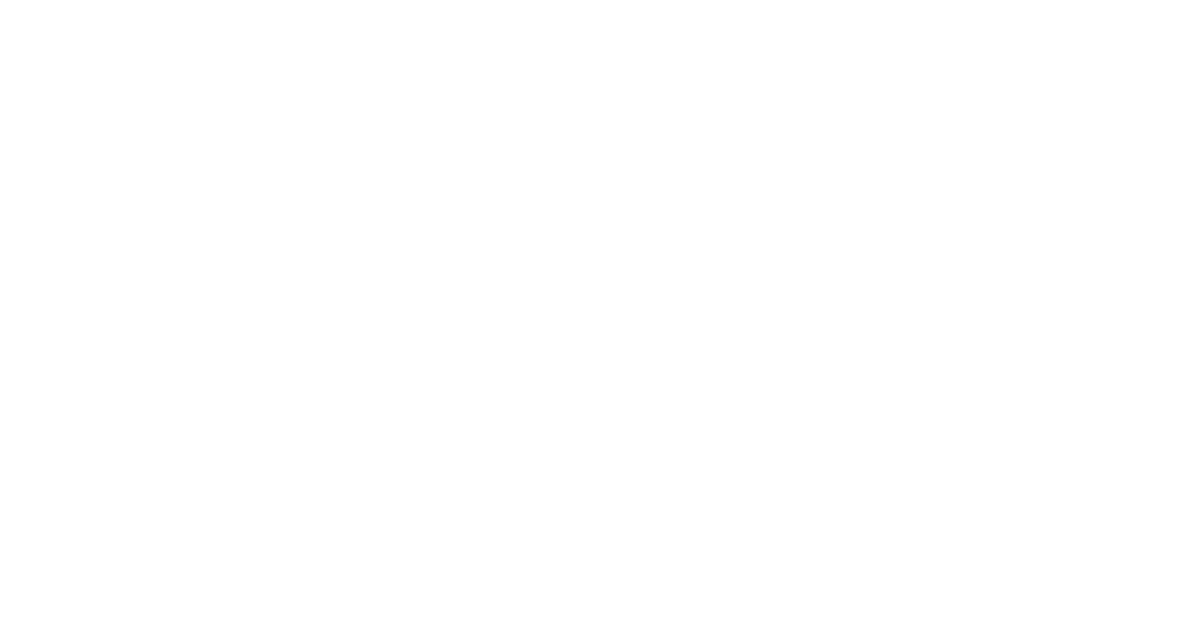 scroll, scrollTop: 0, scrollLeft: 0, axis: both 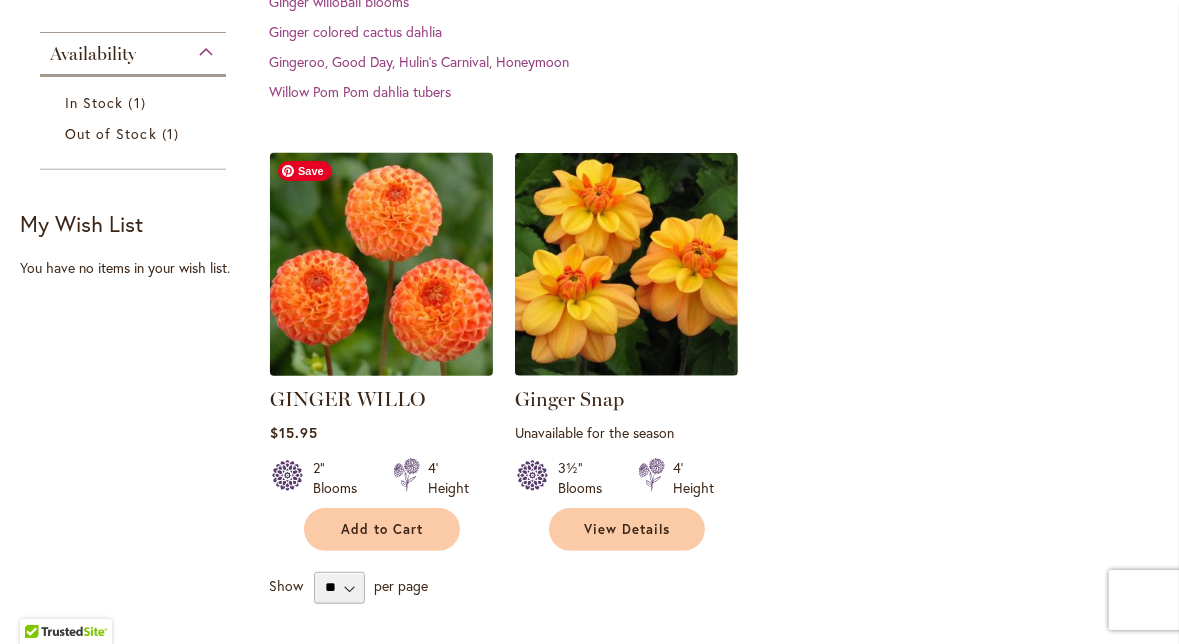 click at bounding box center [381, 264] 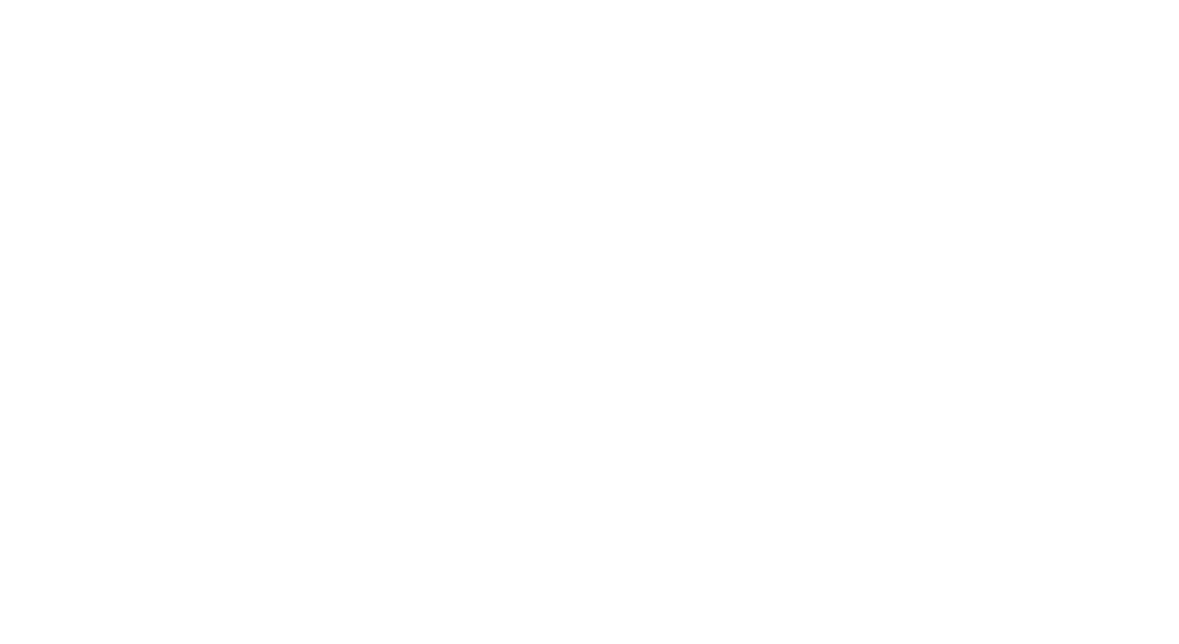 scroll, scrollTop: 0, scrollLeft: 0, axis: both 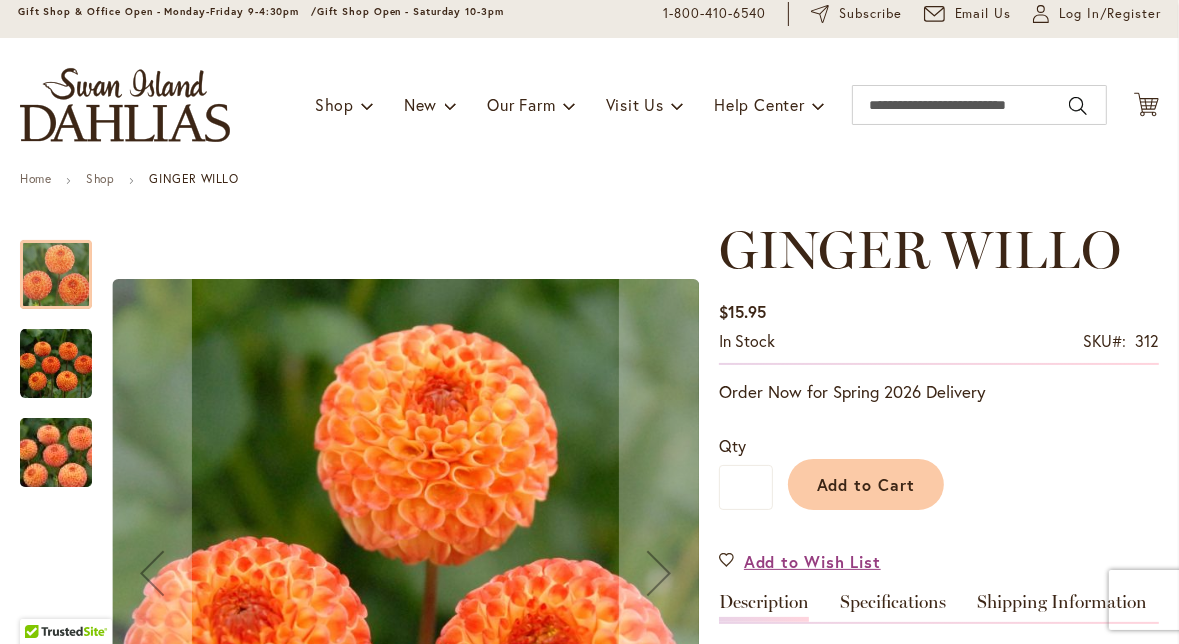 click at bounding box center (56, 363) 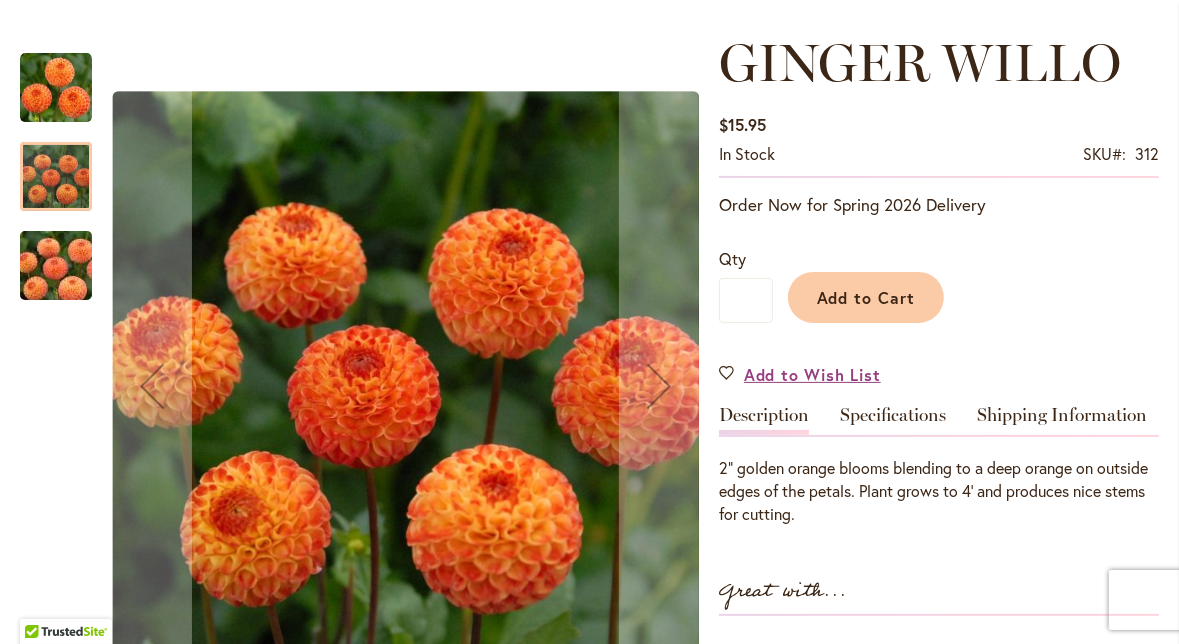scroll, scrollTop: 260, scrollLeft: 0, axis: vertical 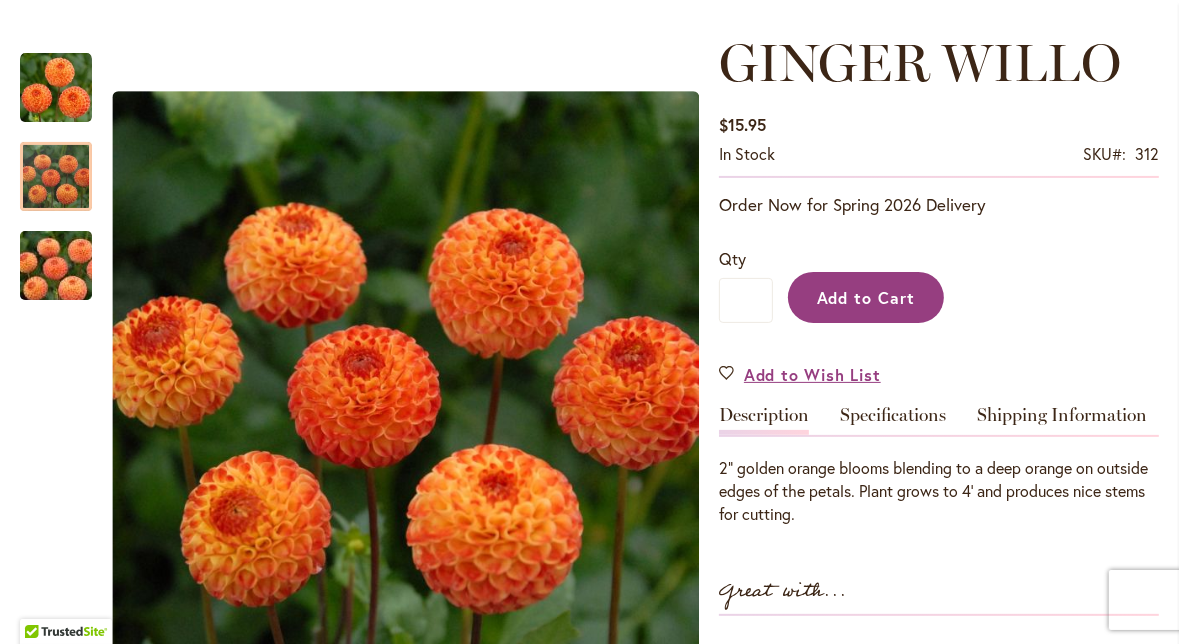 click on "Add to Cart" at bounding box center [866, 297] 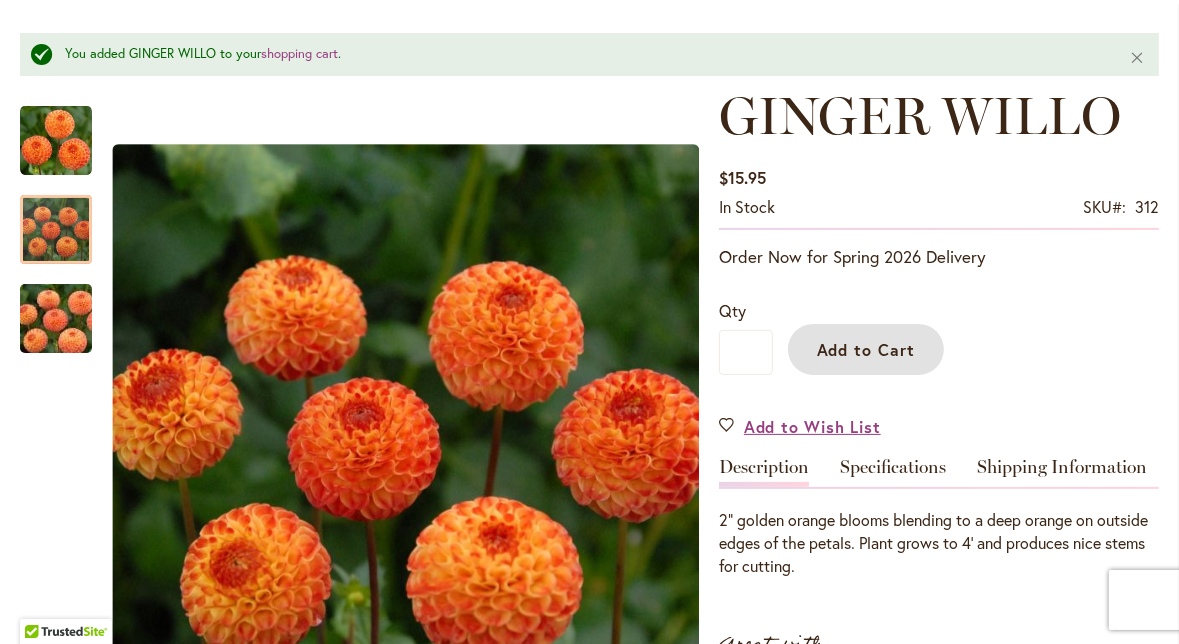 scroll, scrollTop: 0, scrollLeft: 0, axis: both 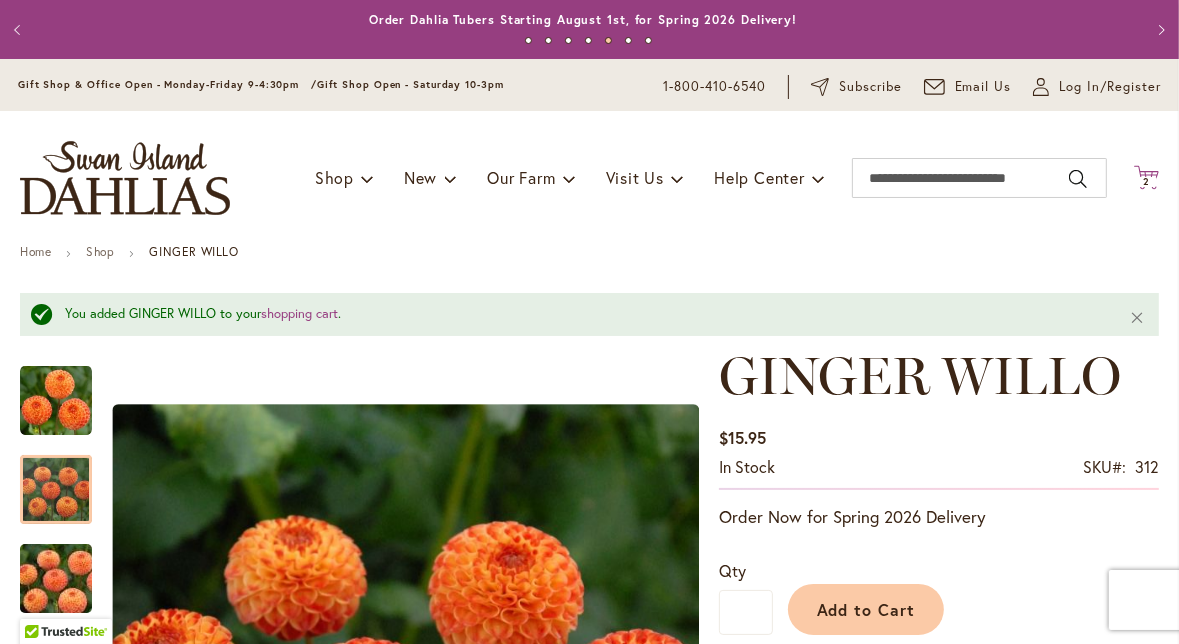 click on "2
2
items" at bounding box center (1147, 182) 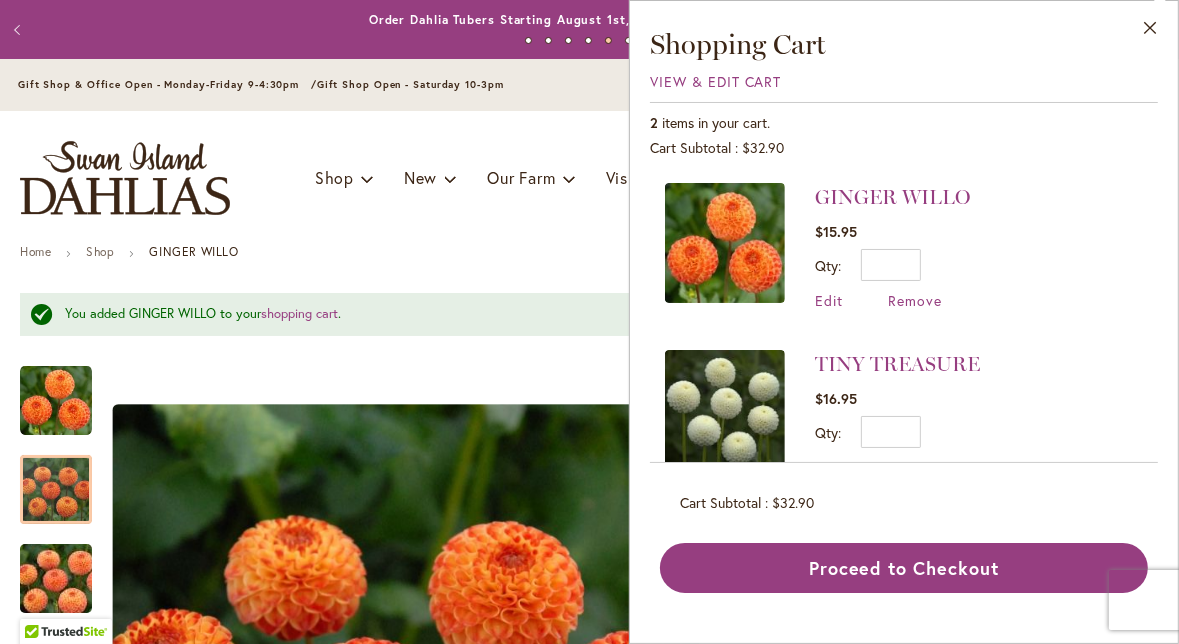 scroll, scrollTop: 47, scrollLeft: 0, axis: vertical 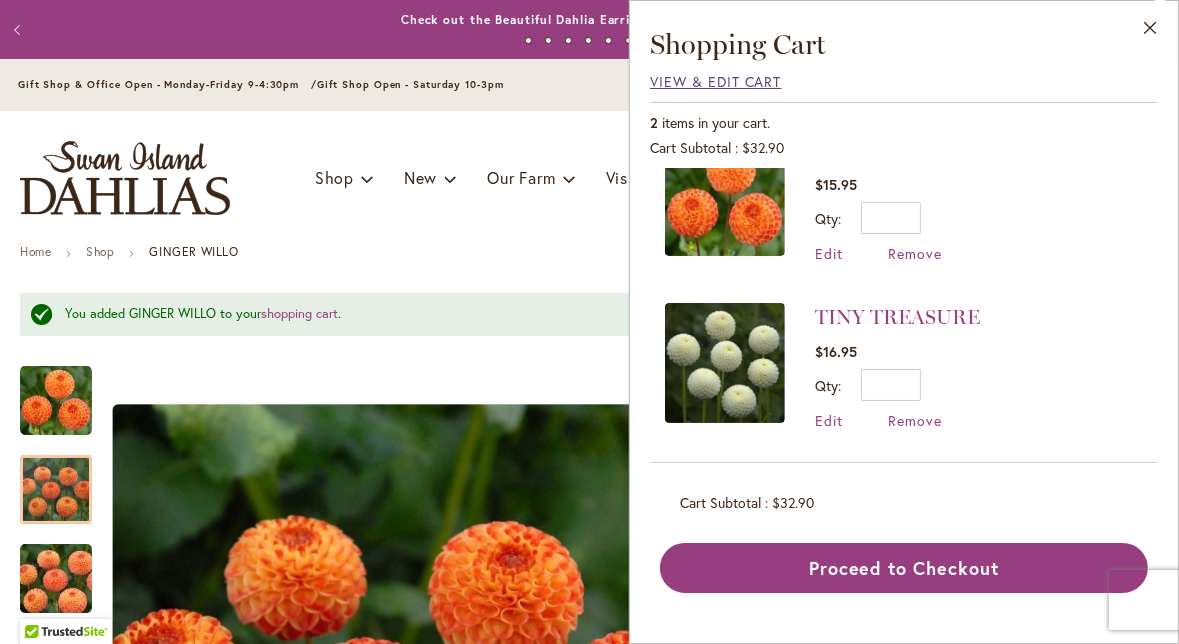 click on "View & Edit Cart" at bounding box center (716, 81) 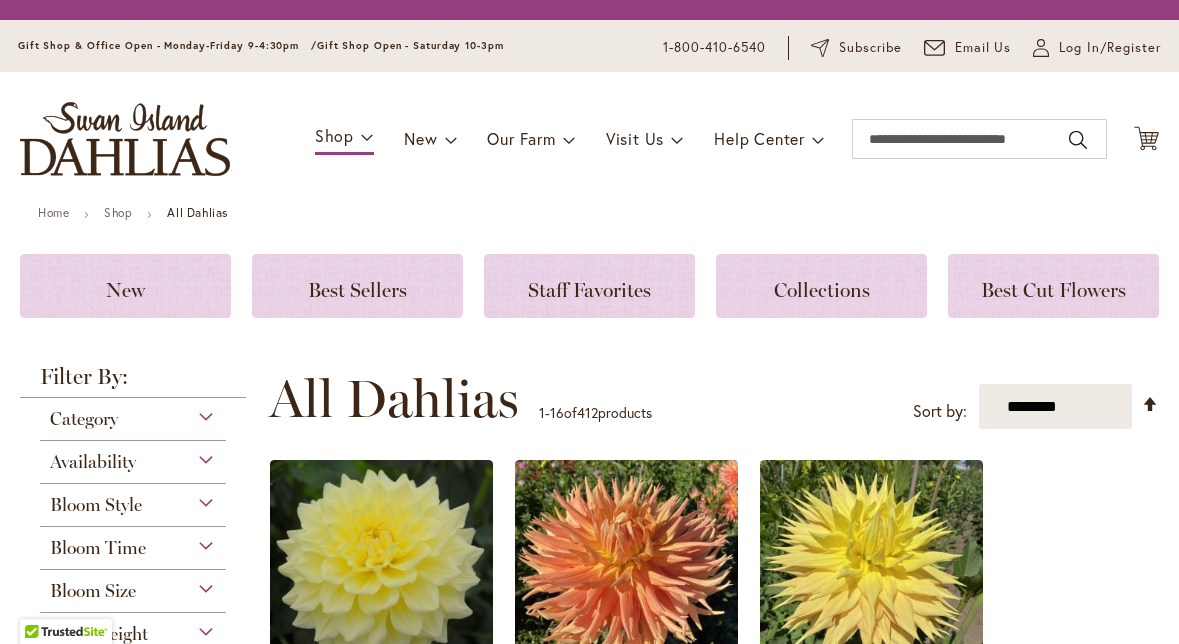 scroll, scrollTop: 0, scrollLeft: 0, axis: both 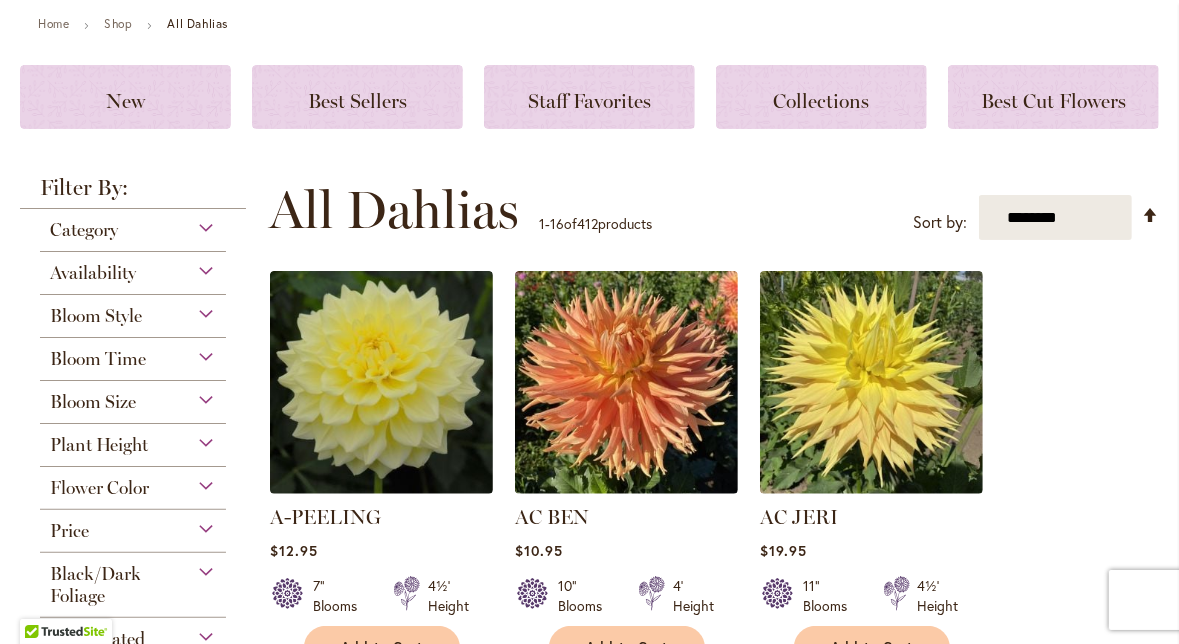 click on "Category" at bounding box center (133, 225) 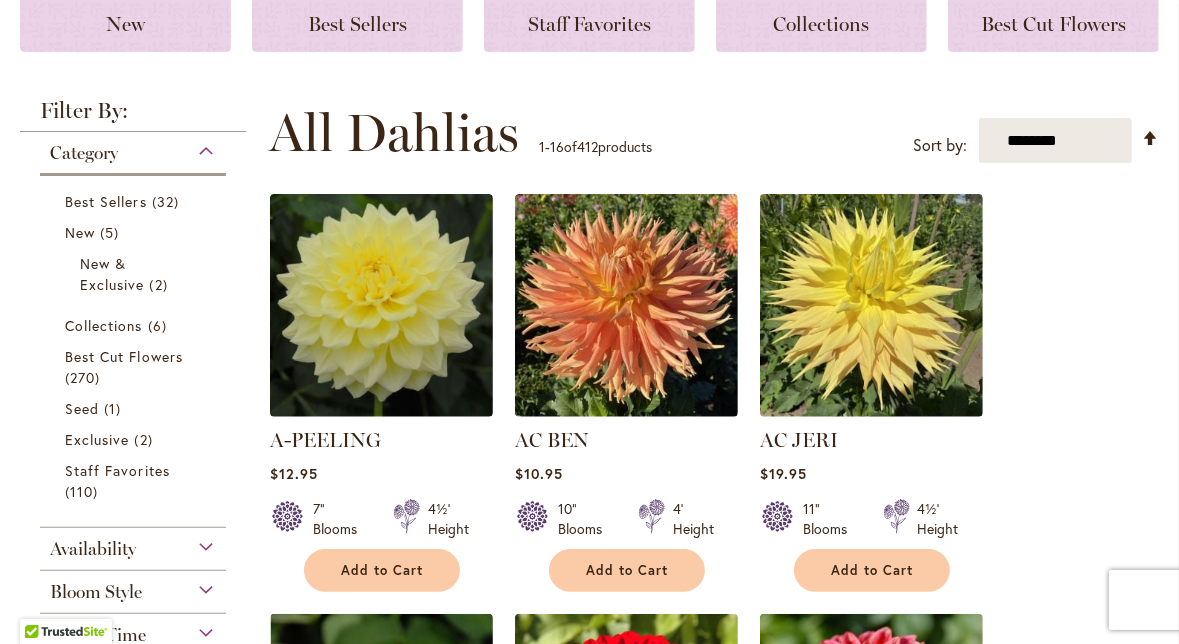 scroll, scrollTop: 316, scrollLeft: 0, axis: vertical 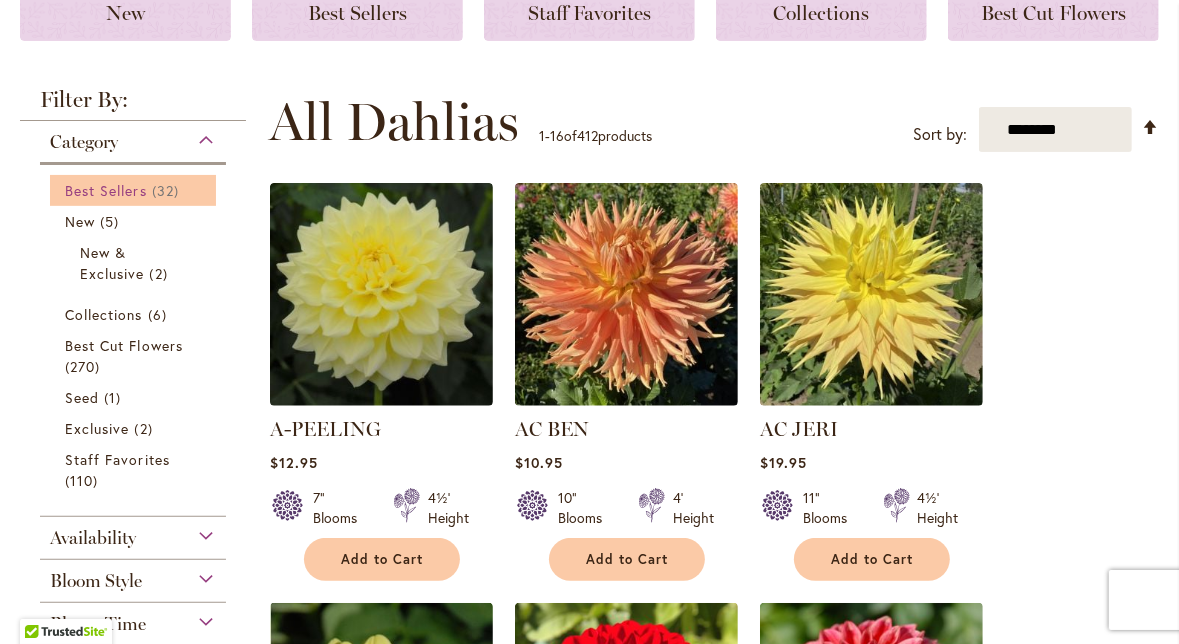click on "Best Sellers" at bounding box center [106, 190] 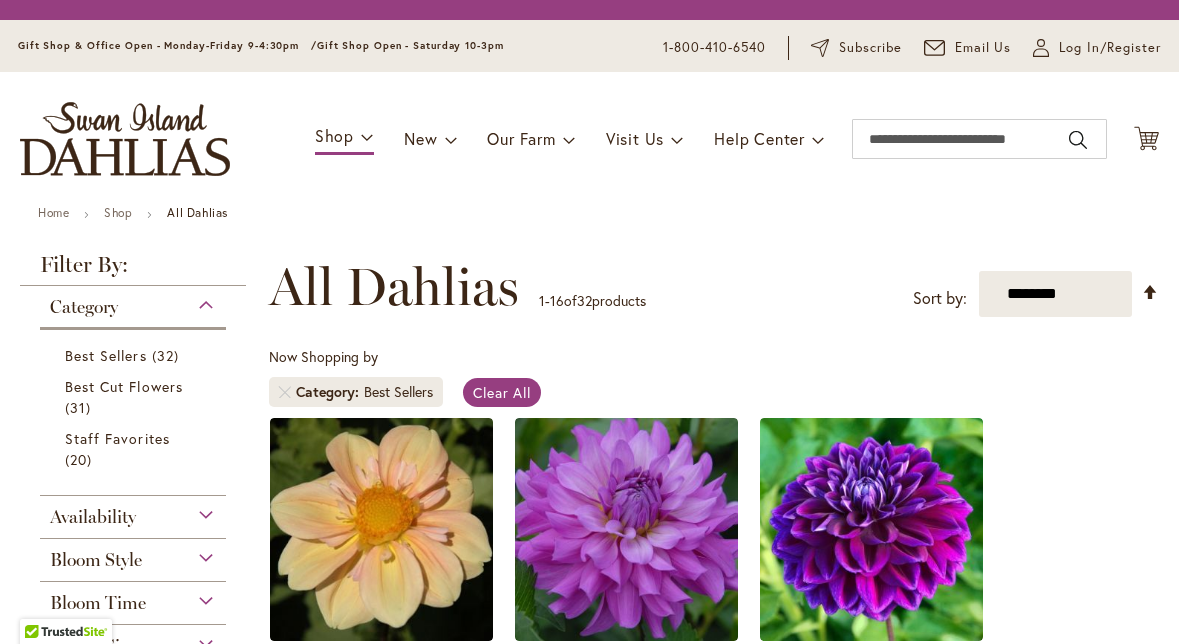 scroll, scrollTop: 0, scrollLeft: 0, axis: both 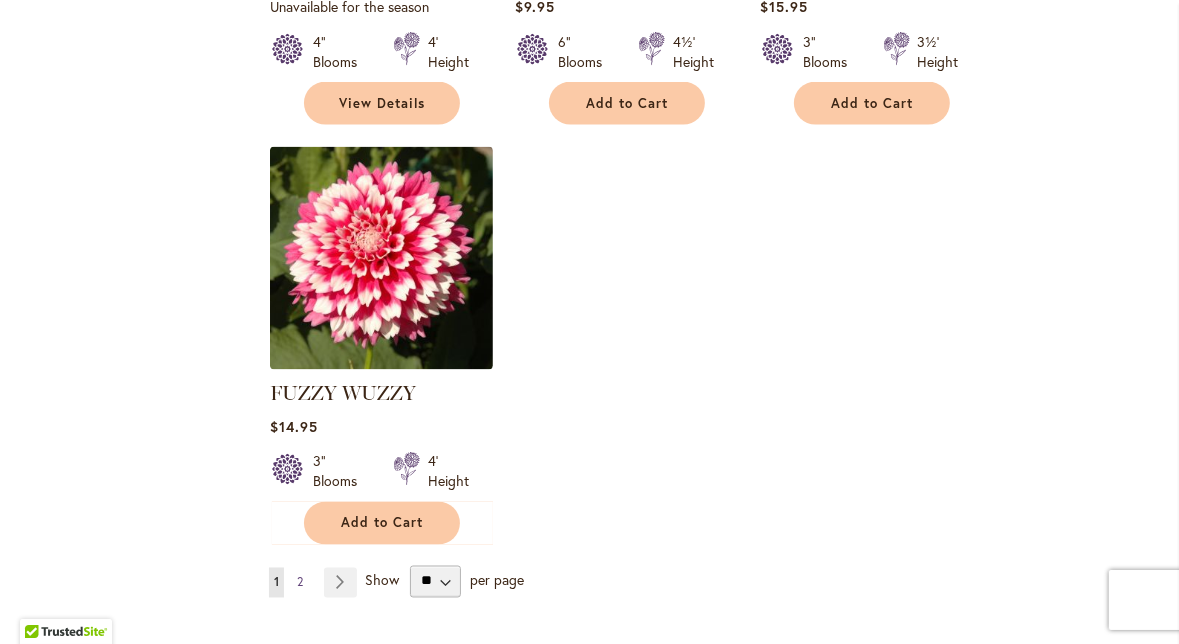 click on "Page
2" at bounding box center [300, 583] 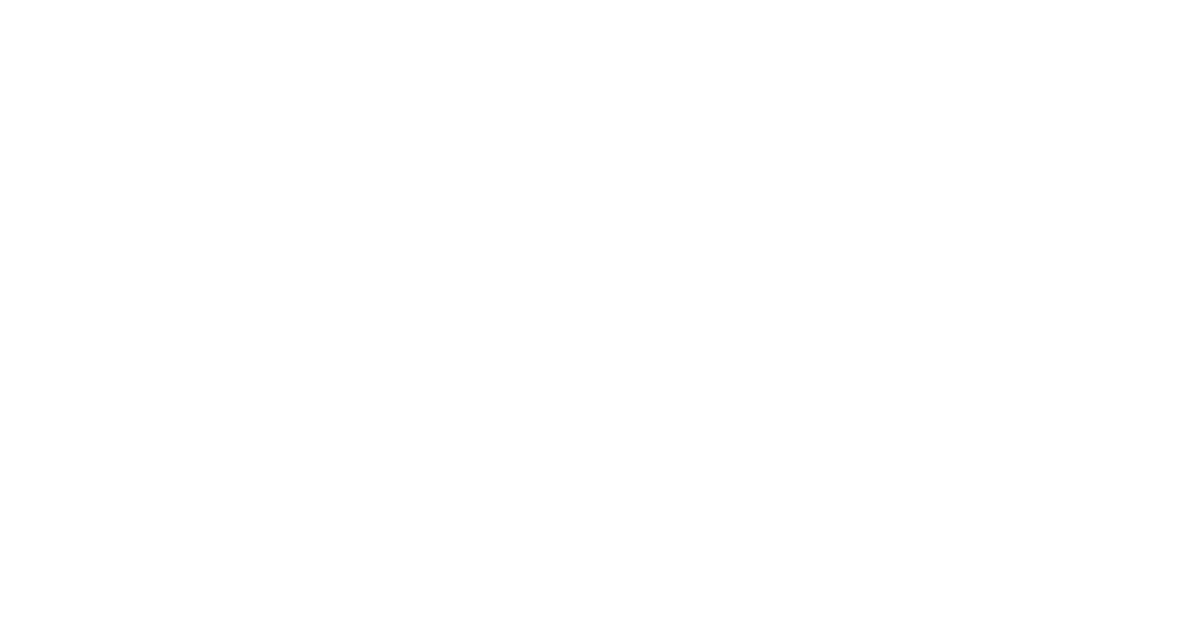 scroll, scrollTop: 0, scrollLeft: 0, axis: both 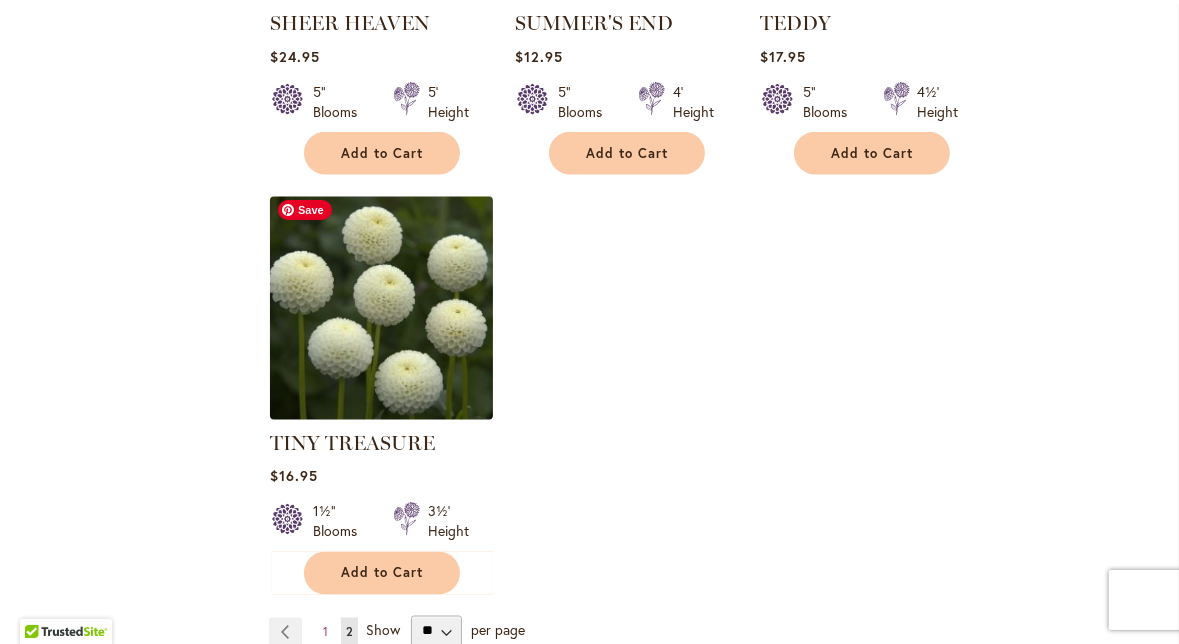 click at bounding box center [381, 308] 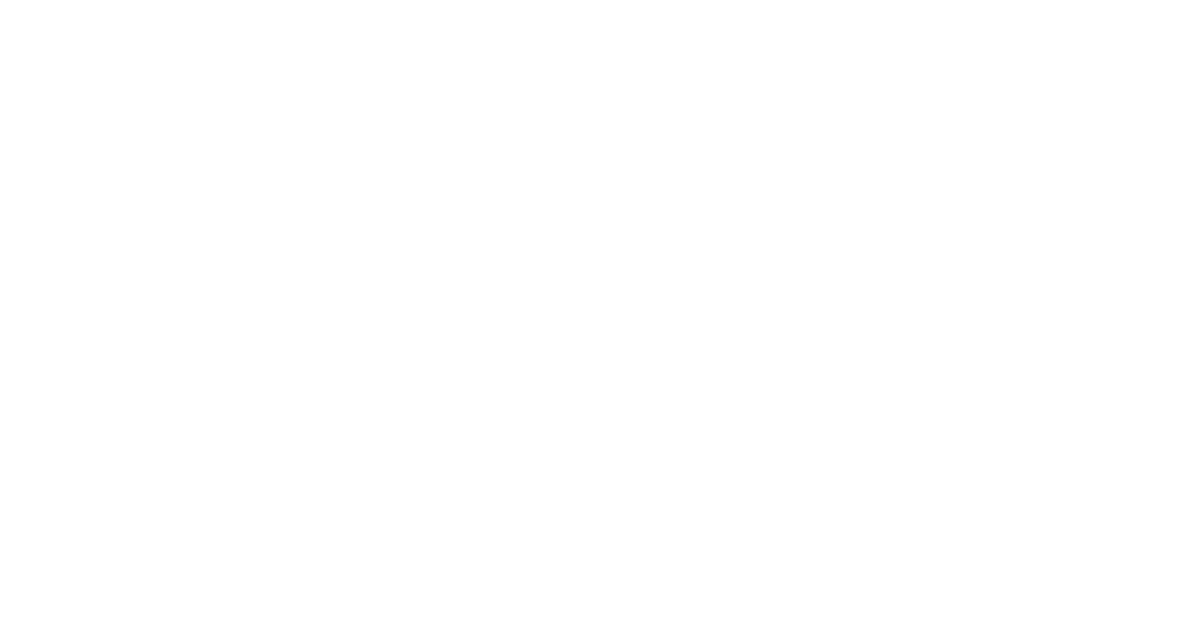scroll, scrollTop: 0, scrollLeft: 0, axis: both 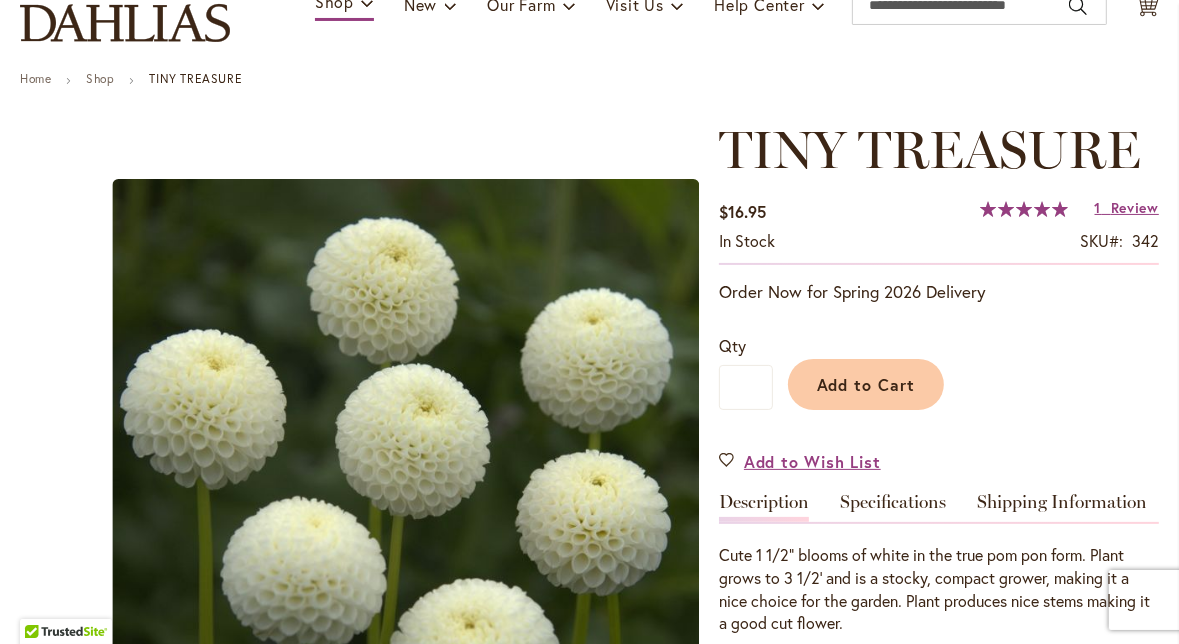 click on "TINY TREASURE" at bounding box center [930, 149] 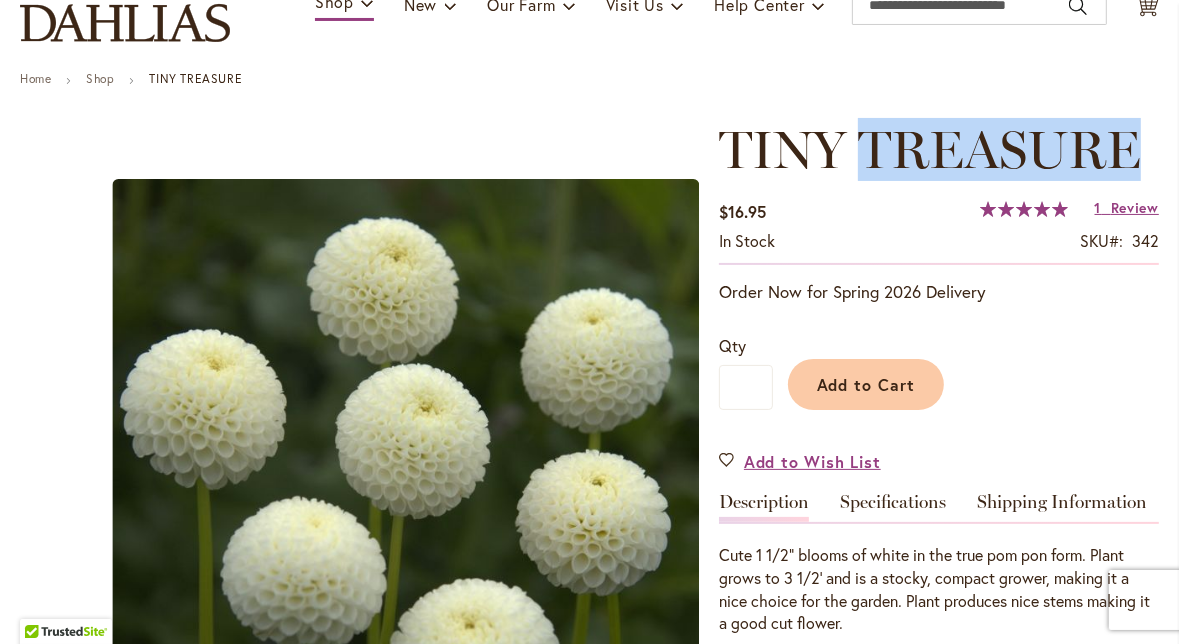 click on "TINY TREASURE" at bounding box center [930, 149] 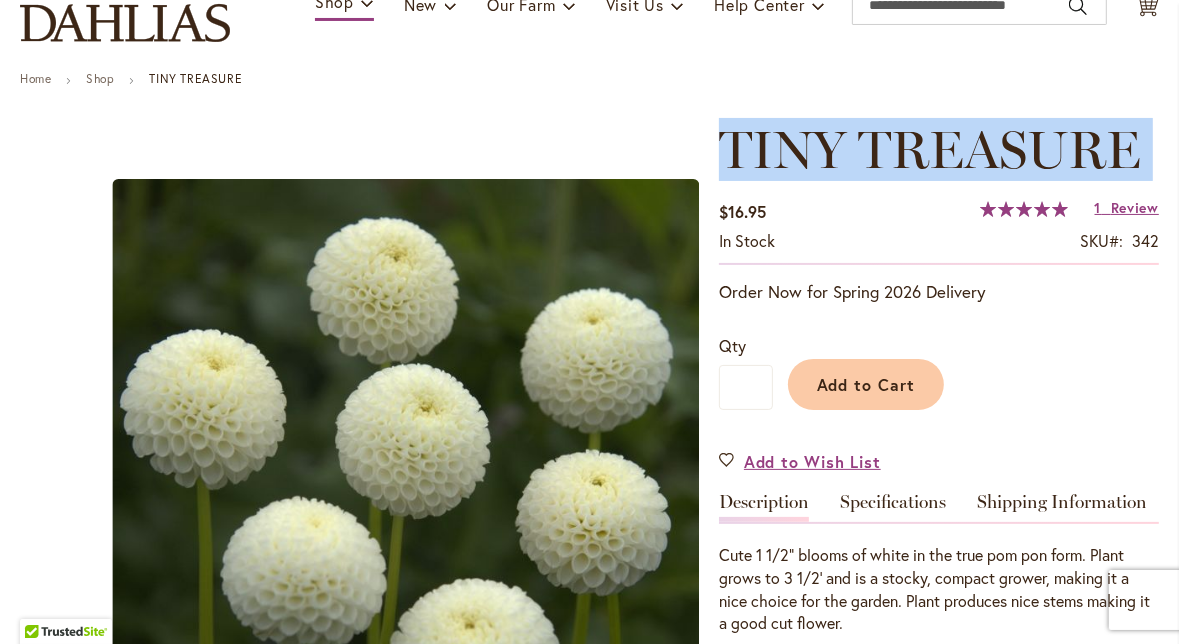 click on "TINY TREASURE" at bounding box center [930, 149] 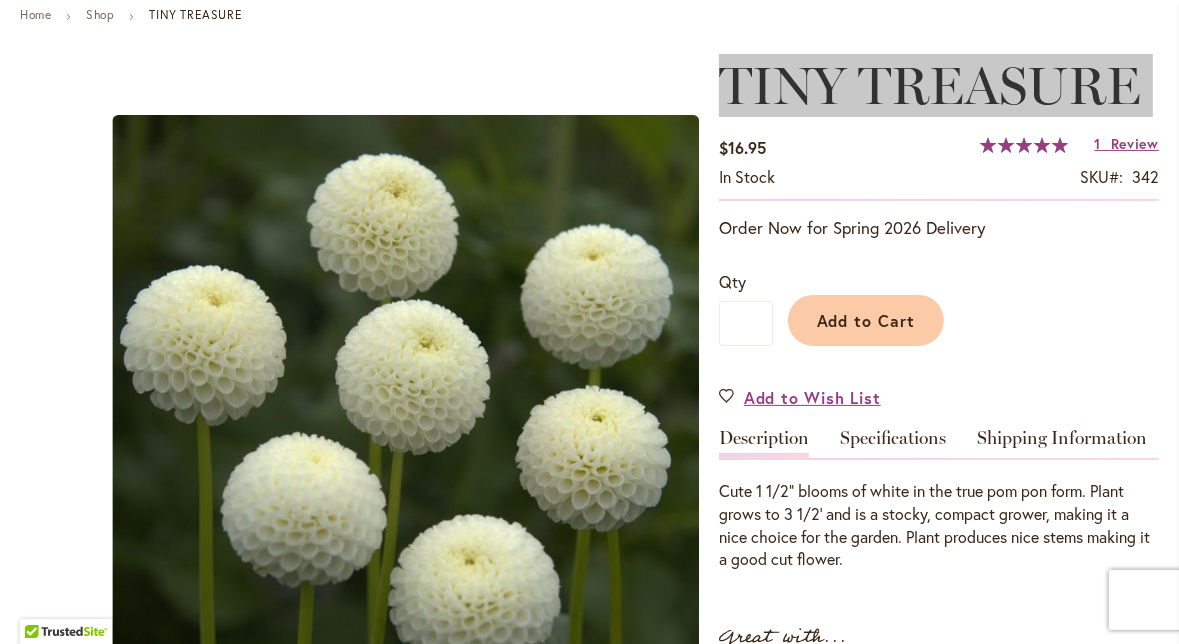 scroll, scrollTop: 235, scrollLeft: 0, axis: vertical 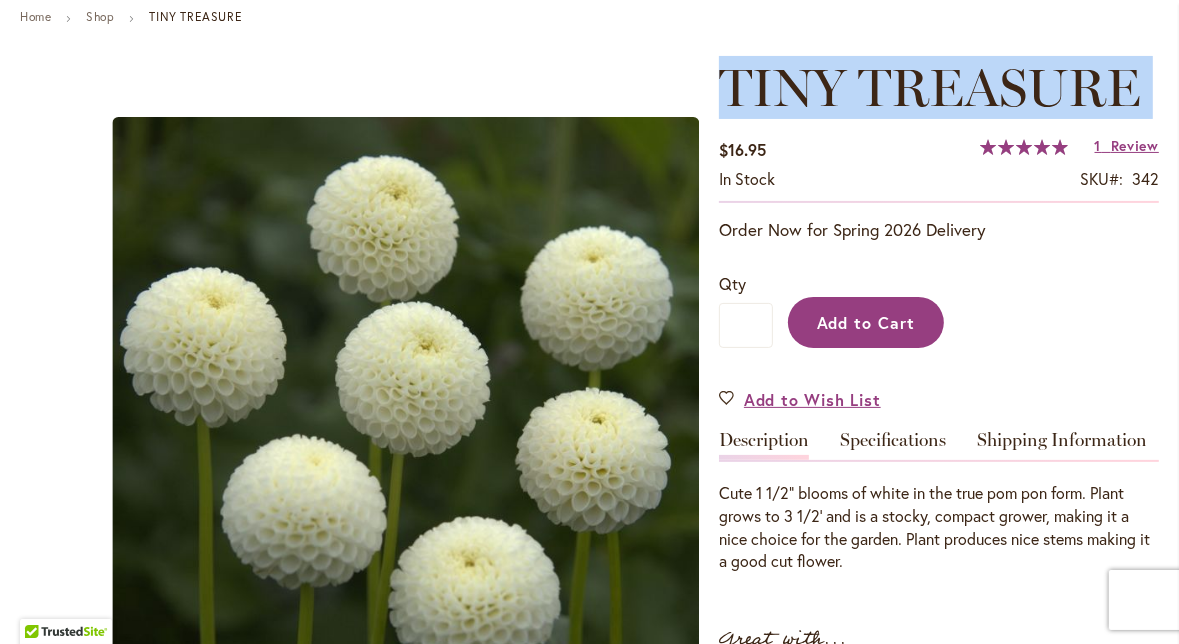 click on "Add to Cart" at bounding box center [866, 322] 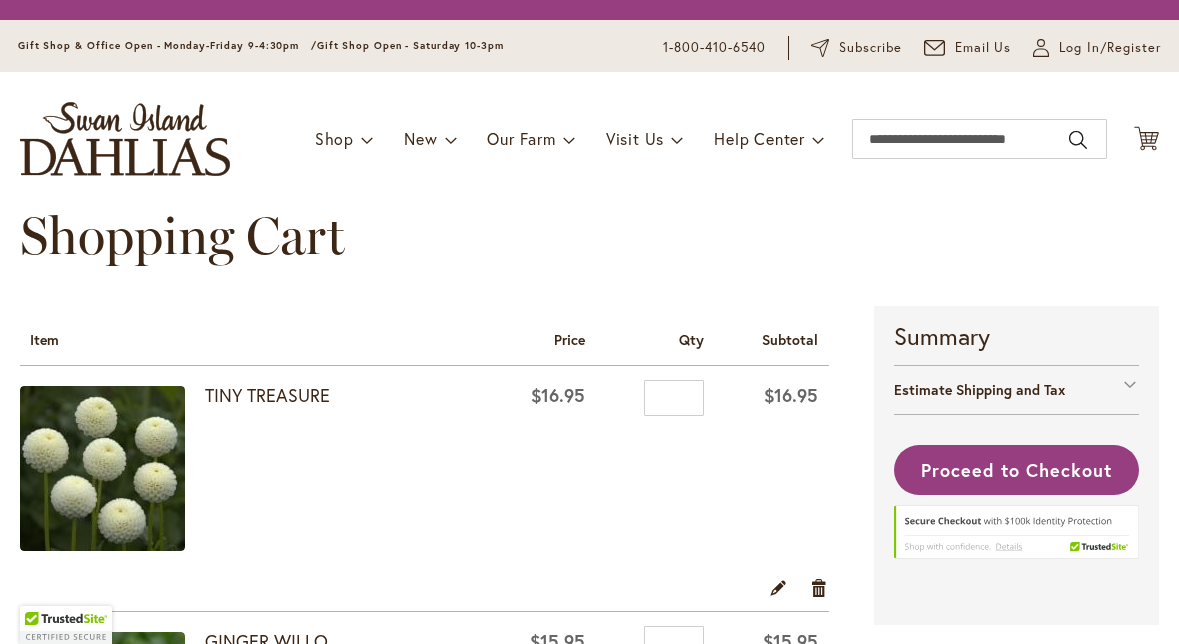 scroll, scrollTop: 0, scrollLeft: 0, axis: both 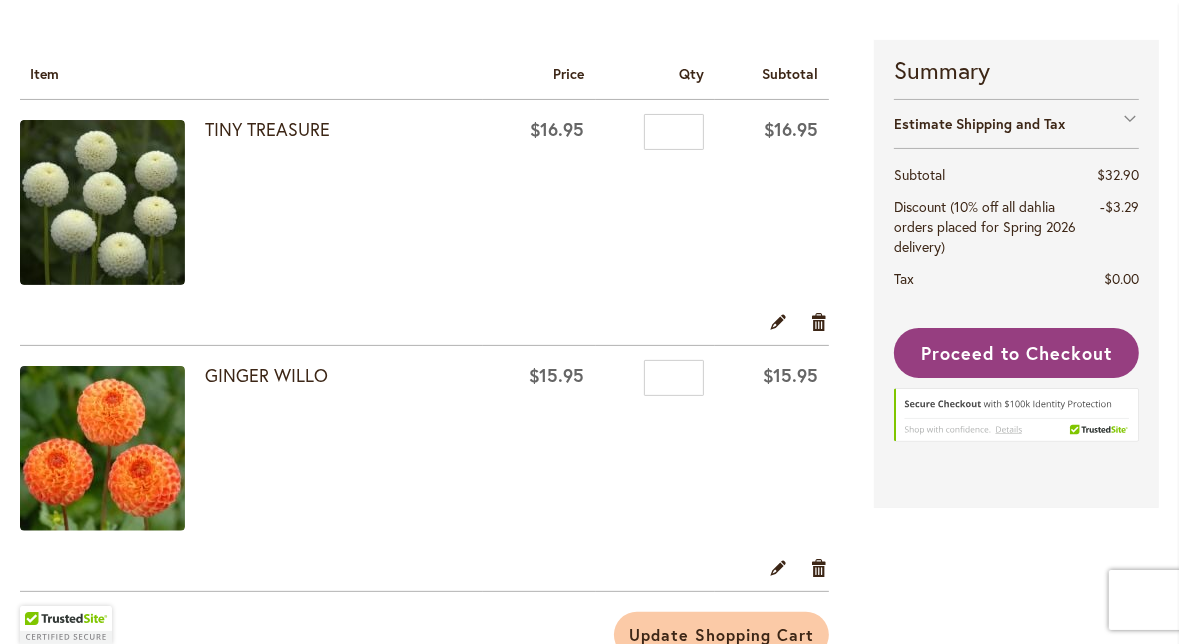 click on "Estimate Shipping and Tax" at bounding box center [1016, 123] 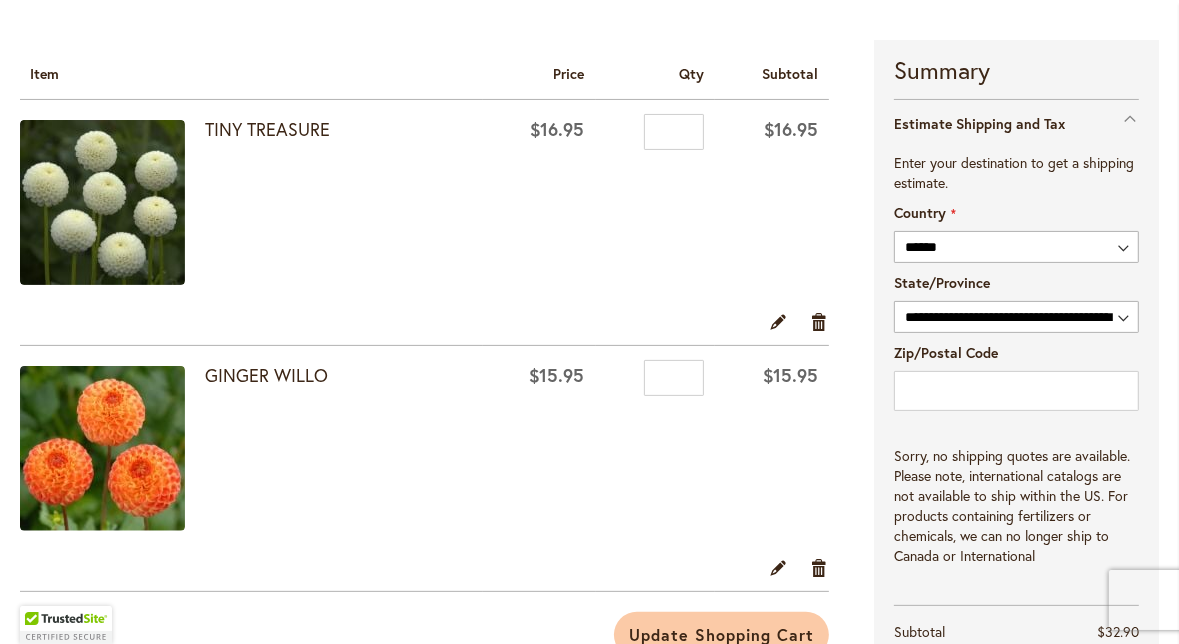 click on "Estimate Shipping and Tax" at bounding box center [1016, 123] 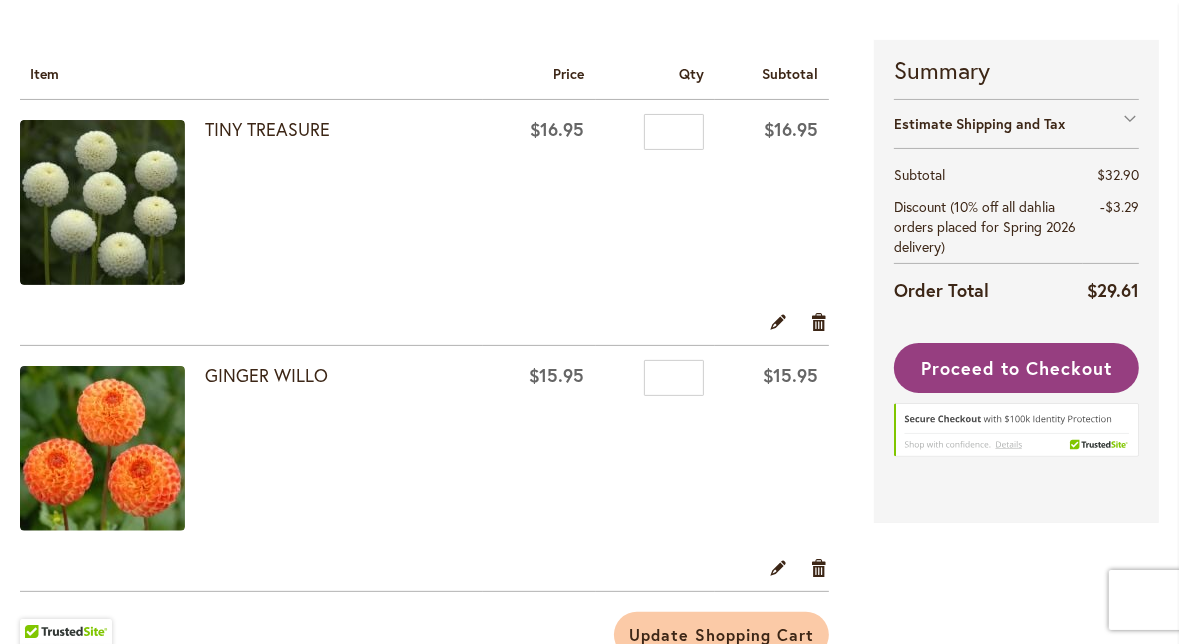 click on "Estimate Shipping and Tax" at bounding box center [1016, 123] 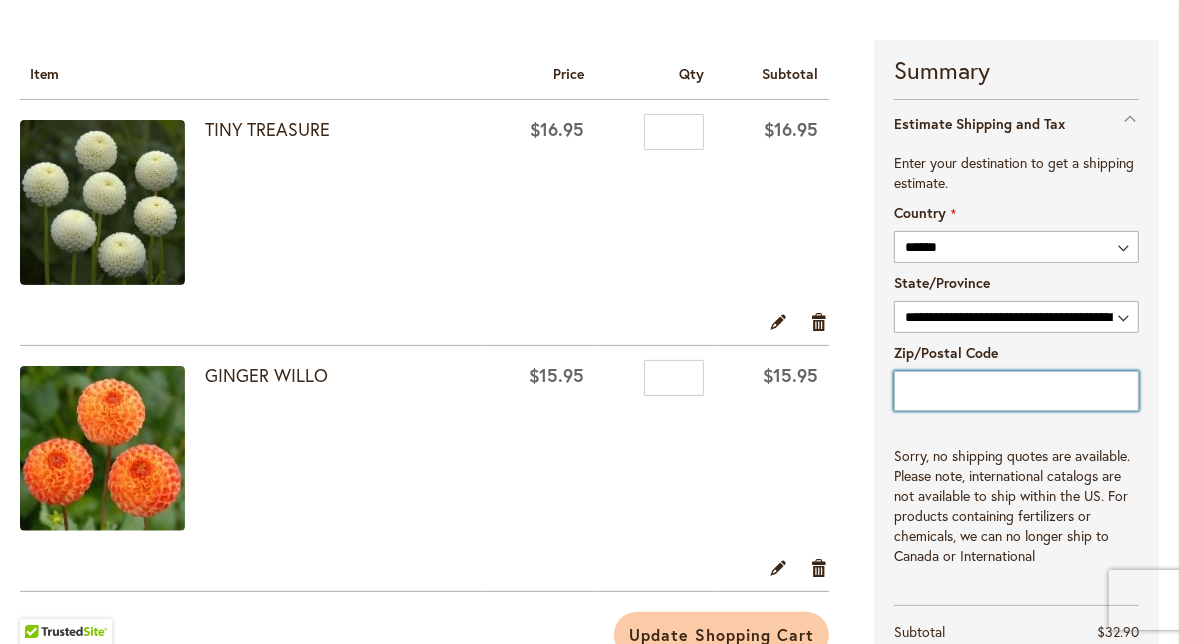 click on "Zip/Postal Code" at bounding box center (1016, 391) 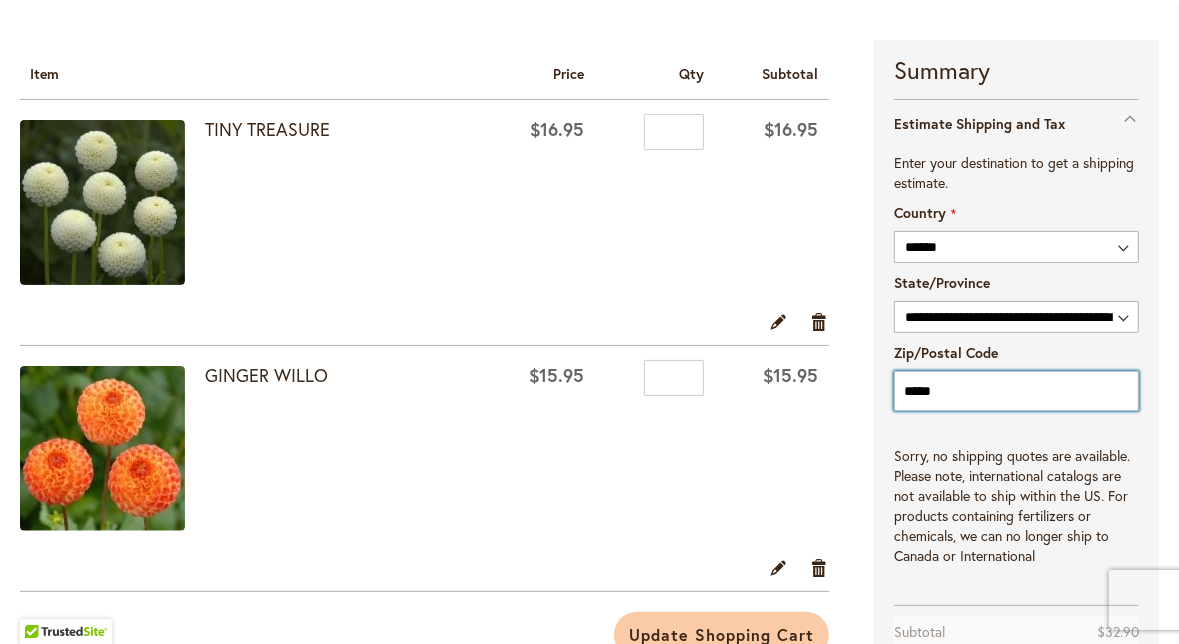 type on "*****" 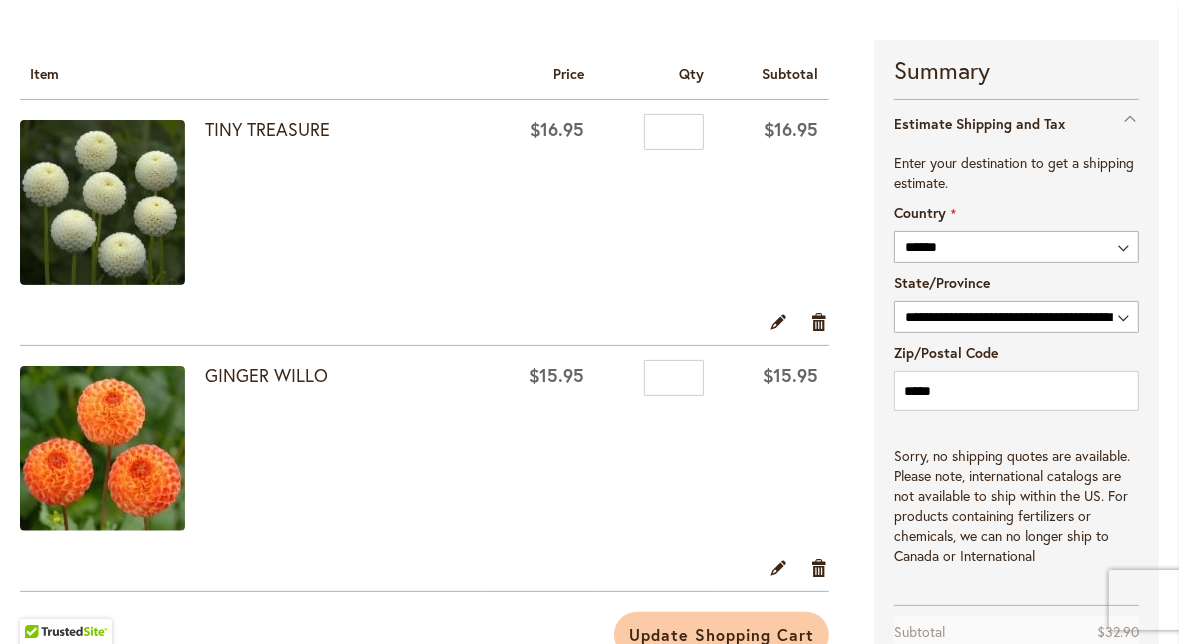 click on "Sorry, no shipping quotes are available. Please note, international catalogs are not available to ship within the US. For products containing fertilizers or chemicals, we can no longer ship to Canada or International" at bounding box center (1016, 506) 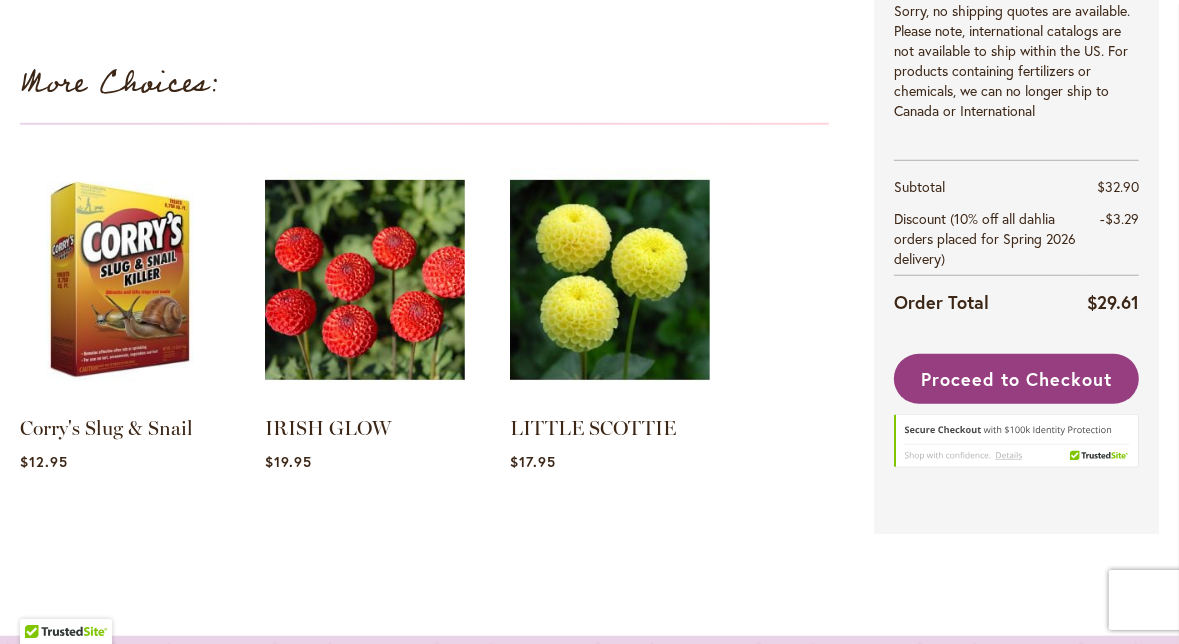 scroll, scrollTop: 1187, scrollLeft: 0, axis: vertical 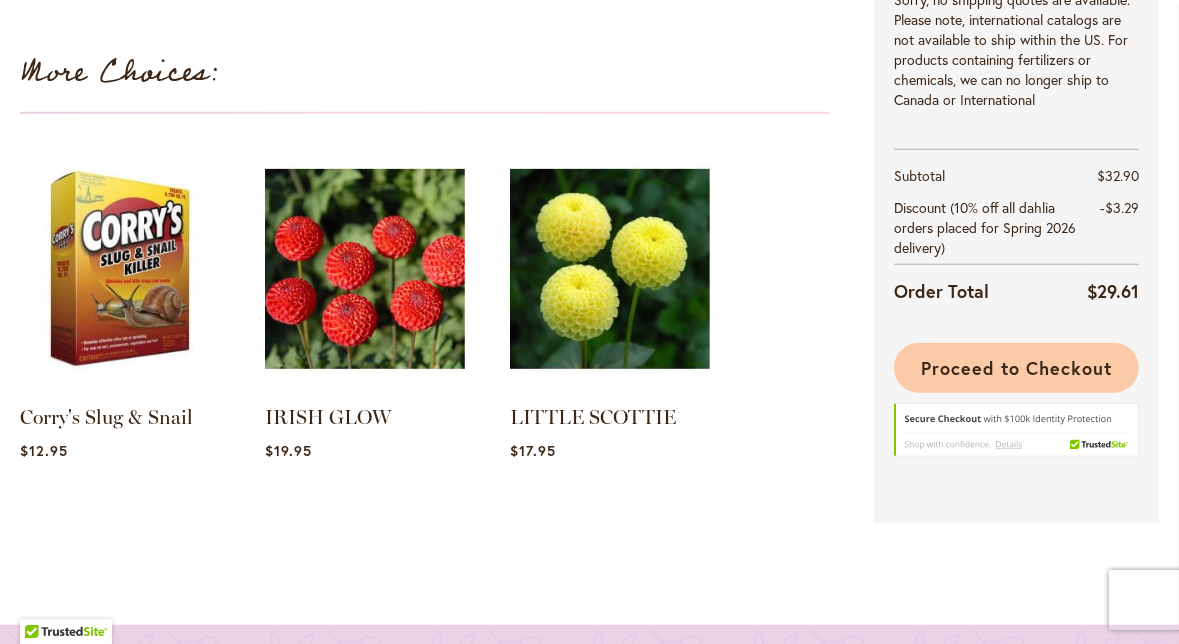 click on "Proceed to Checkout" at bounding box center [1016, 368] 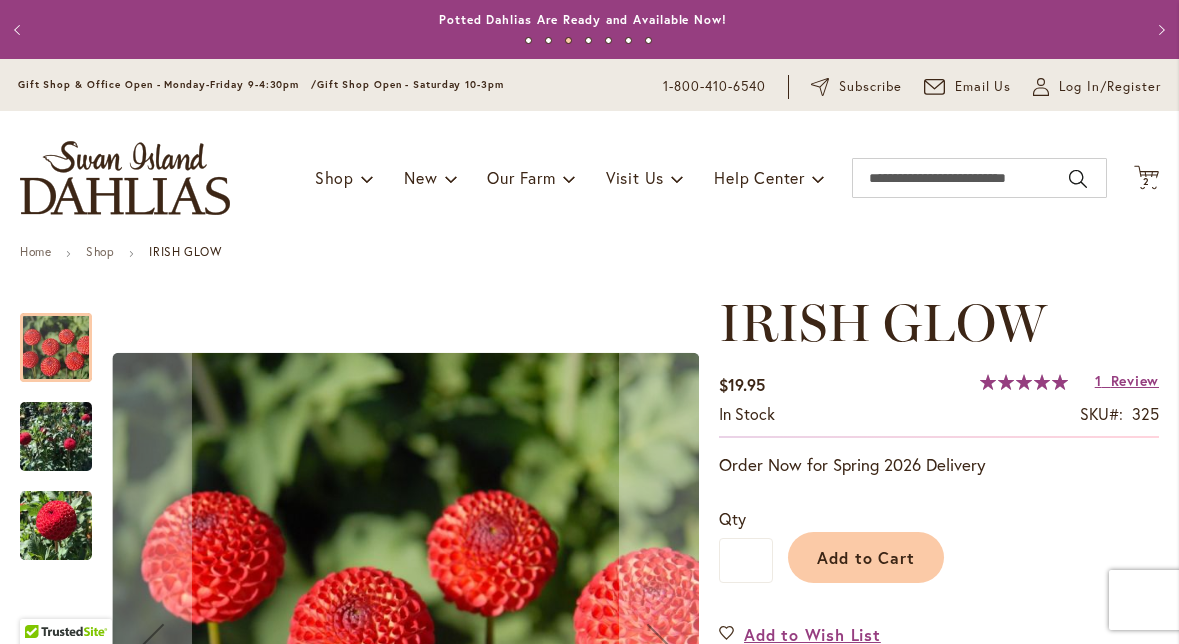 scroll, scrollTop: 0, scrollLeft: 0, axis: both 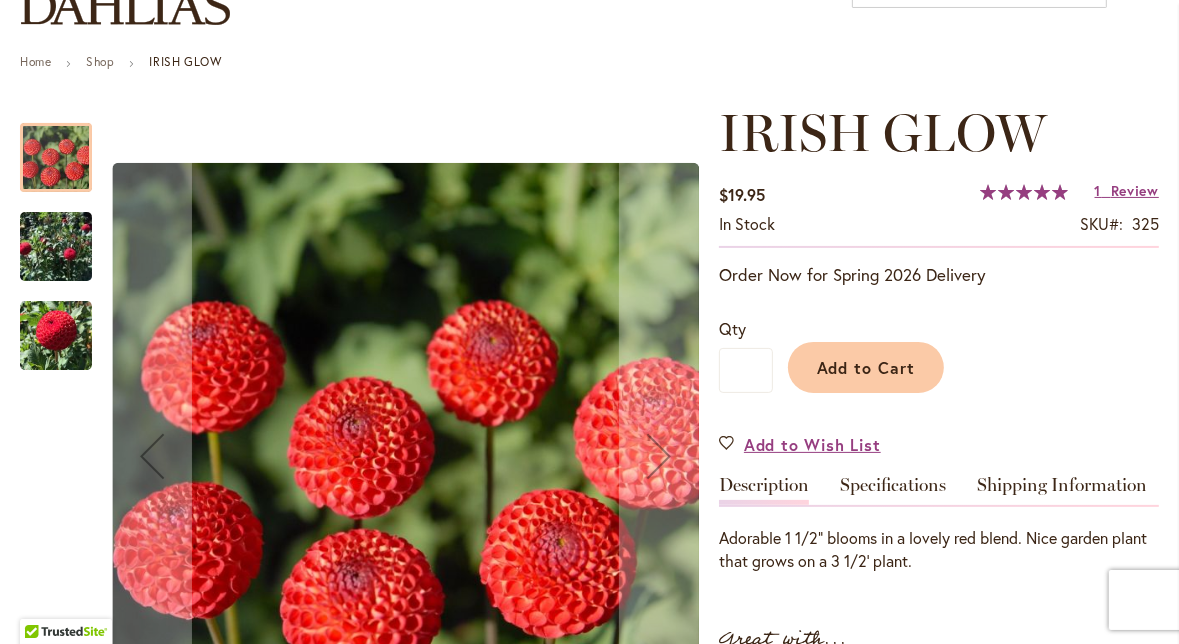 click at bounding box center [56, 335] 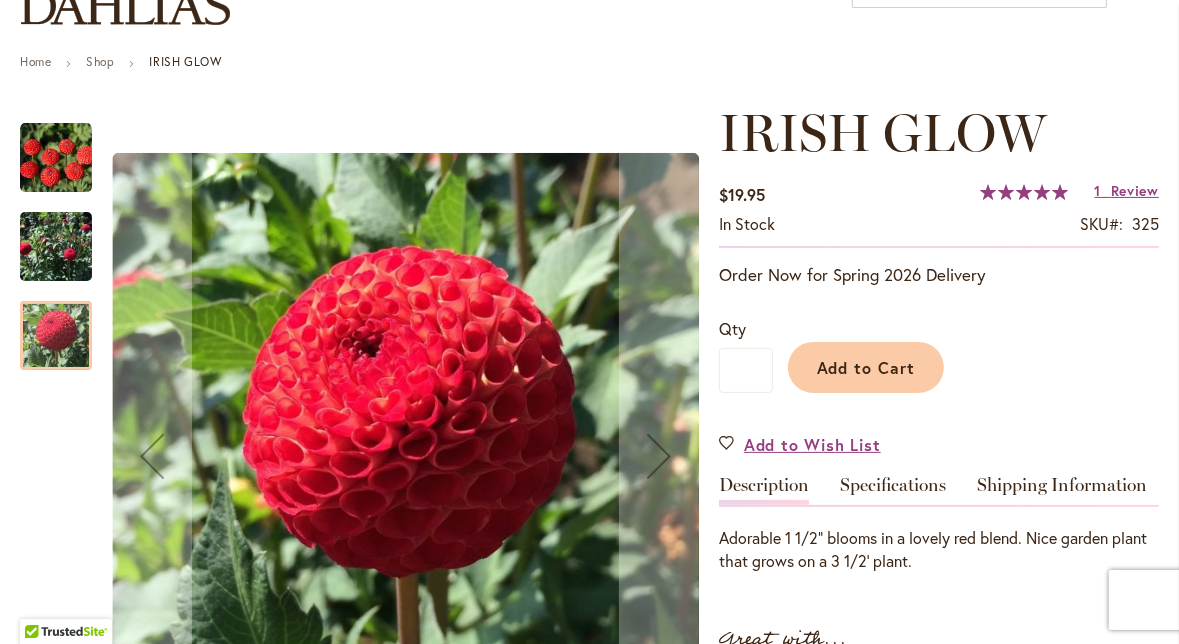 click at bounding box center [56, 246] 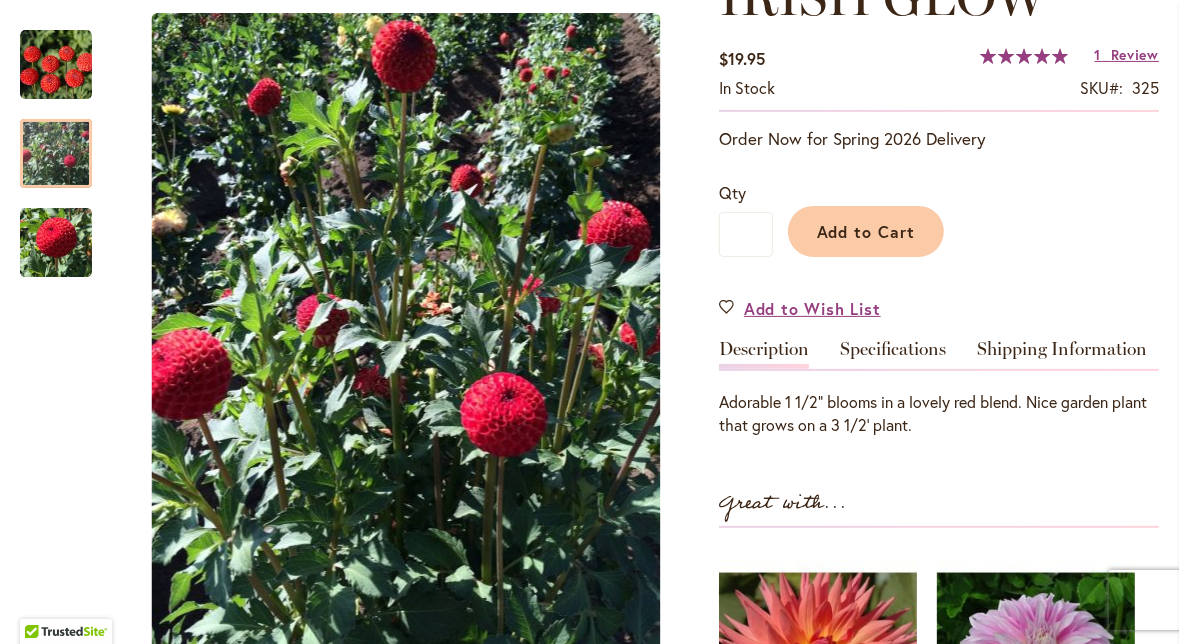 scroll, scrollTop: 328, scrollLeft: 0, axis: vertical 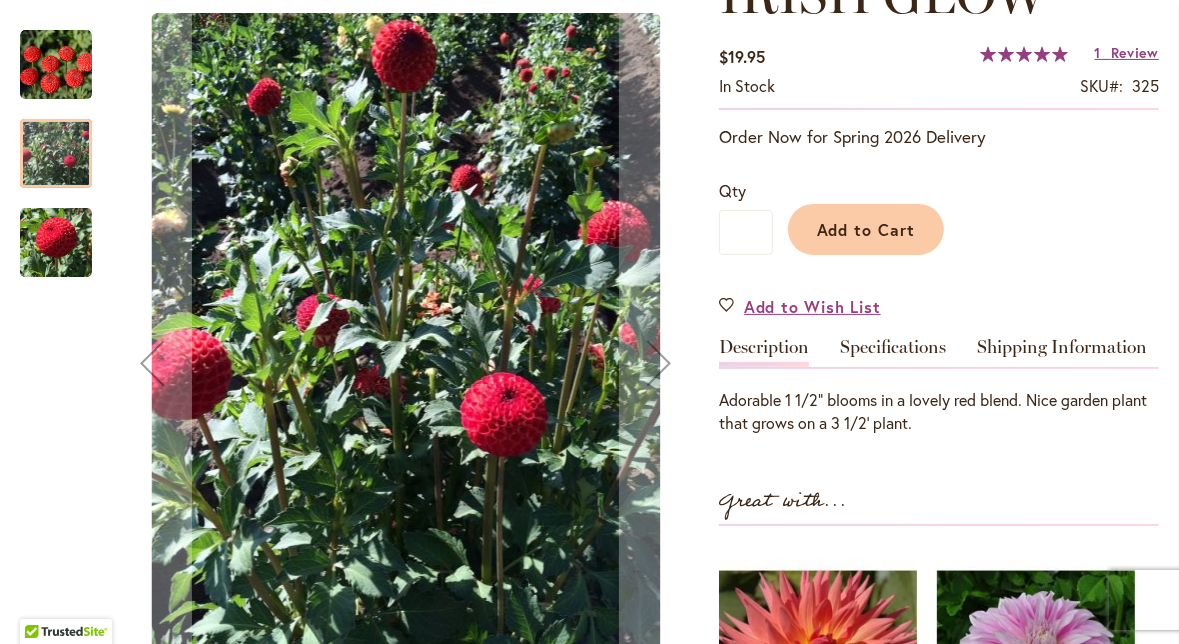 click at bounding box center (56, 65) 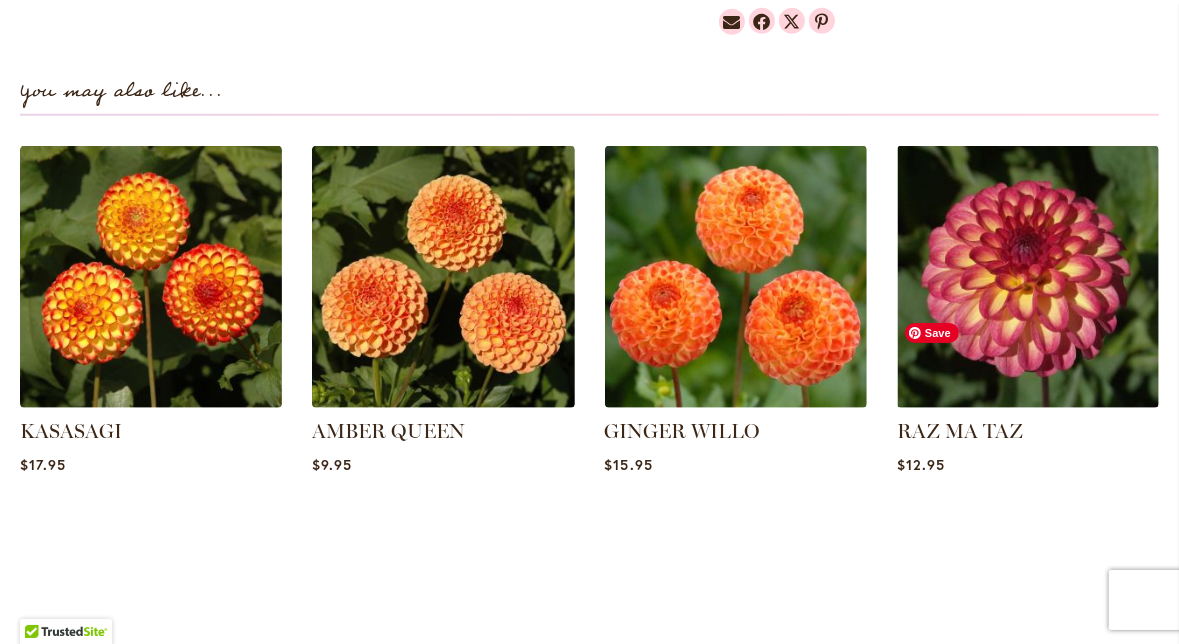 scroll, scrollTop: 1322, scrollLeft: 0, axis: vertical 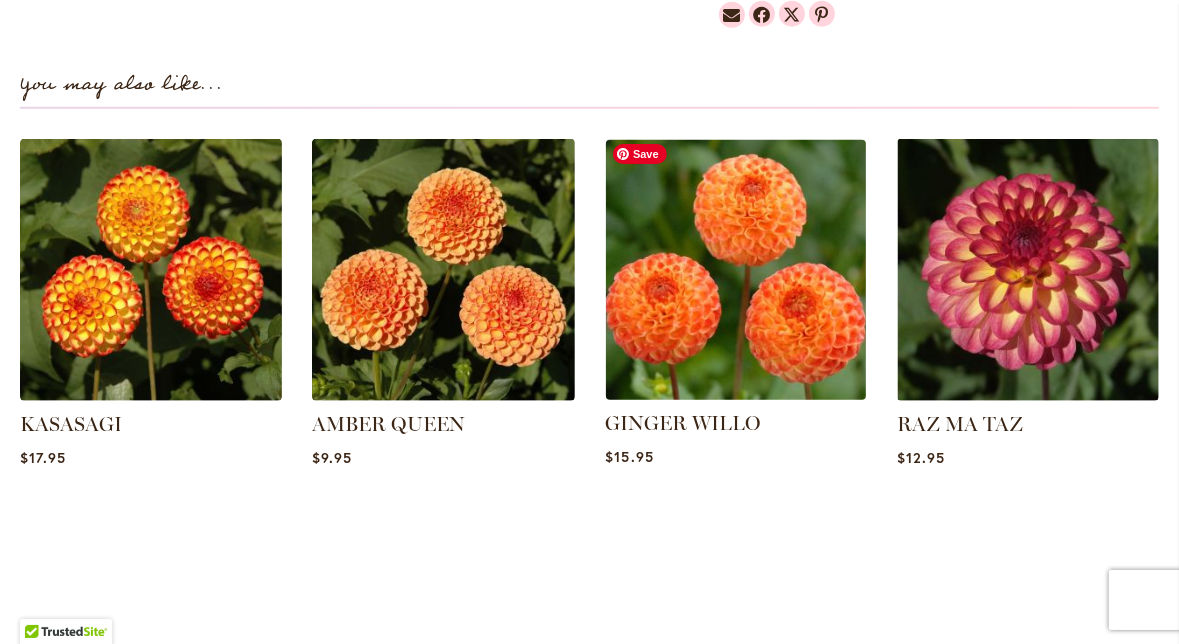 click at bounding box center (735, 270) 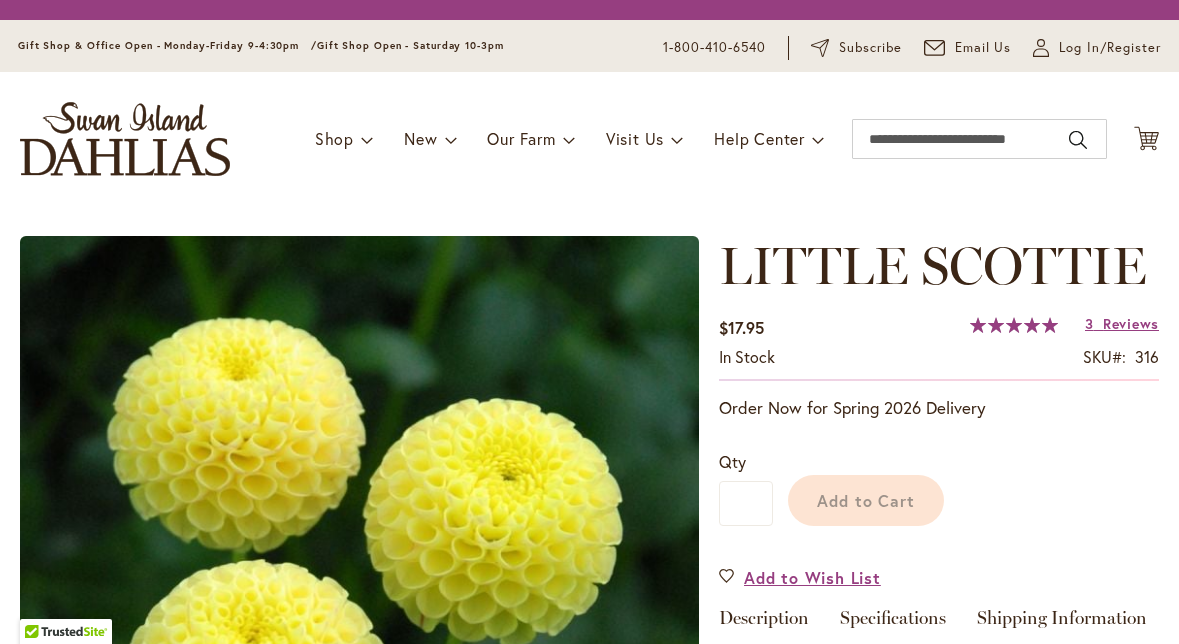 scroll, scrollTop: 0, scrollLeft: 0, axis: both 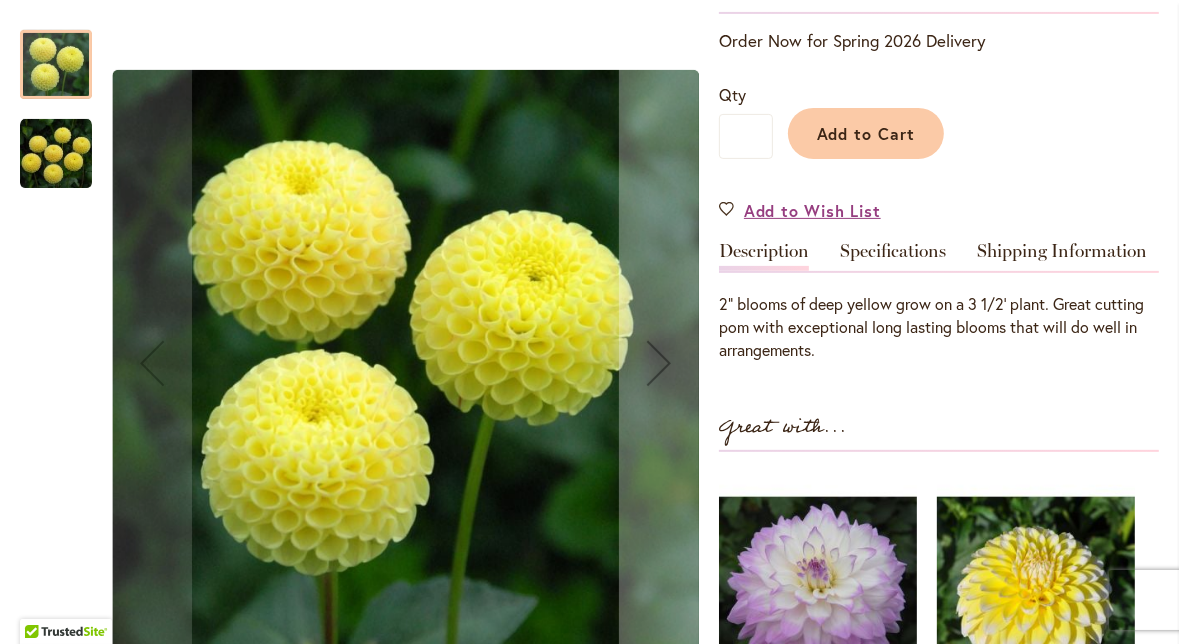 click at bounding box center (56, 154) 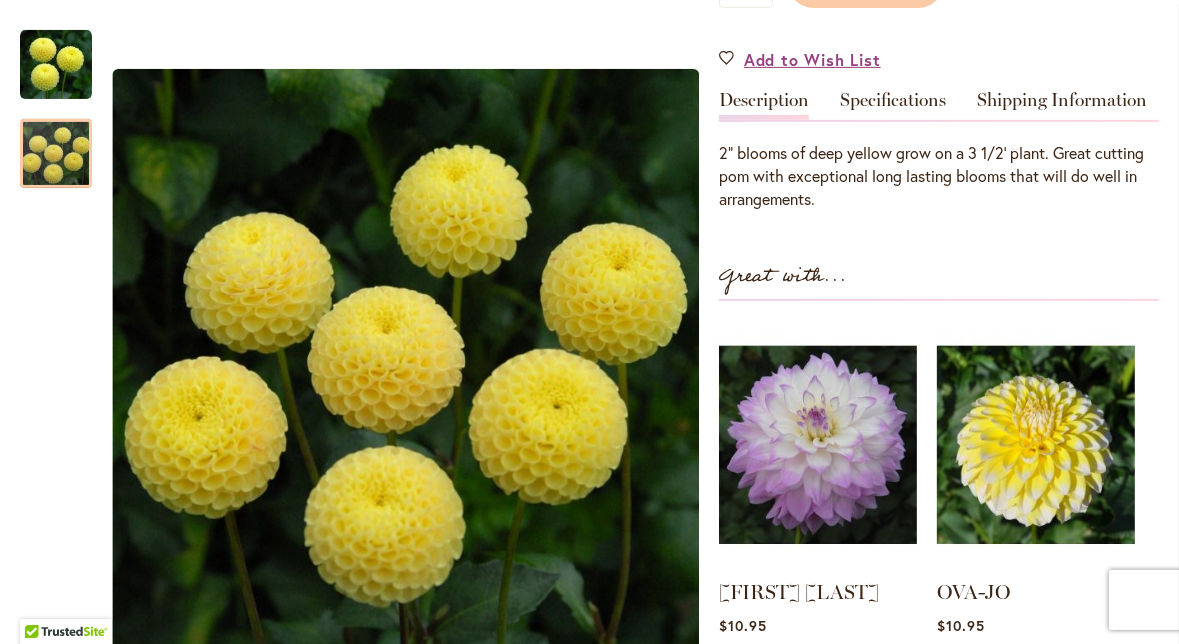 scroll, scrollTop: 548, scrollLeft: 0, axis: vertical 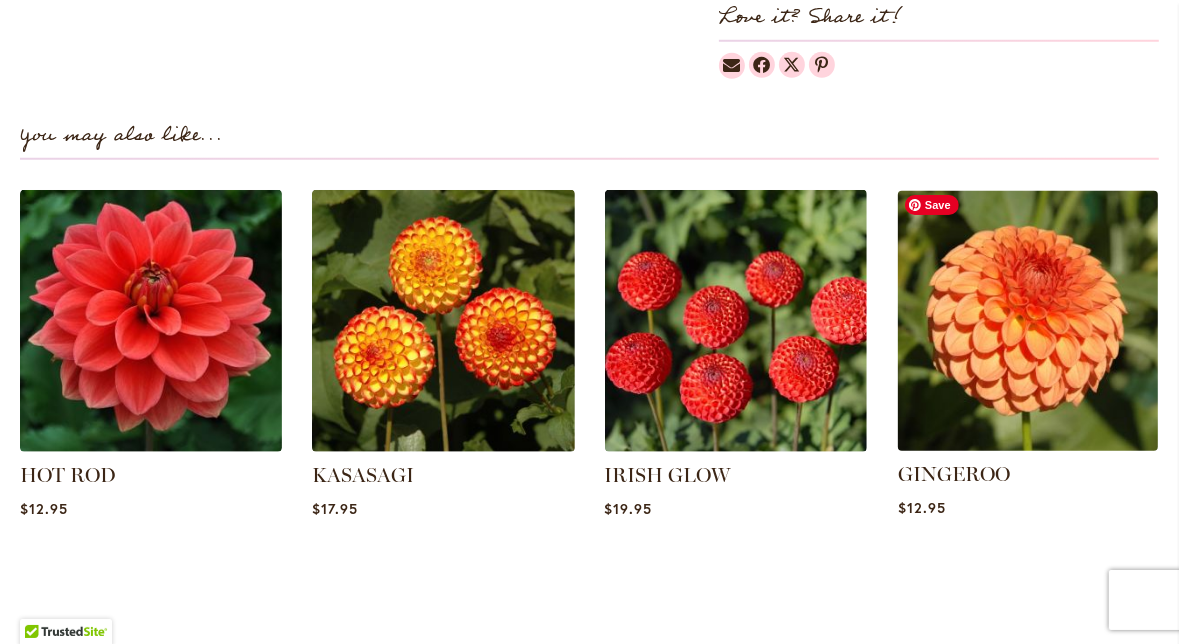 click at bounding box center (1027, 320) 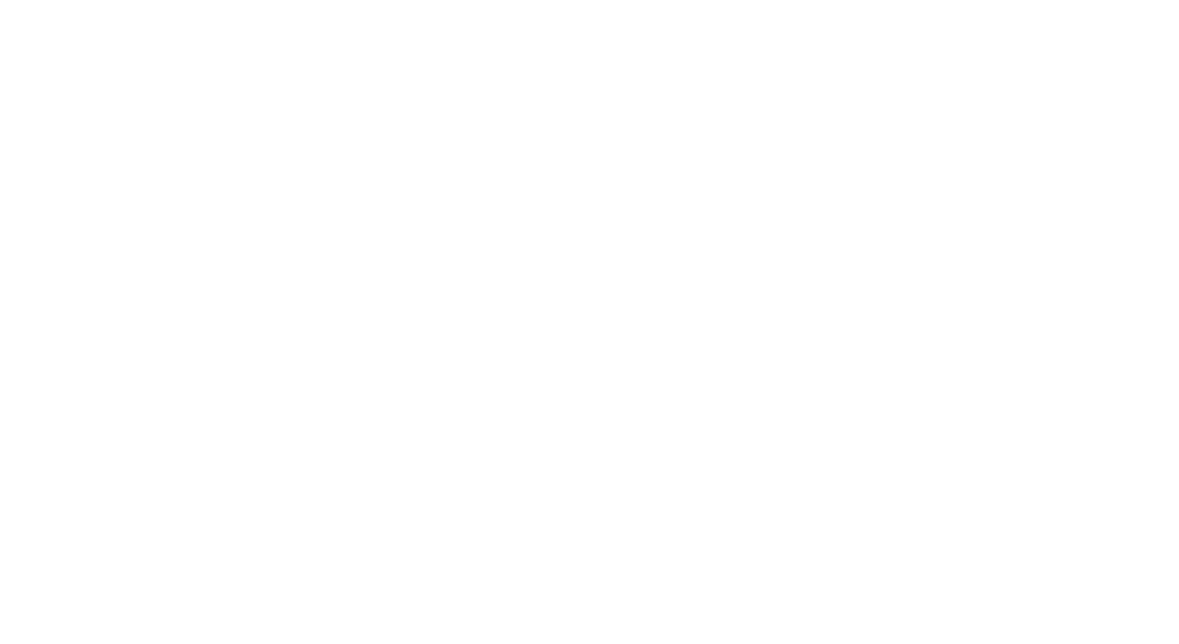 scroll, scrollTop: 0, scrollLeft: 0, axis: both 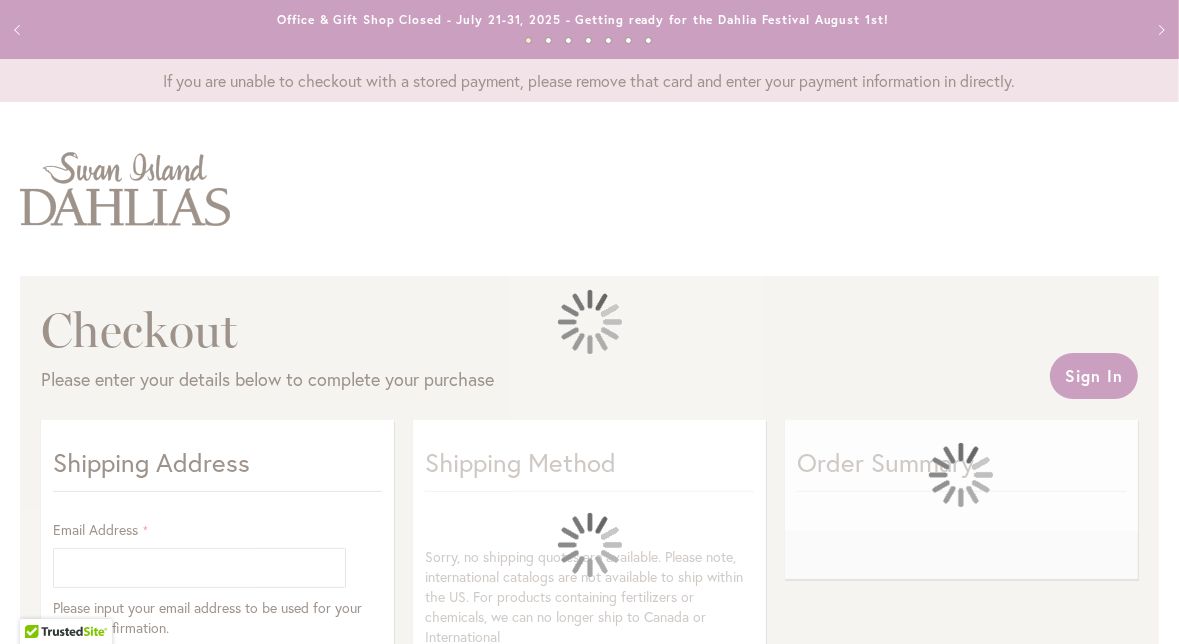 select on "**" 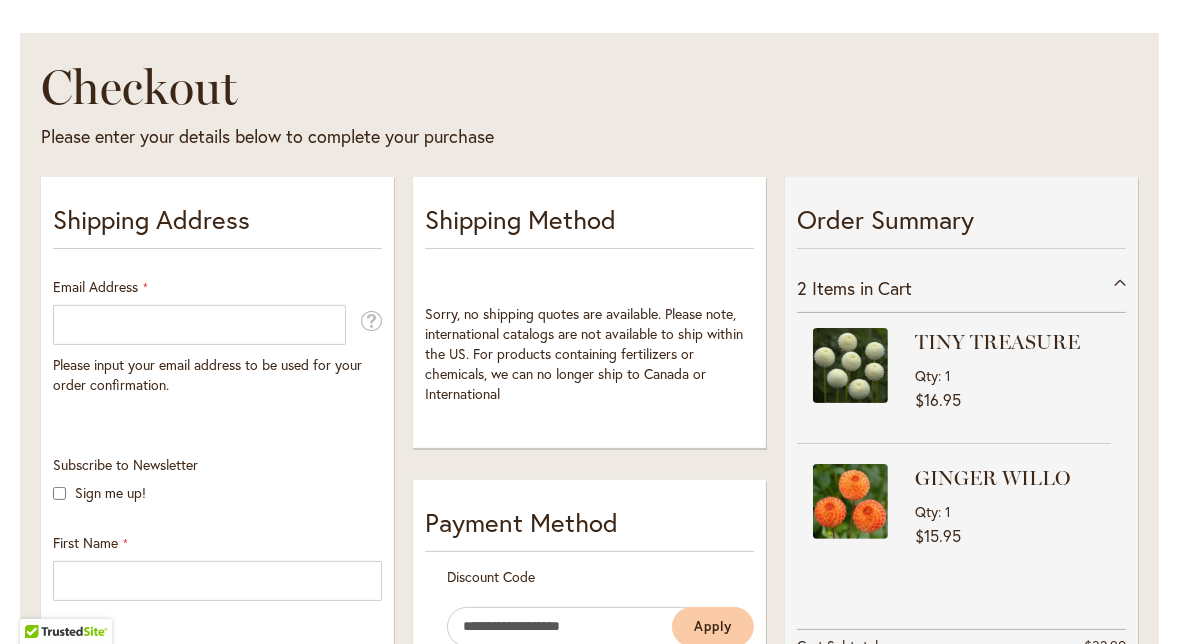 scroll, scrollTop: 245, scrollLeft: 0, axis: vertical 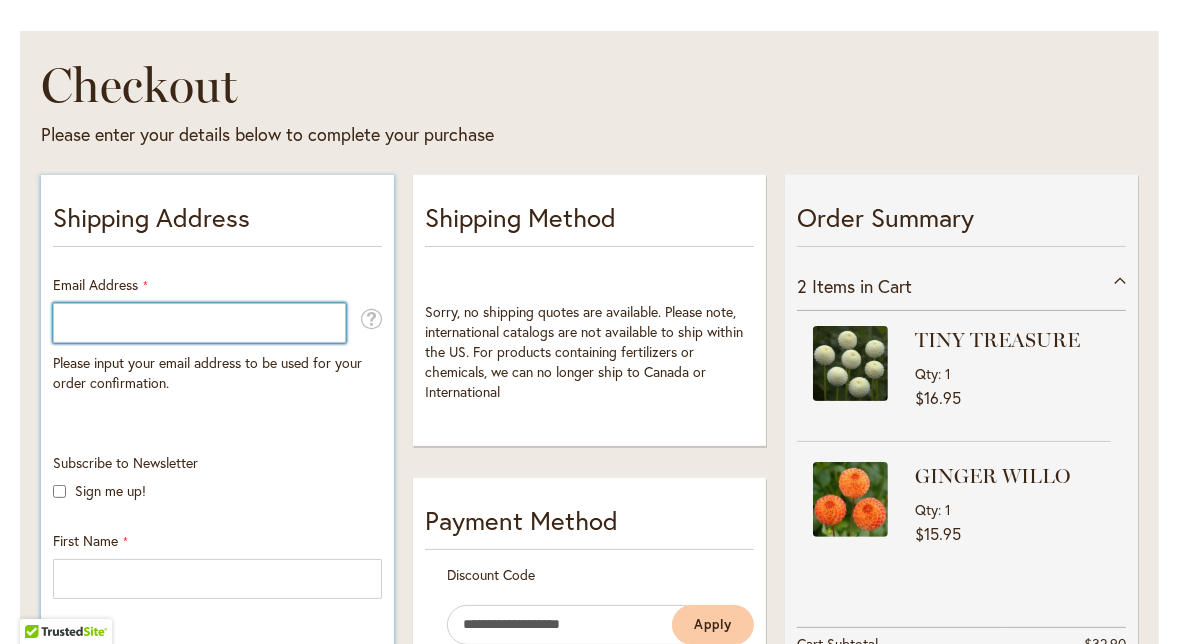 click on "Email Address" at bounding box center [199, 323] 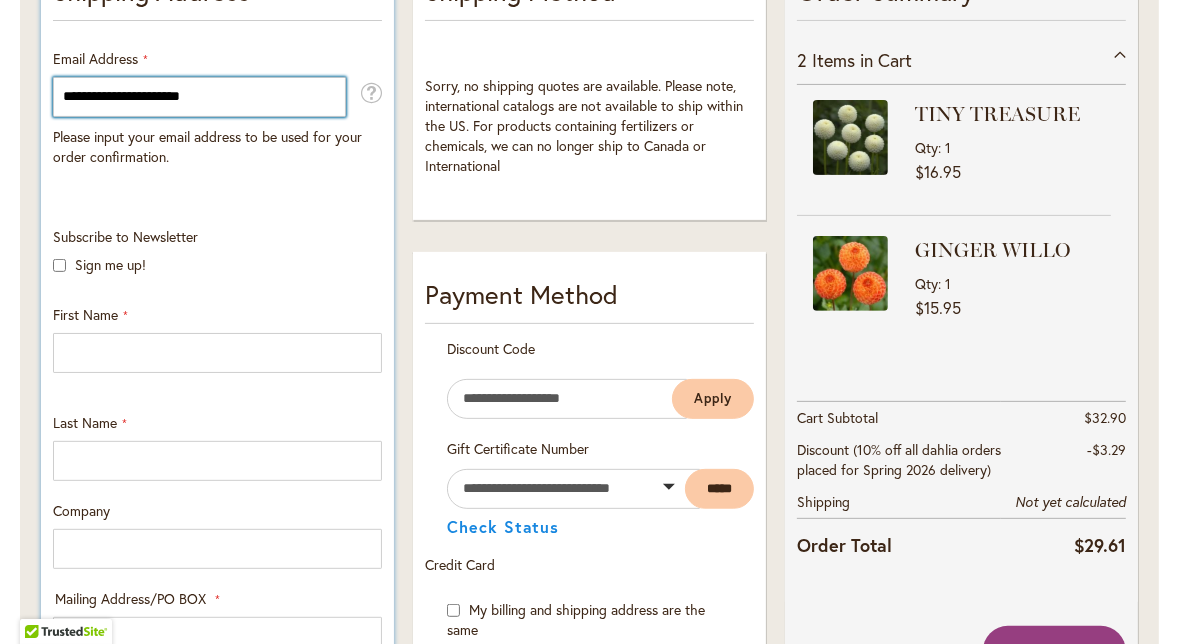 scroll, scrollTop: 472, scrollLeft: 0, axis: vertical 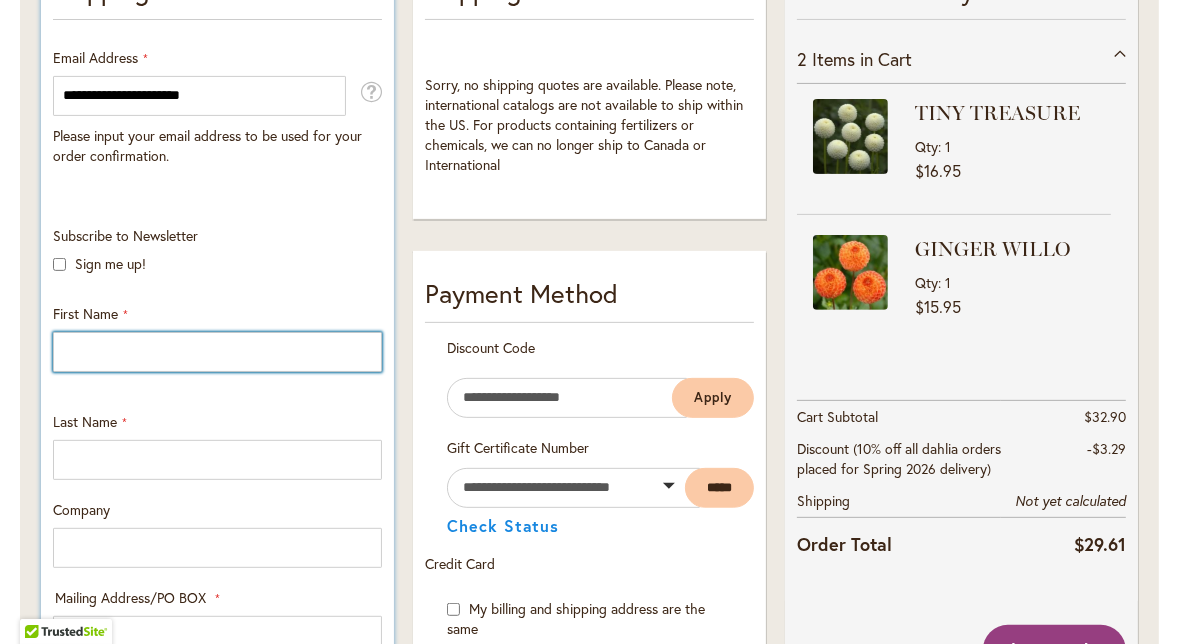 click on "First Name" at bounding box center [217, 352] 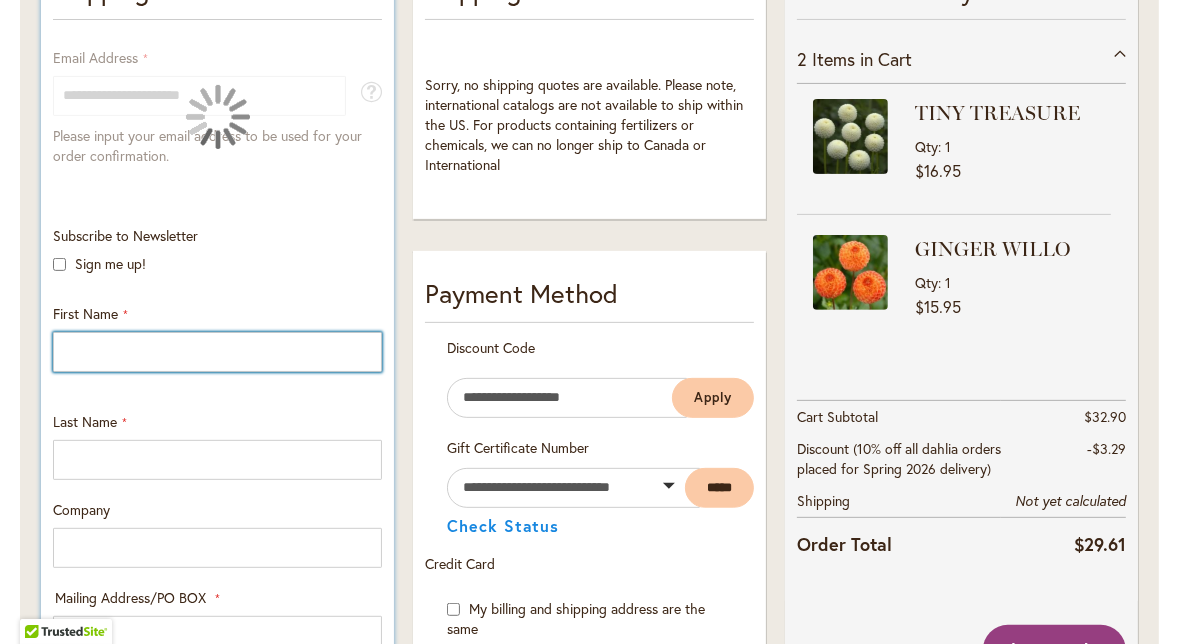type on "*****" 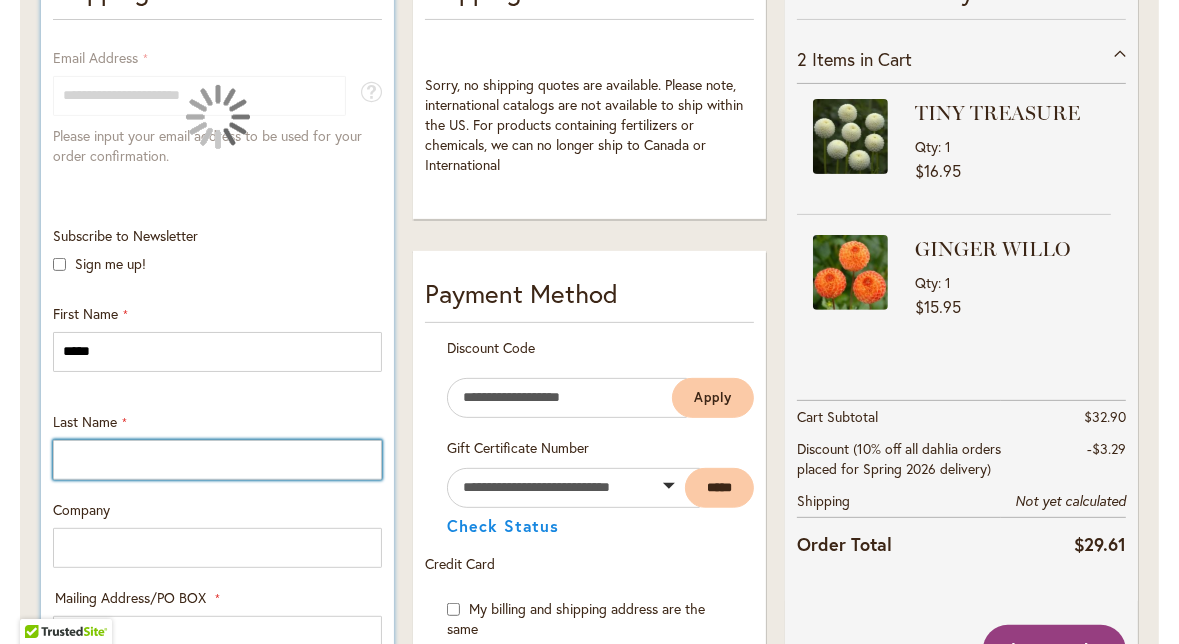 type on "***" 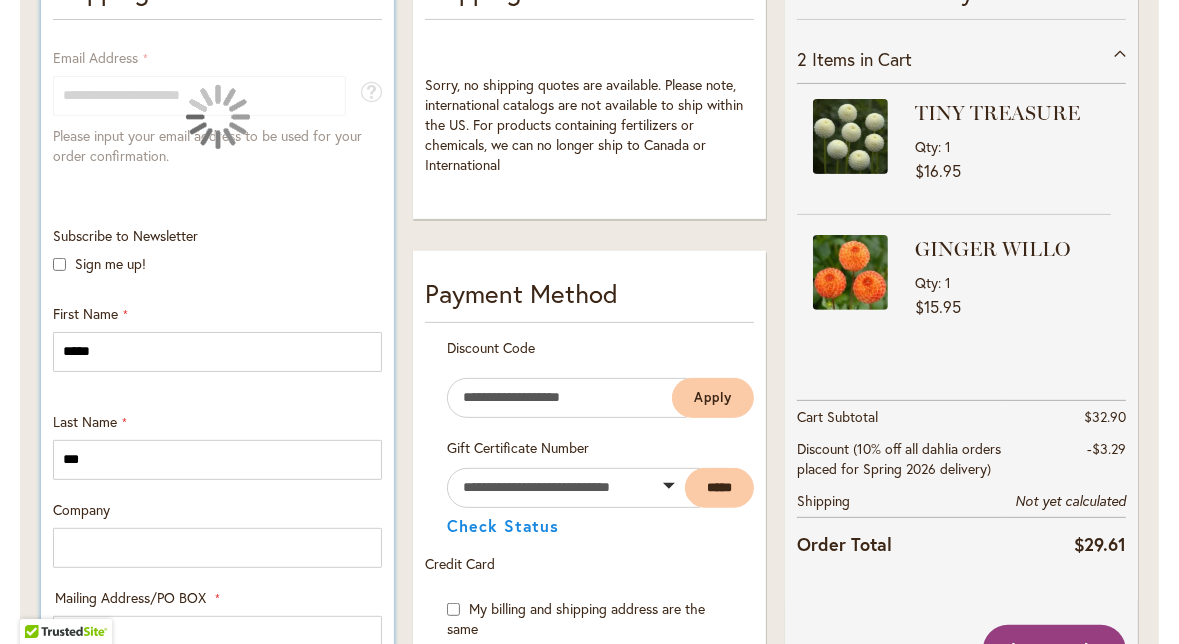 type on "**********" 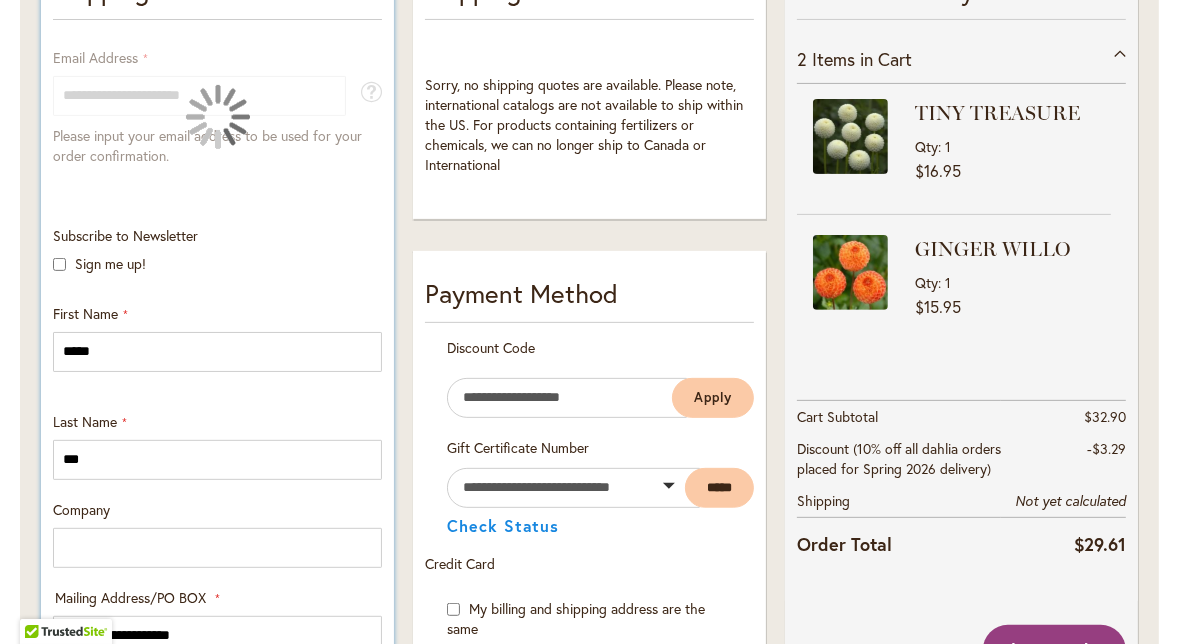 select on "**" 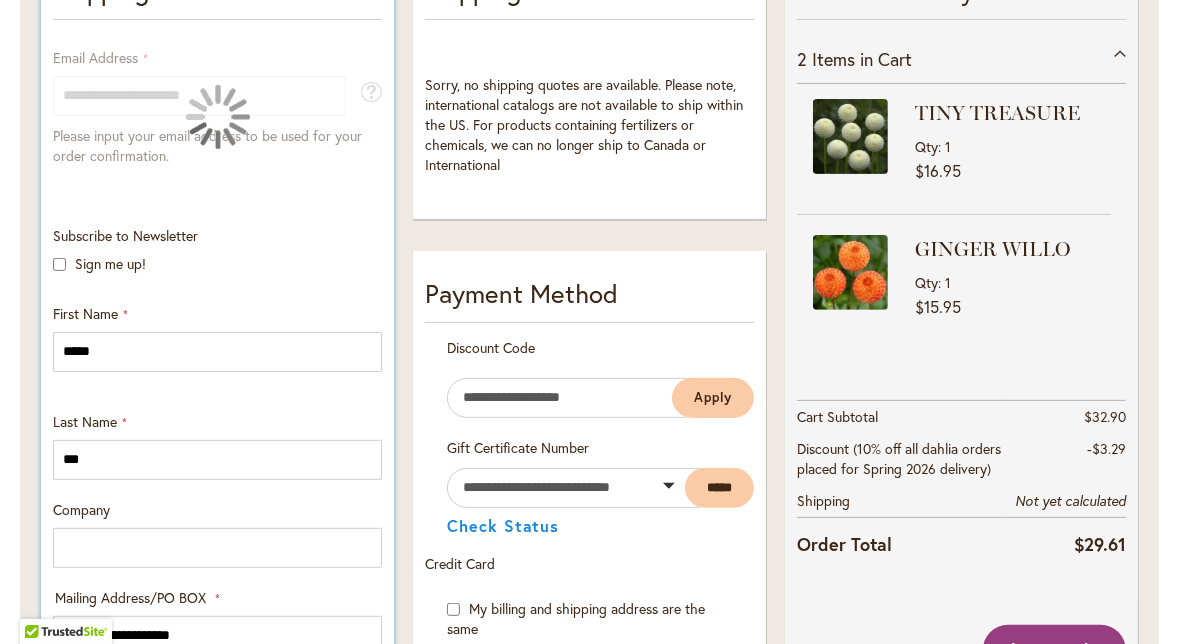 type on "**********" 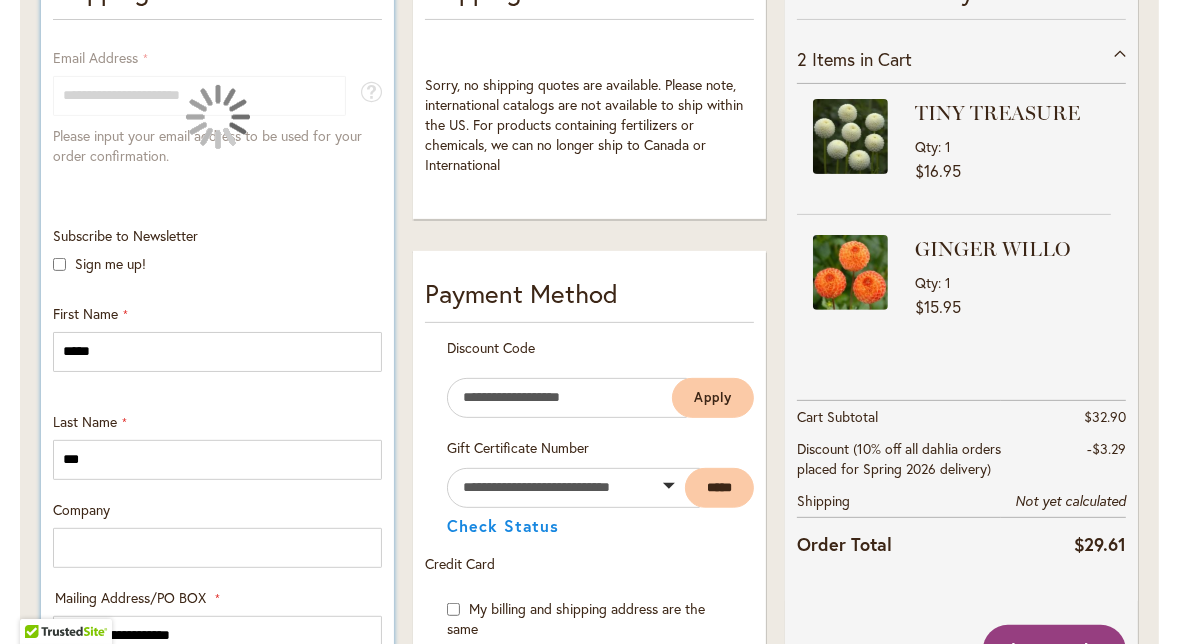 type on "**********" 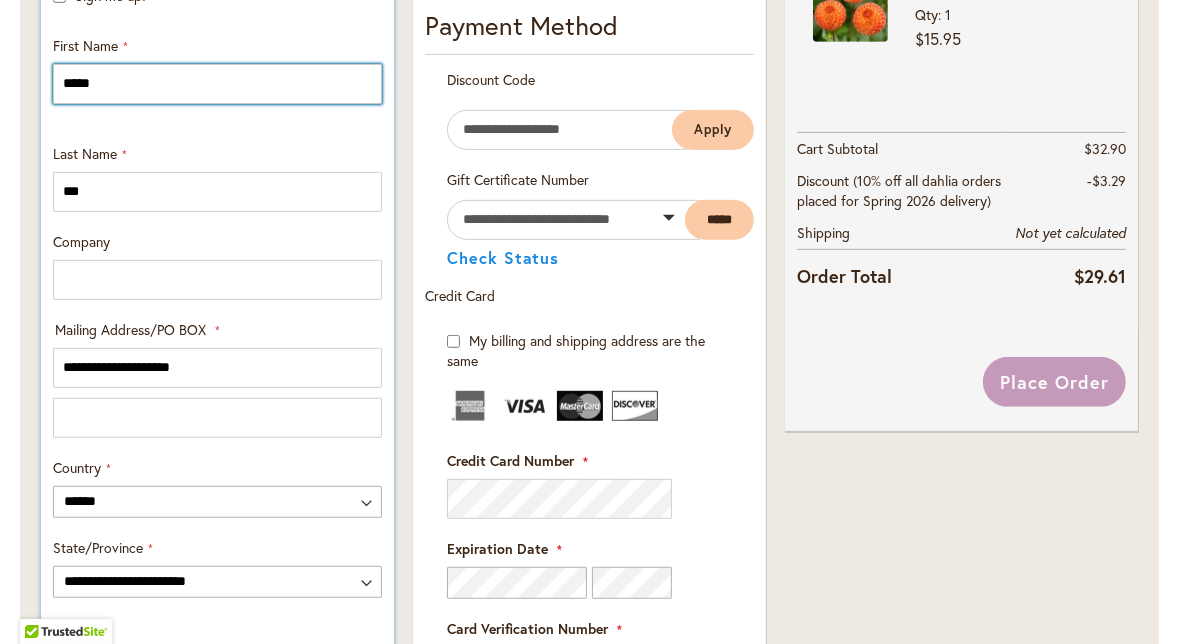 scroll, scrollTop: 744, scrollLeft: 0, axis: vertical 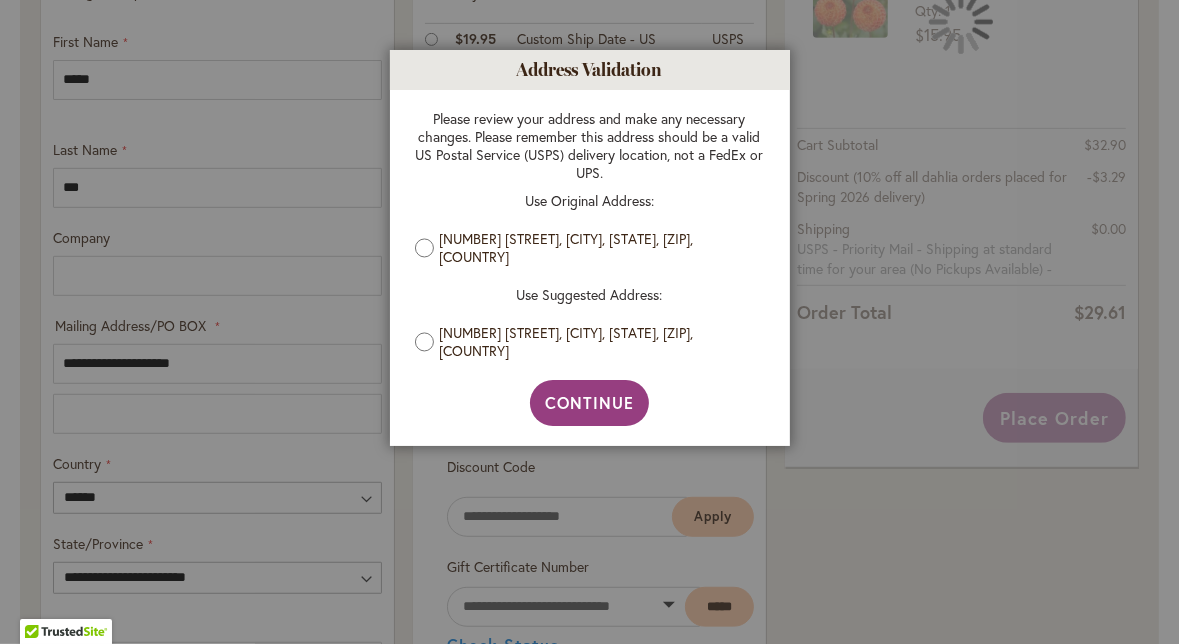 click on "919 Sunset Creek Lane, Pleasanton, California, 94566, United States" at bounding box center [596, 248] 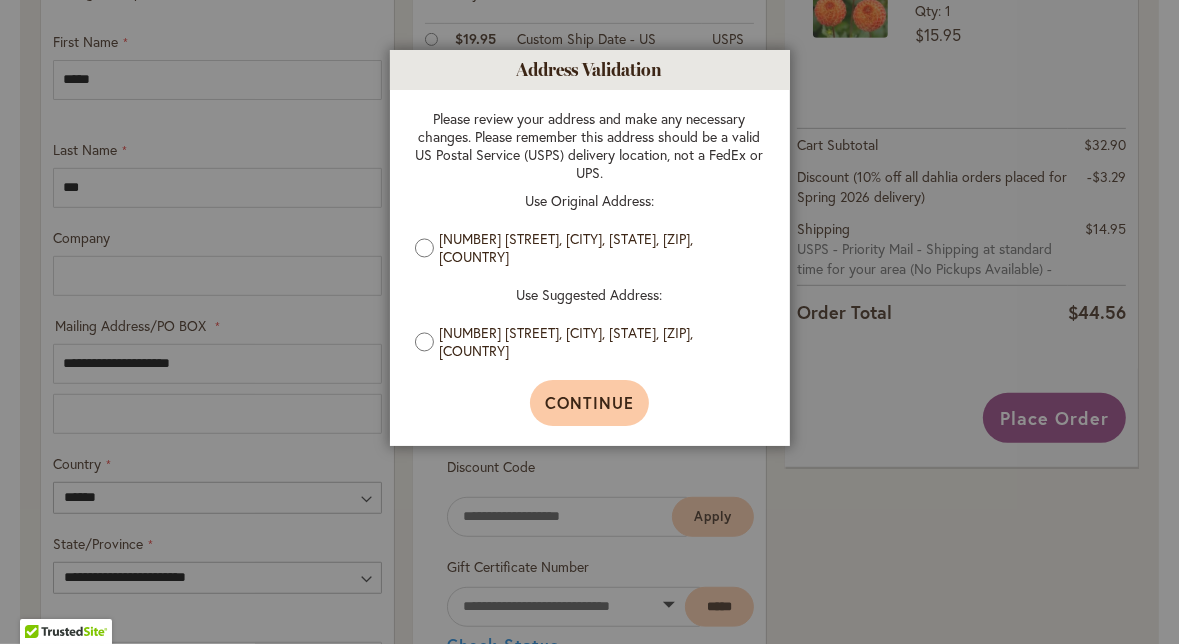 click on "Continue" at bounding box center (589, 402) 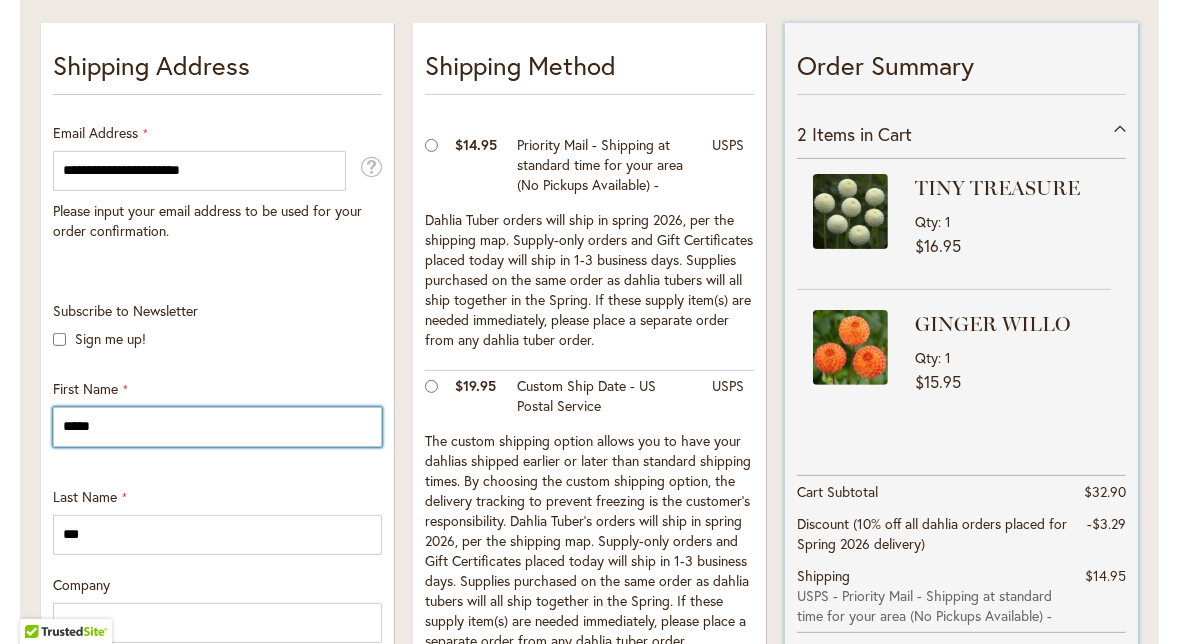 scroll, scrollTop: 392, scrollLeft: 0, axis: vertical 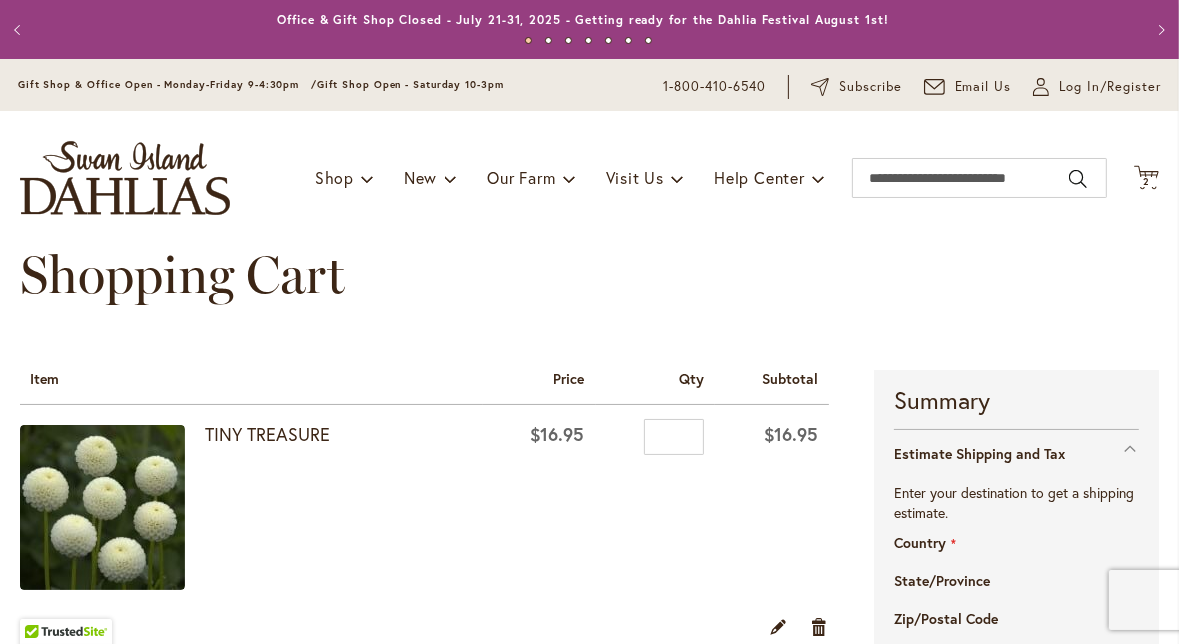 select on "**" 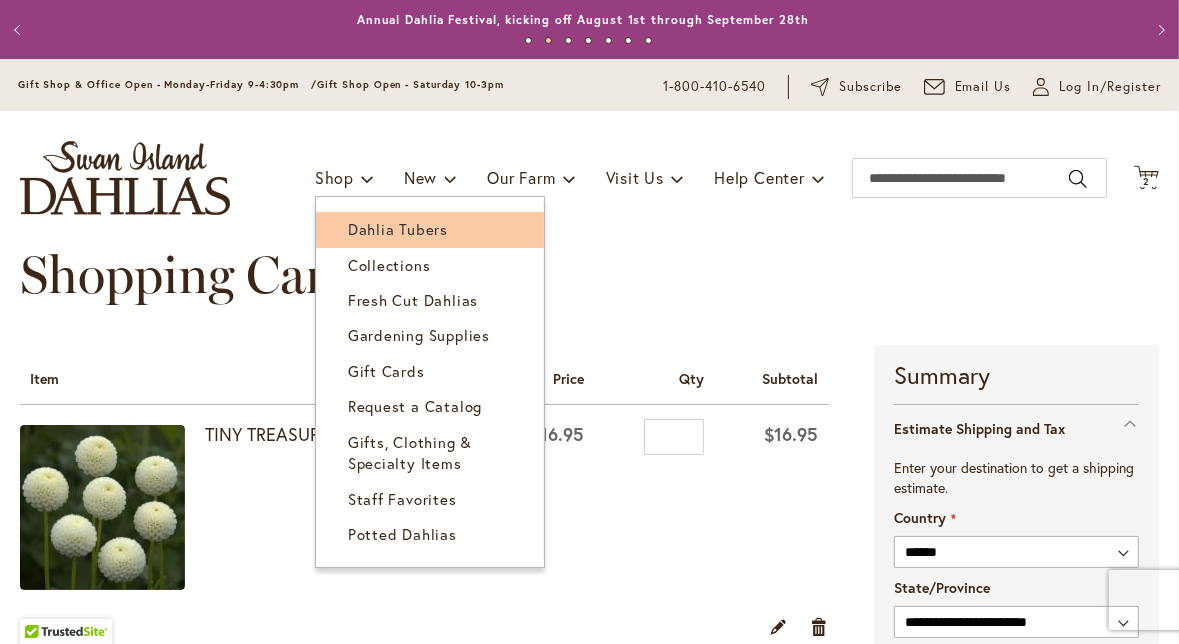 click on "Dahlia Tubers" at bounding box center [398, 229] 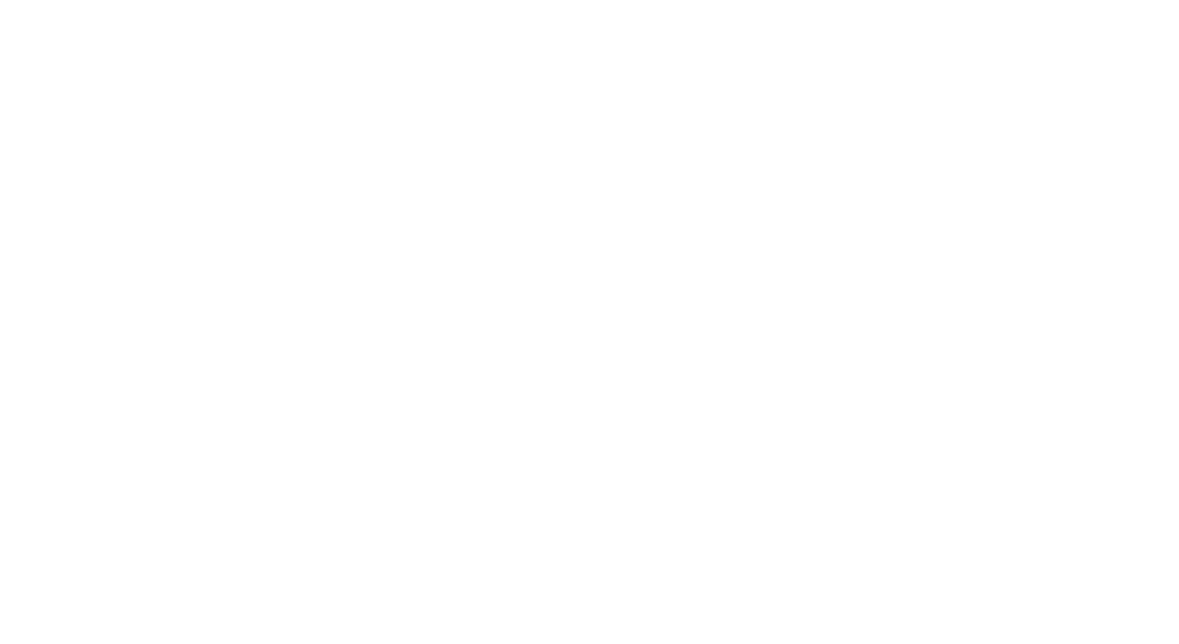 scroll, scrollTop: 0, scrollLeft: 0, axis: both 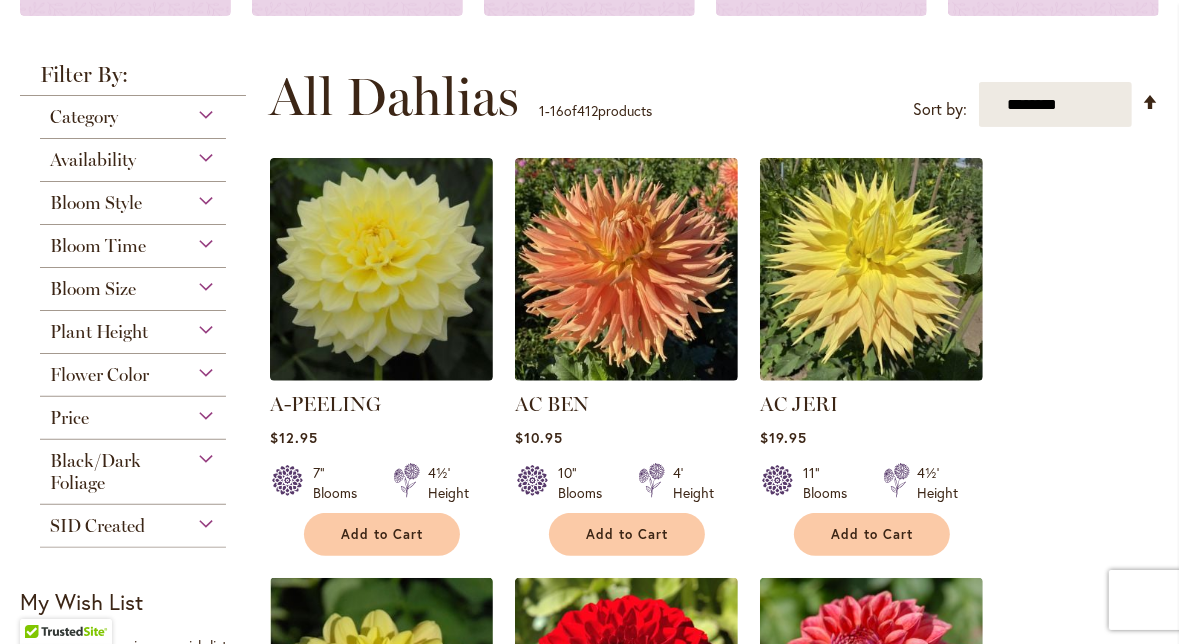 click on "Bloom Size" at bounding box center [133, 284] 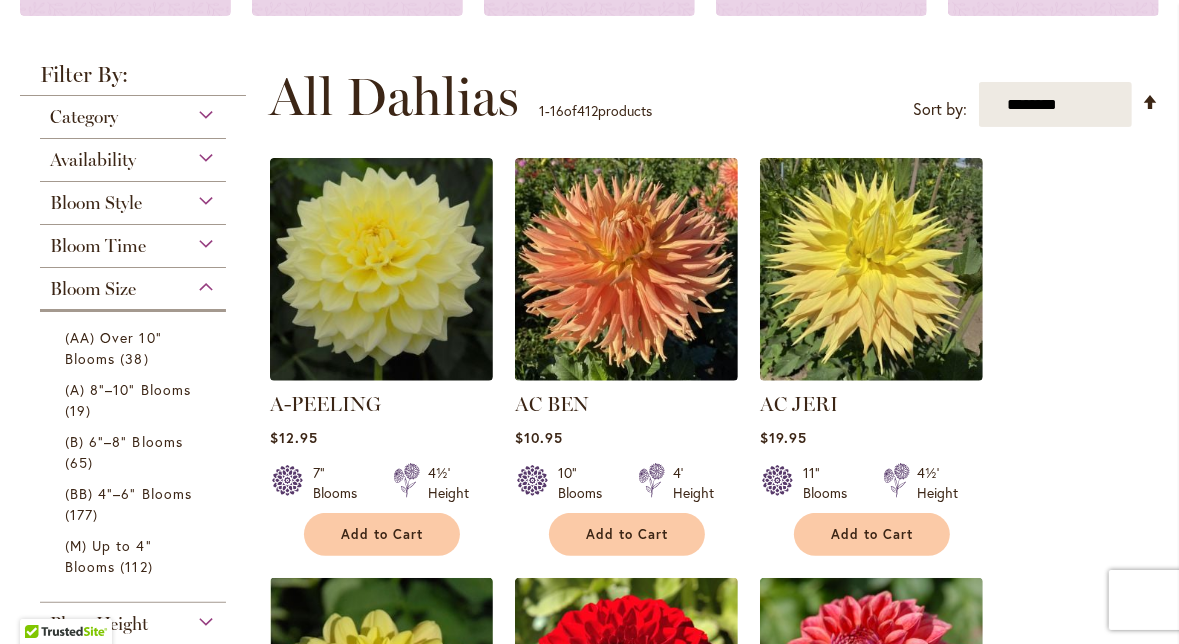 click on "Bloom Size" at bounding box center (133, 284) 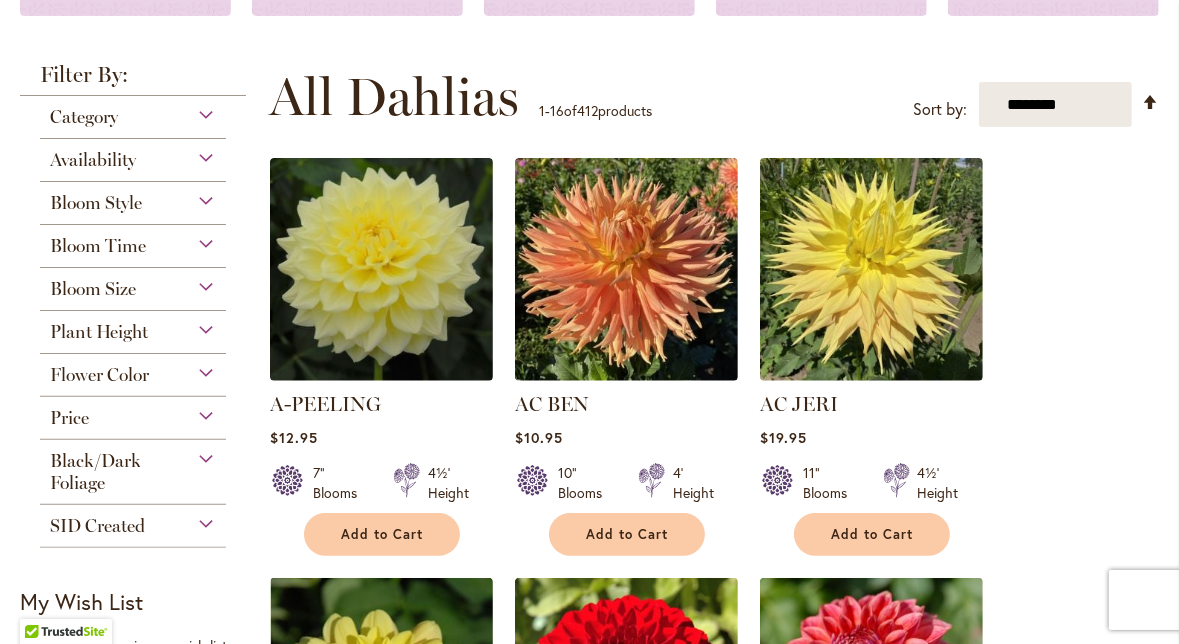 click on "Plant Height" at bounding box center [133, 327] 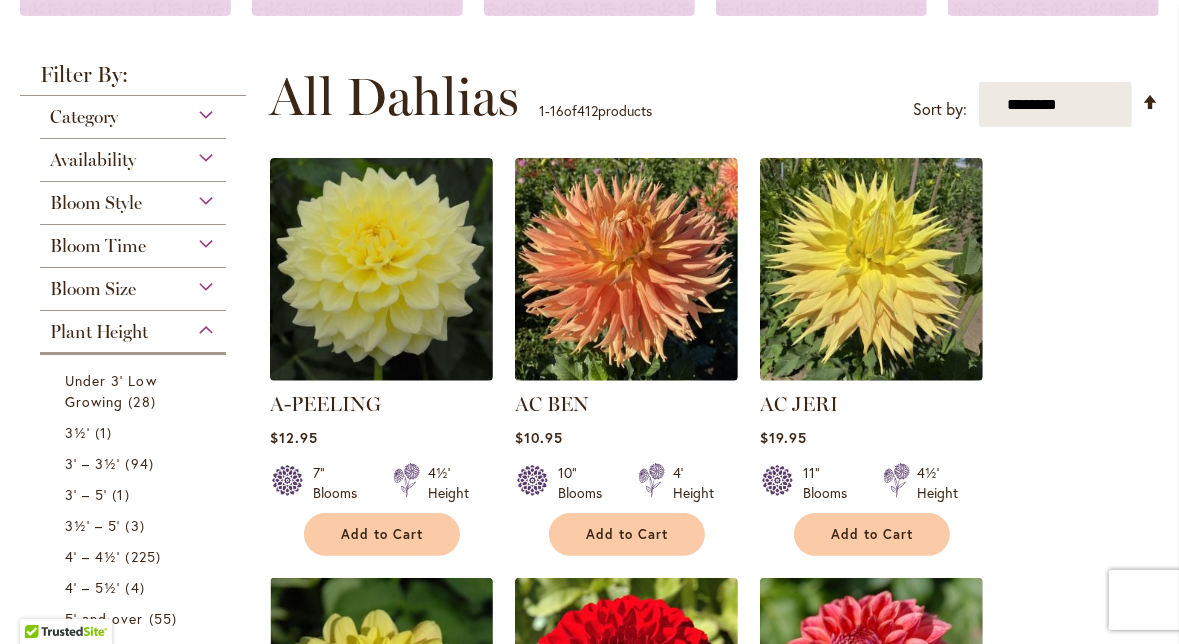 click on "Plant Height" at bounding box center (133, 327) 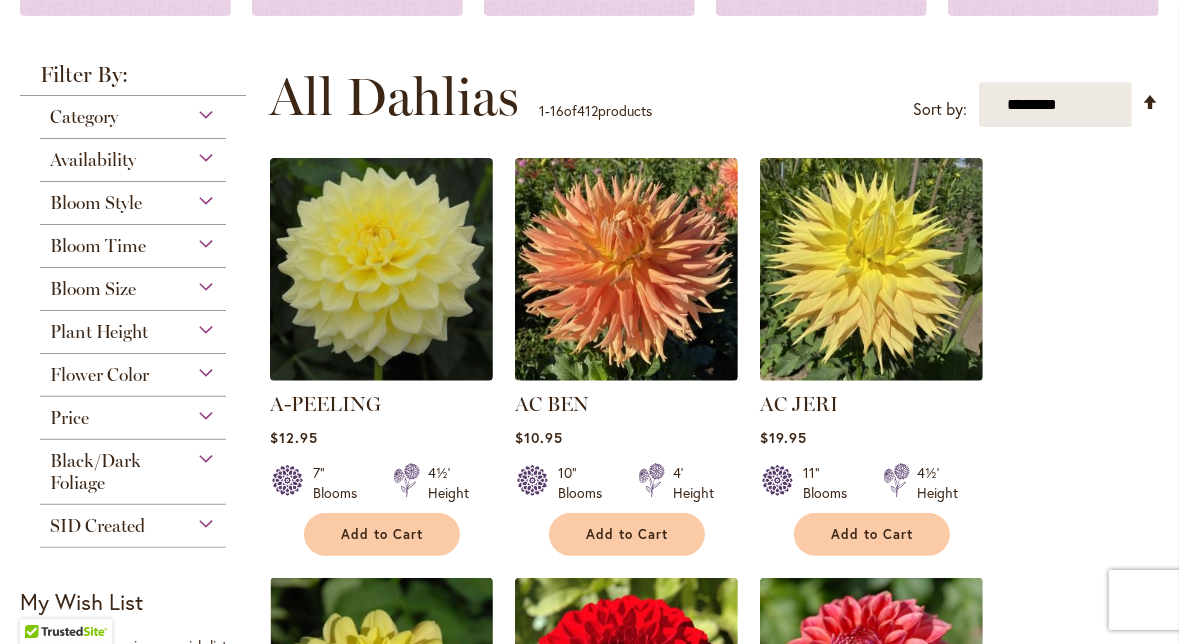 click on "Plant Height" at bounding box center [133, 327] 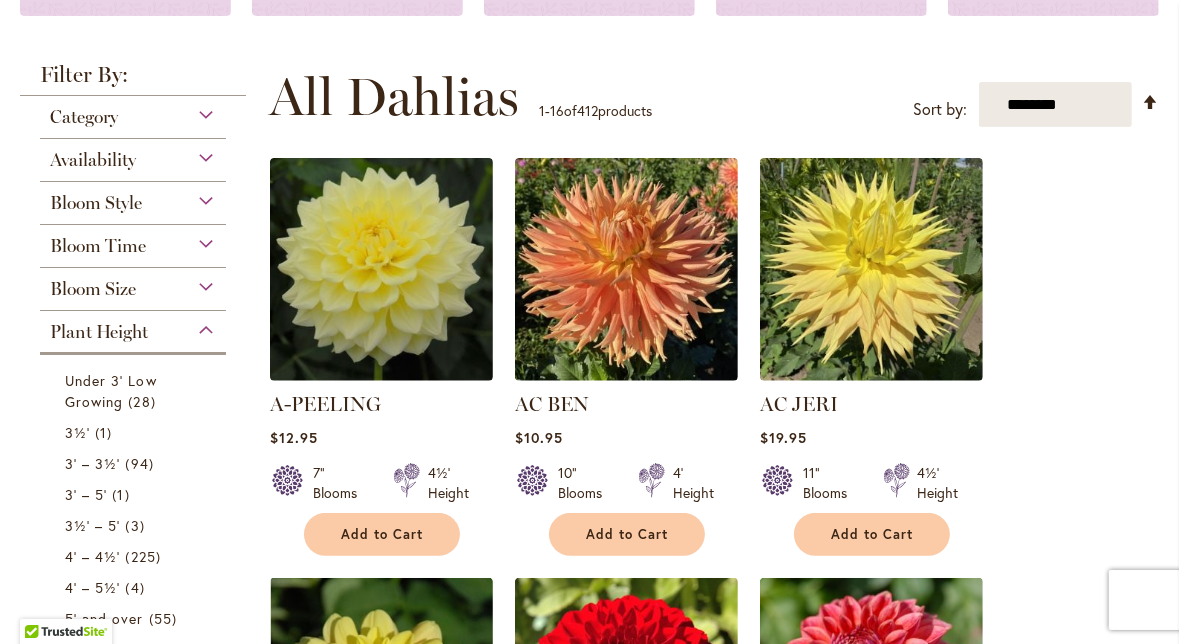 click on "Plant Height" at bounding box center [133, 327] 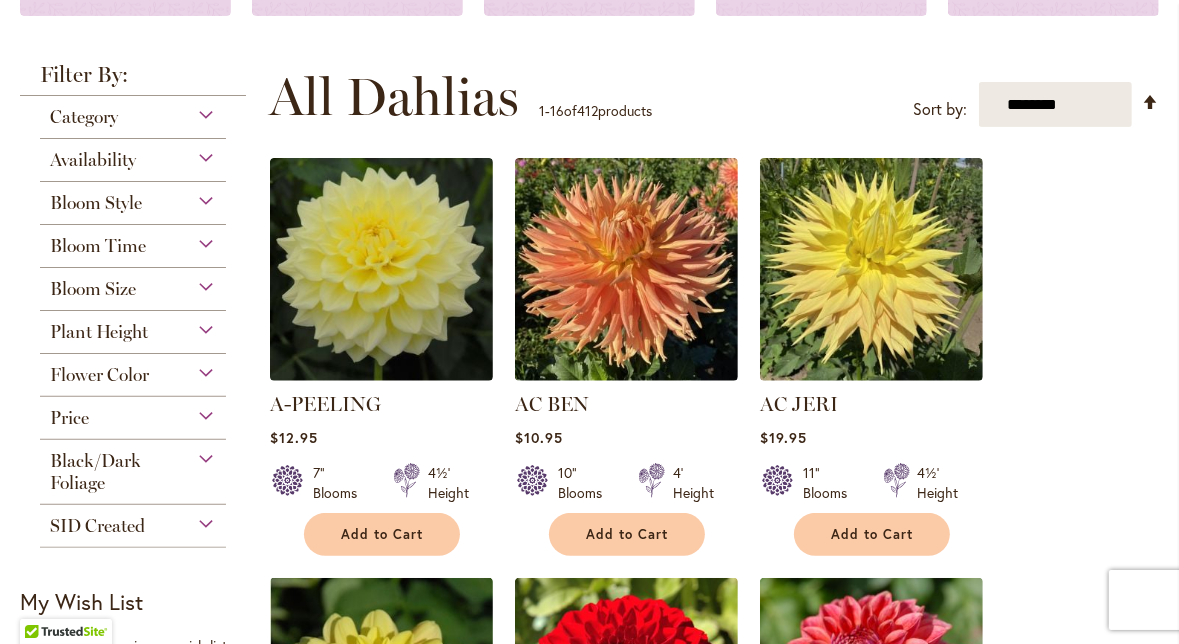 click on "Flower Color" at bounding box center (133, 370) 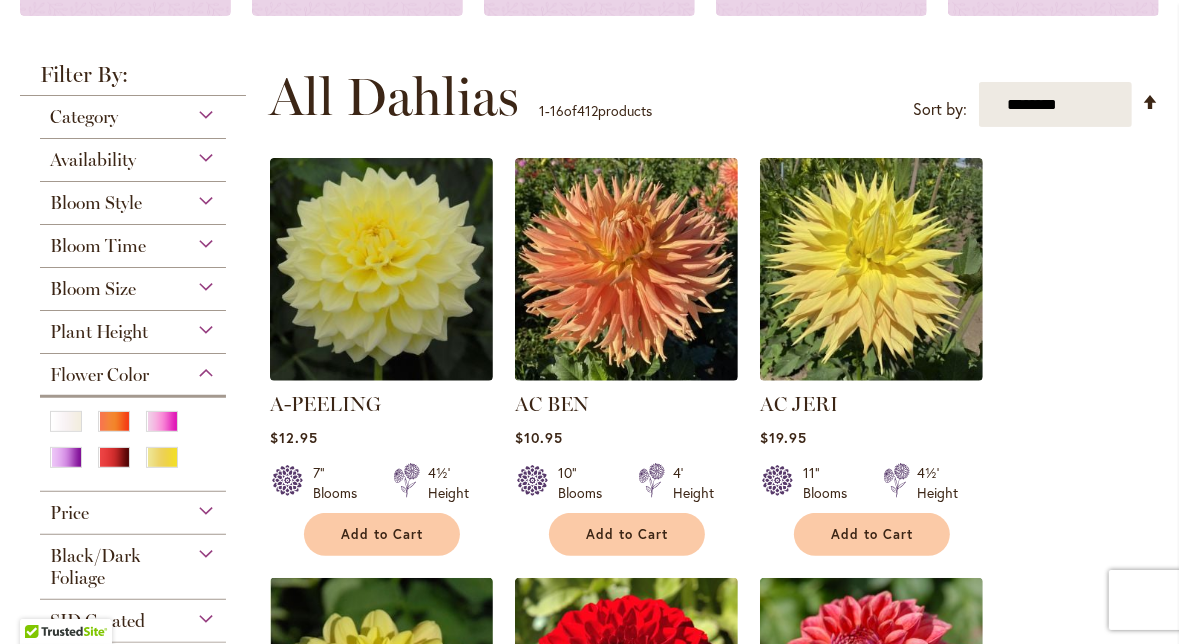 click on "Flower Color" at bounding box center (133, 370) 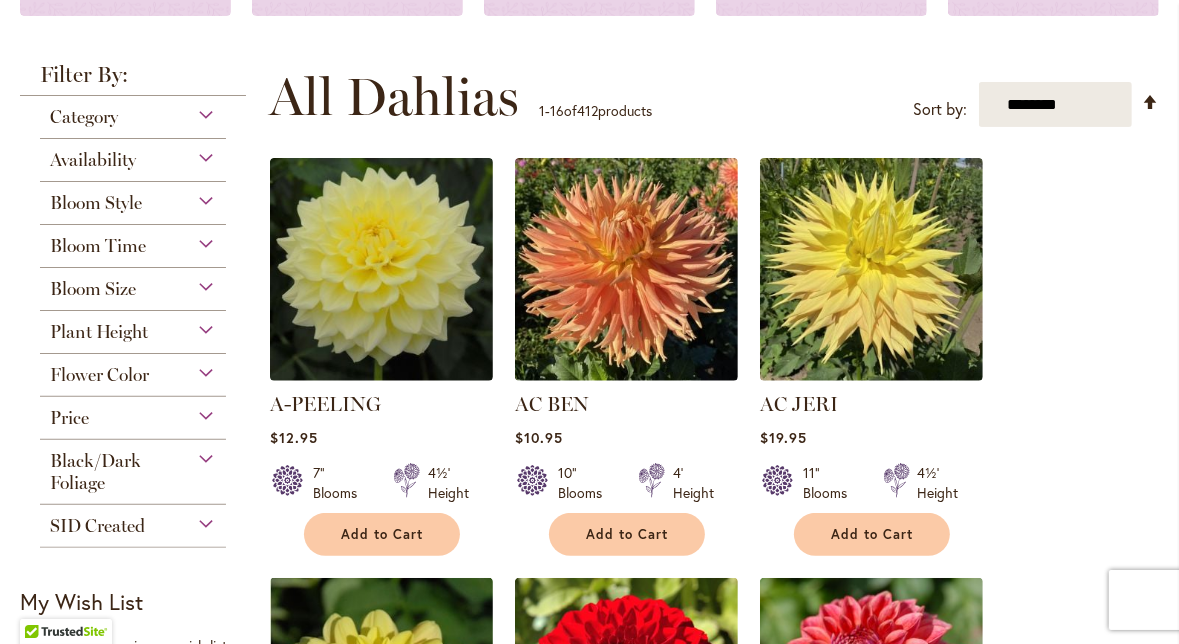 click on "Availability
In Stock
382
items
Out of Stock
30
items" at bounding box center (133, 160) 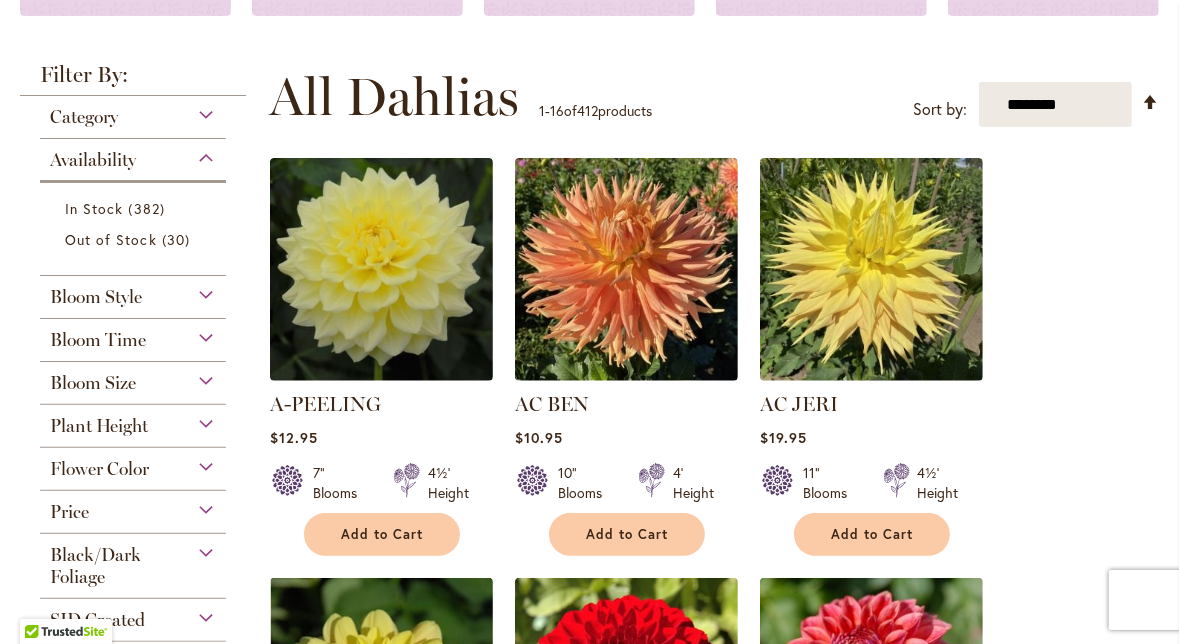 click on "Availability" at bounding box center [133, 155] 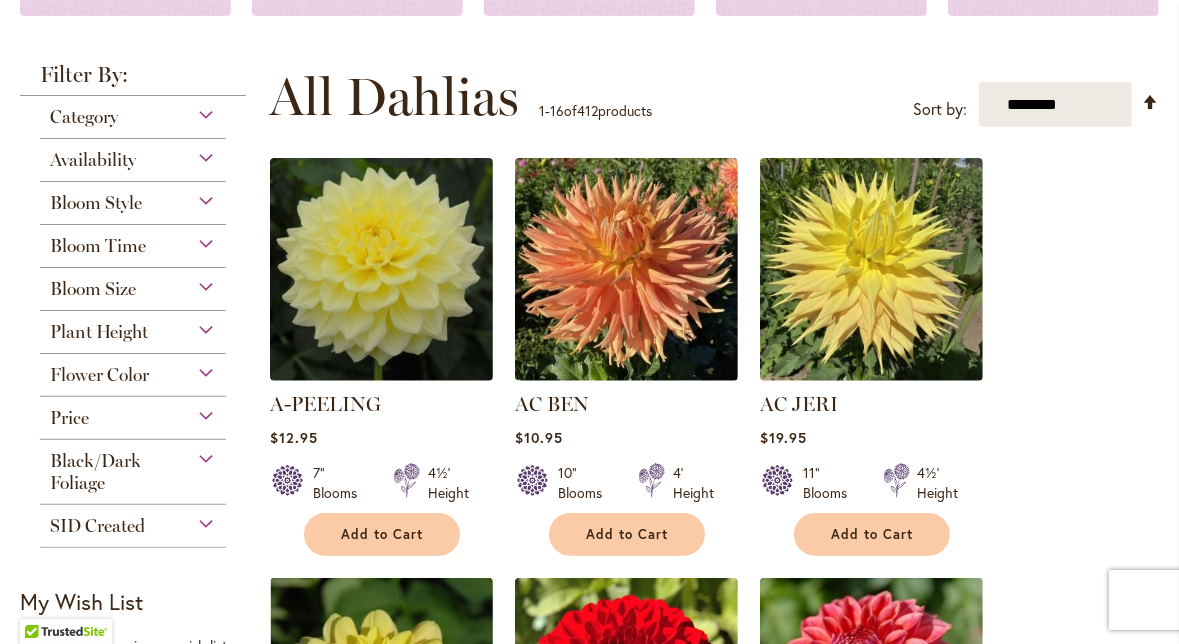 click on "Category" at bounding box center [133, 112] 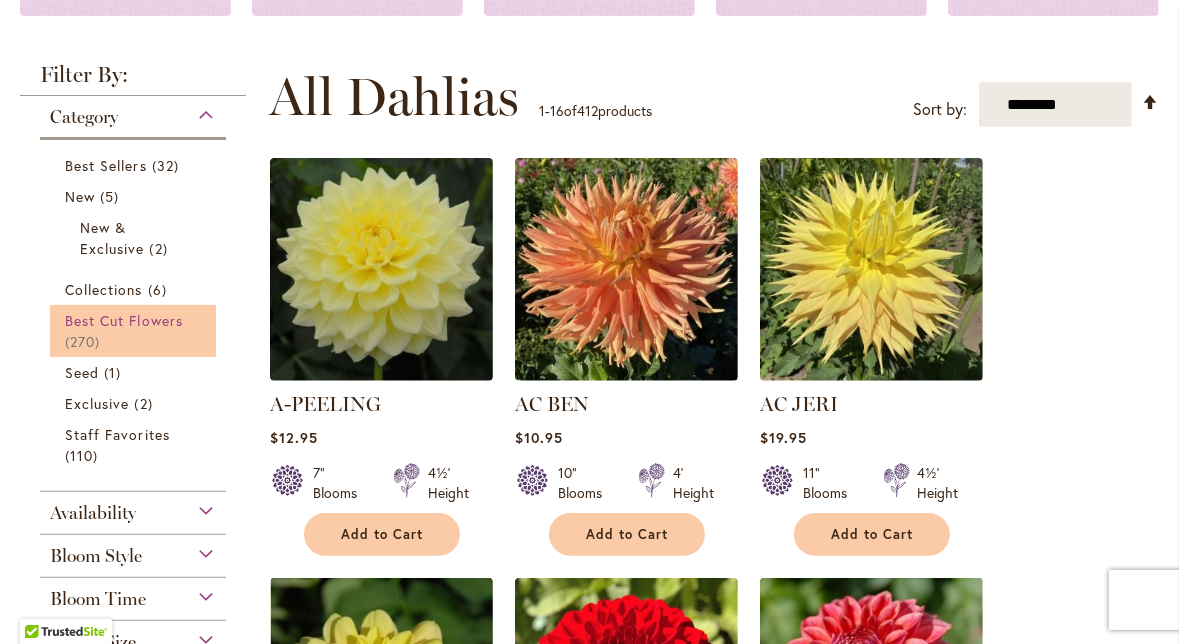 click on "Best Cut Flowers" at bounding box center [124, 320] 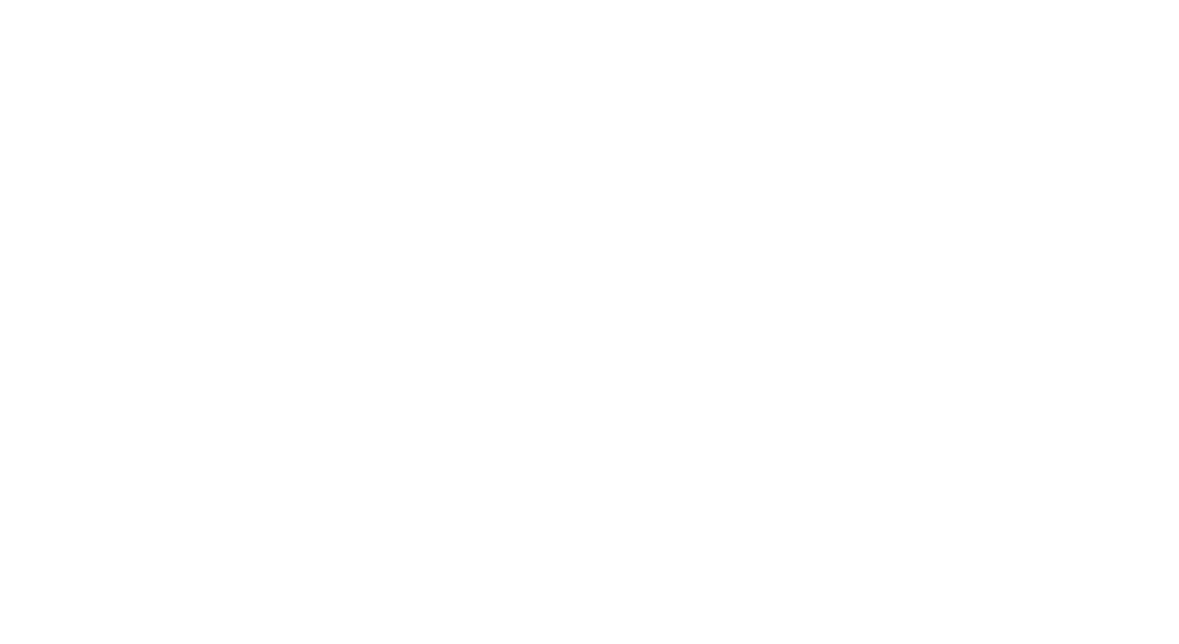 scroll, scrollTop: 0, scrollLeft: 0, axis: both 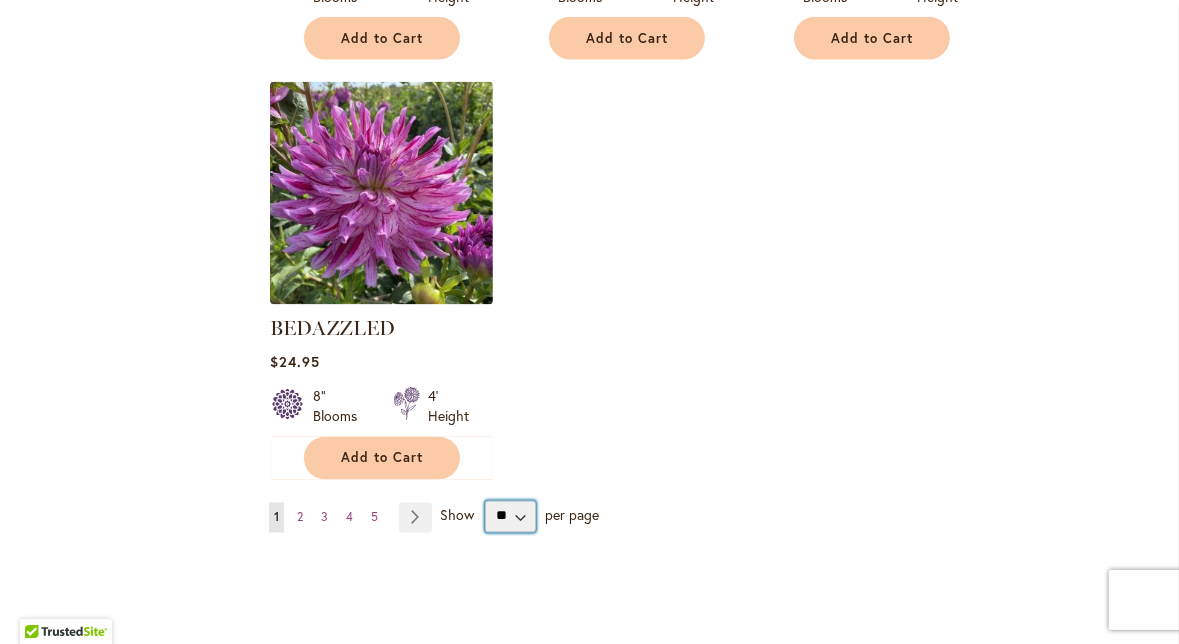 click on "**
**
**
**" at bounding box center [511, 517] 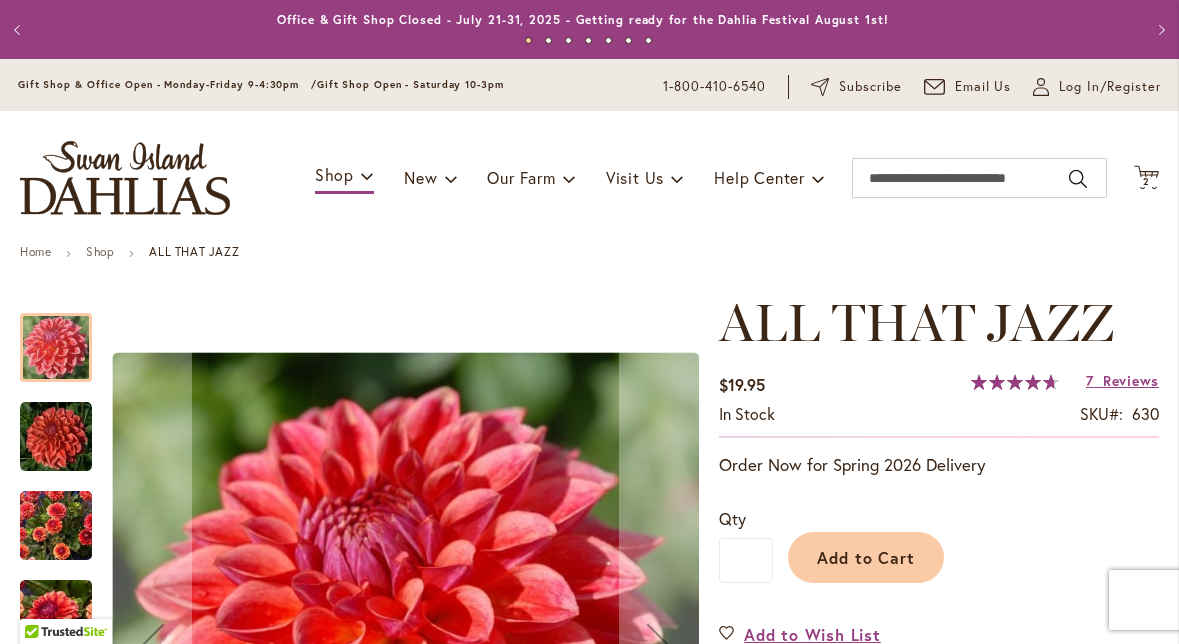 scroll, scrollTop: 0, scrollLeft: 0, axis: both 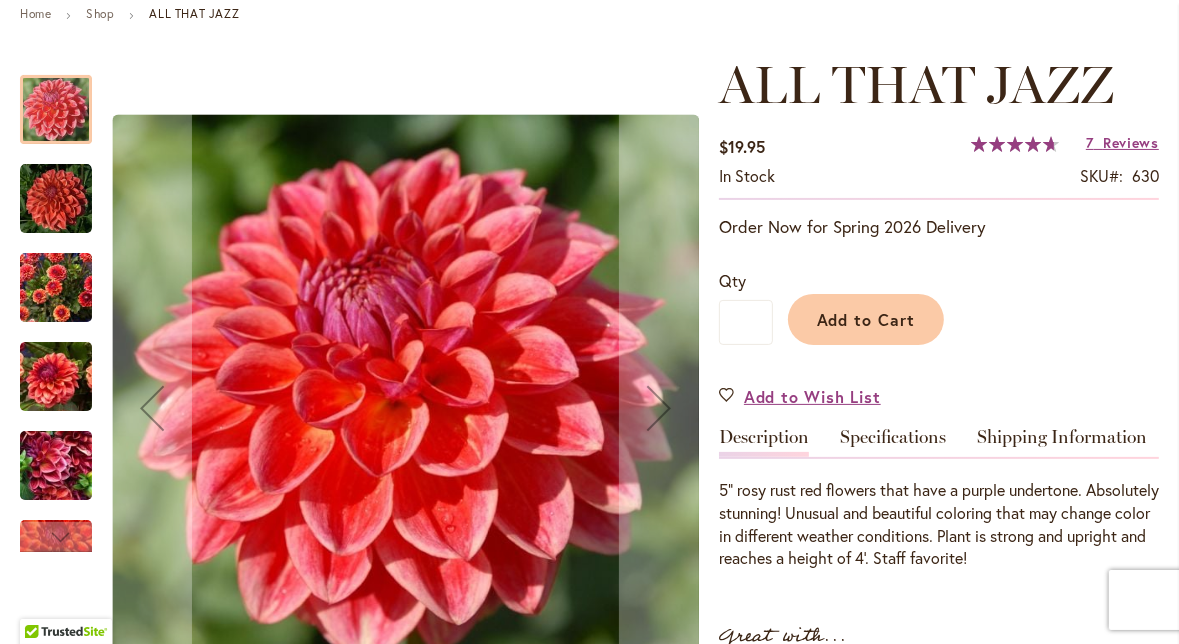 click at bounding box center (56, 288) 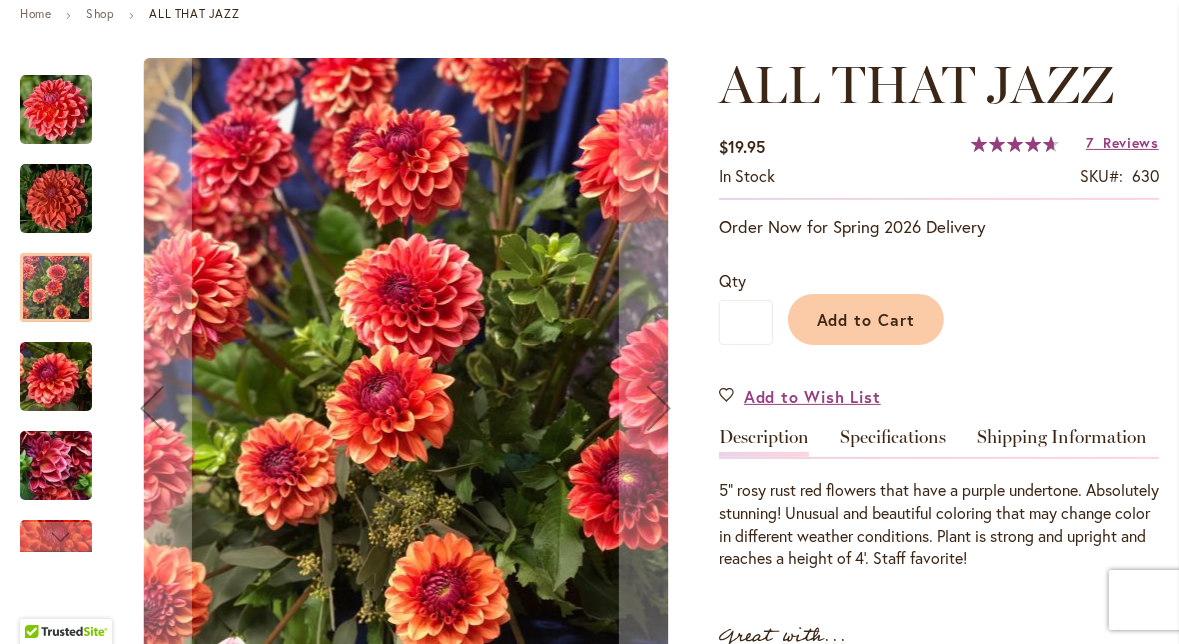 click at bounding box center (56, 110) 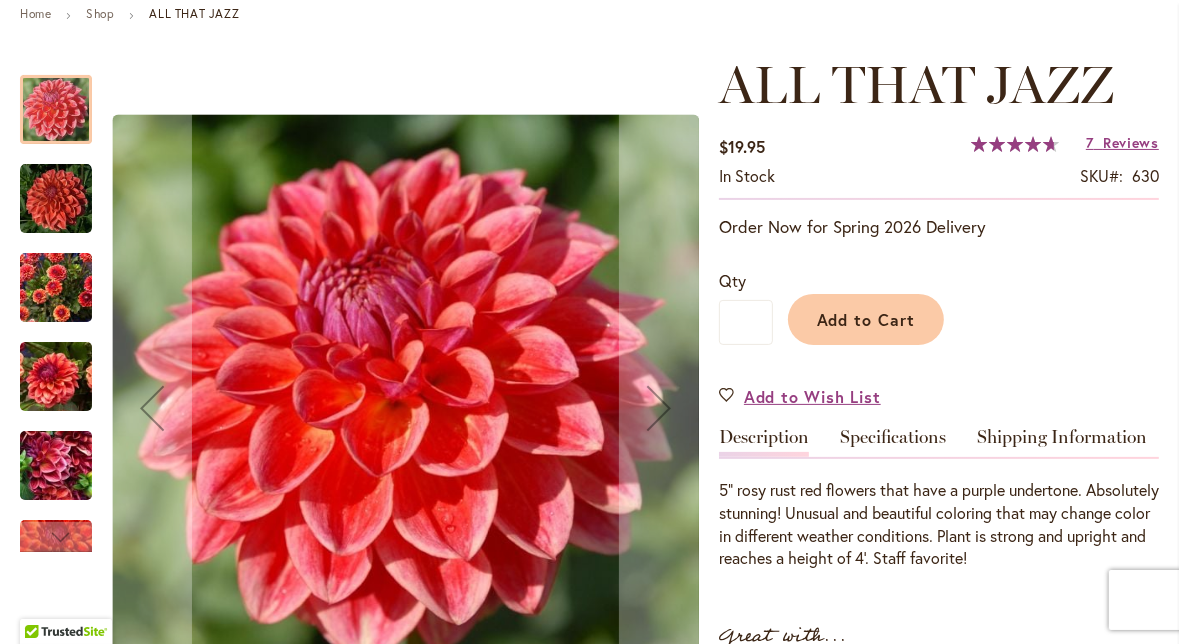 scroll, scrollTop: 656, scrollLeft: 0, axis: vertical 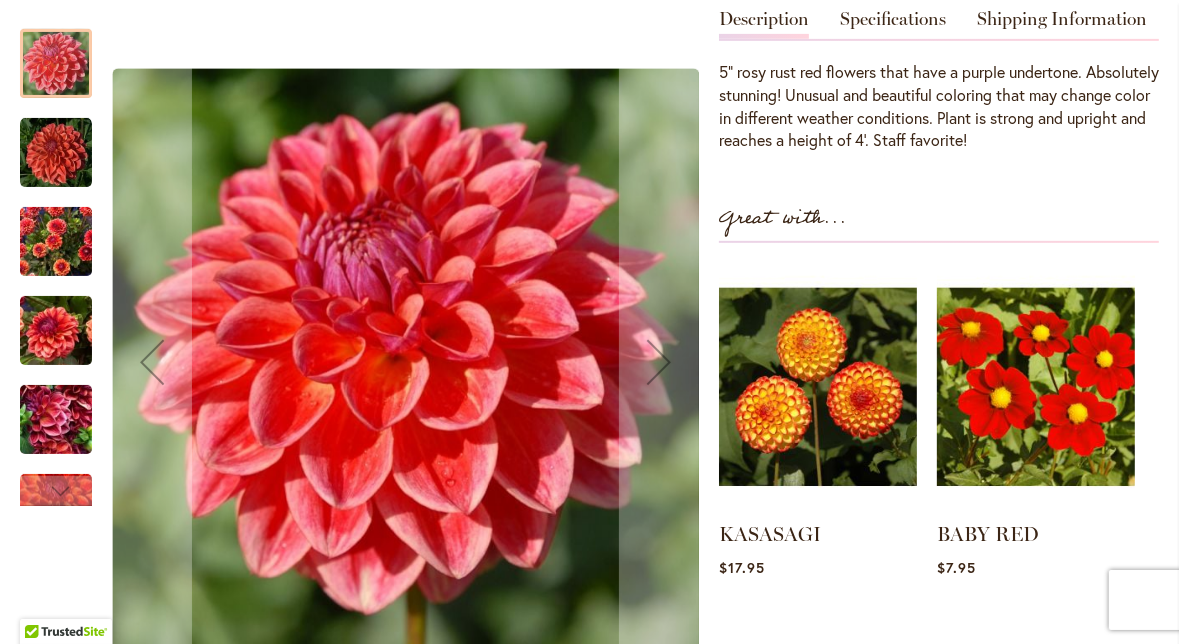 click at bounding box center (56, 241) 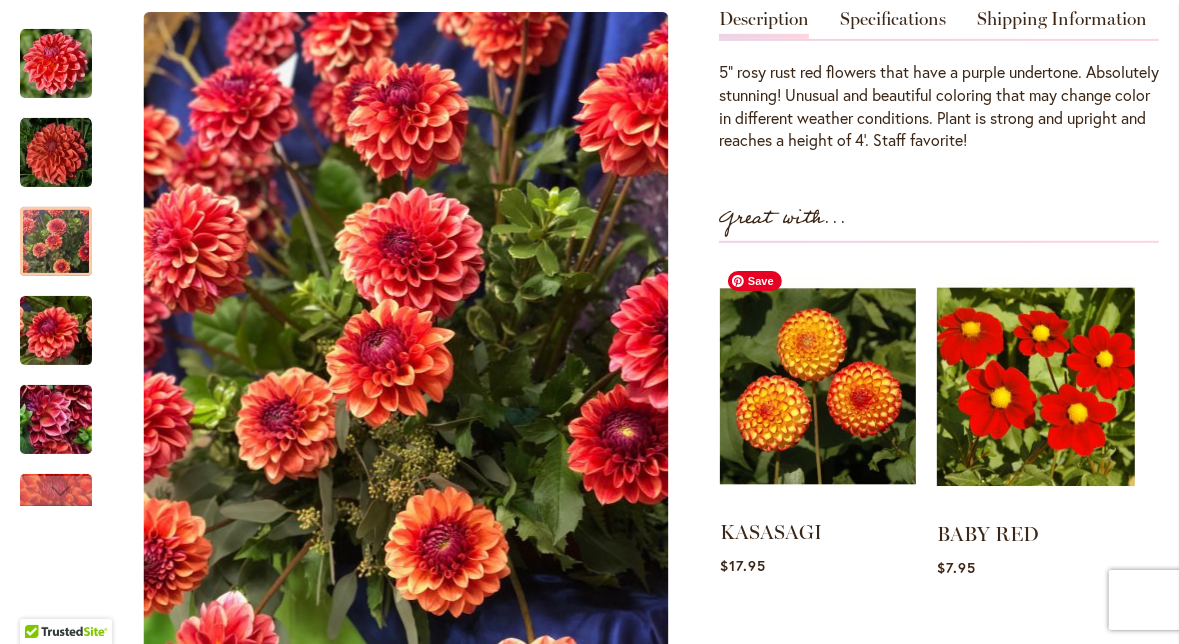 click at bounding box center (818, 386) 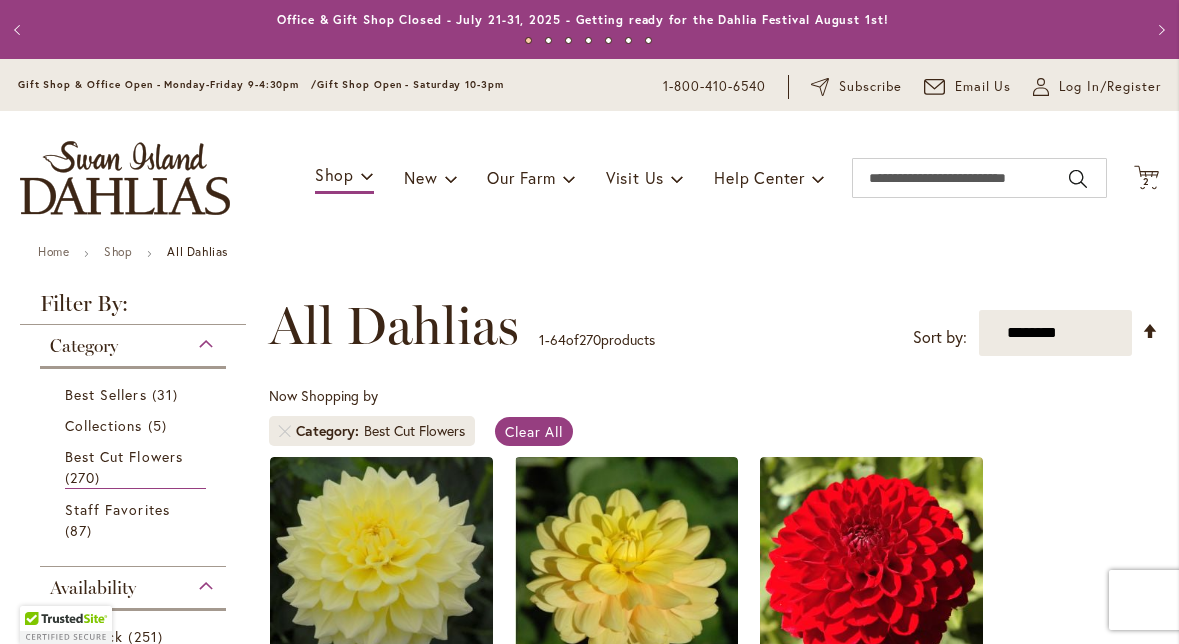 scroll, scrollTop: 0, scrollLeft: 0, axis: both 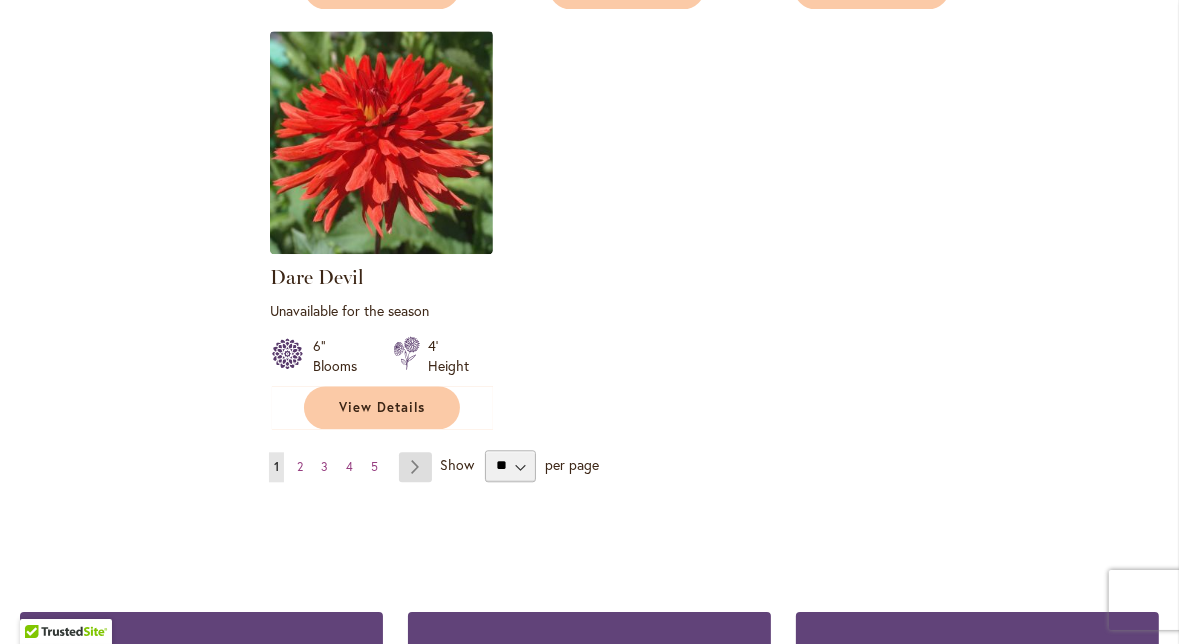 click on "Page
Next" at bounding box center [415, 467] 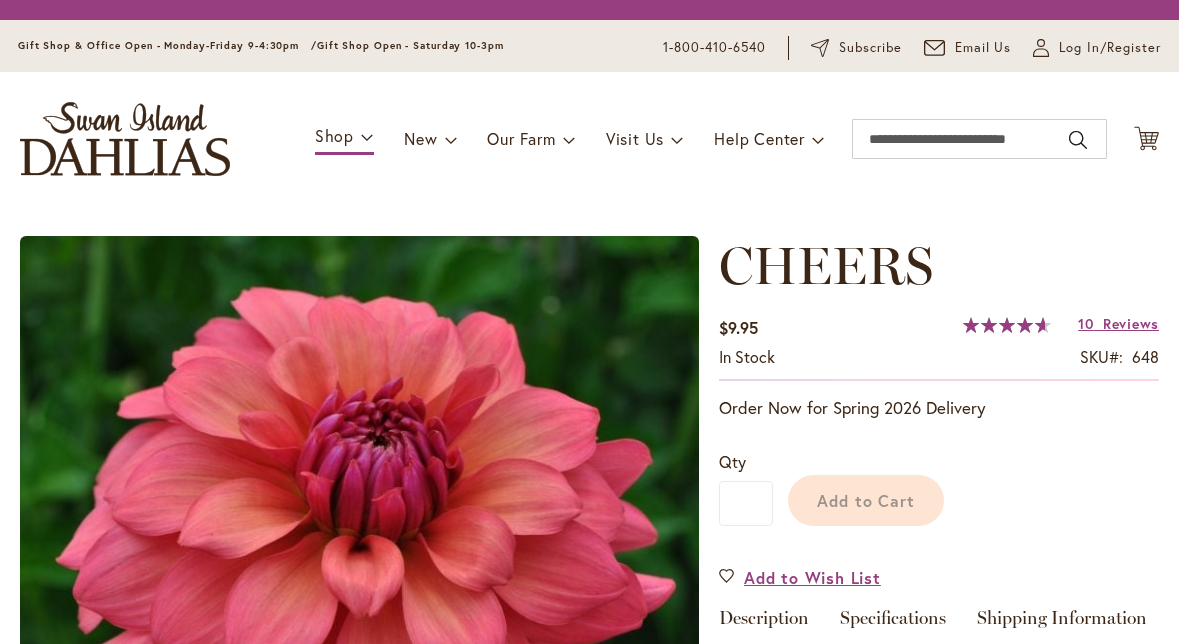 scroll, scrollTop: 0, scrollLeft: 0, axis: both 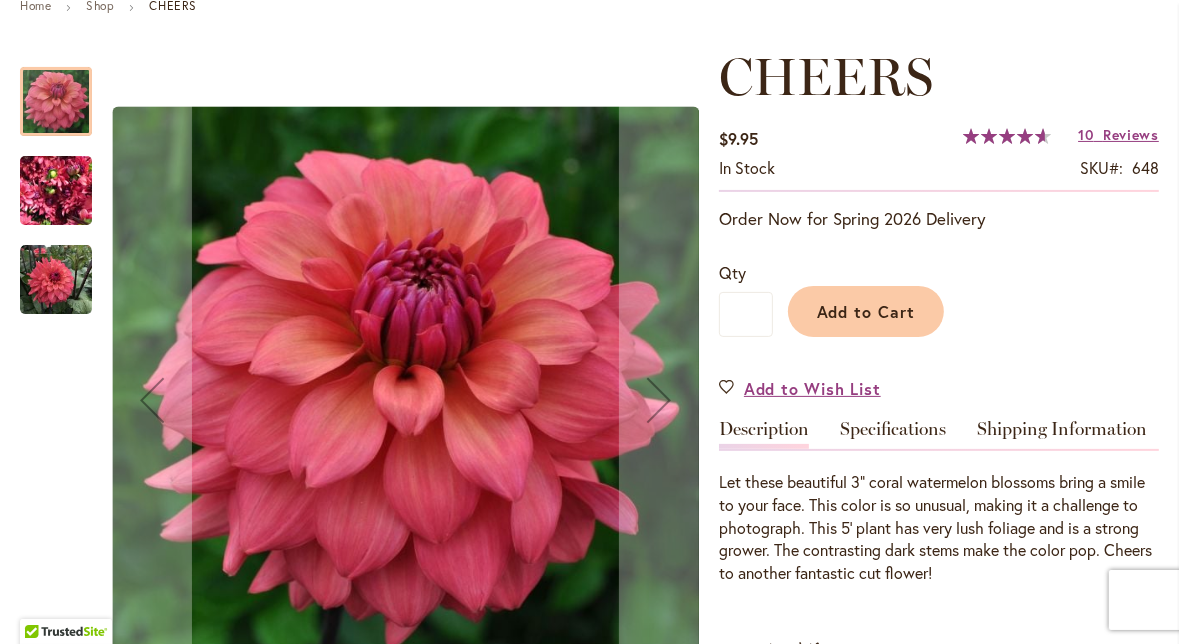 click at bounding box center [56, 191] 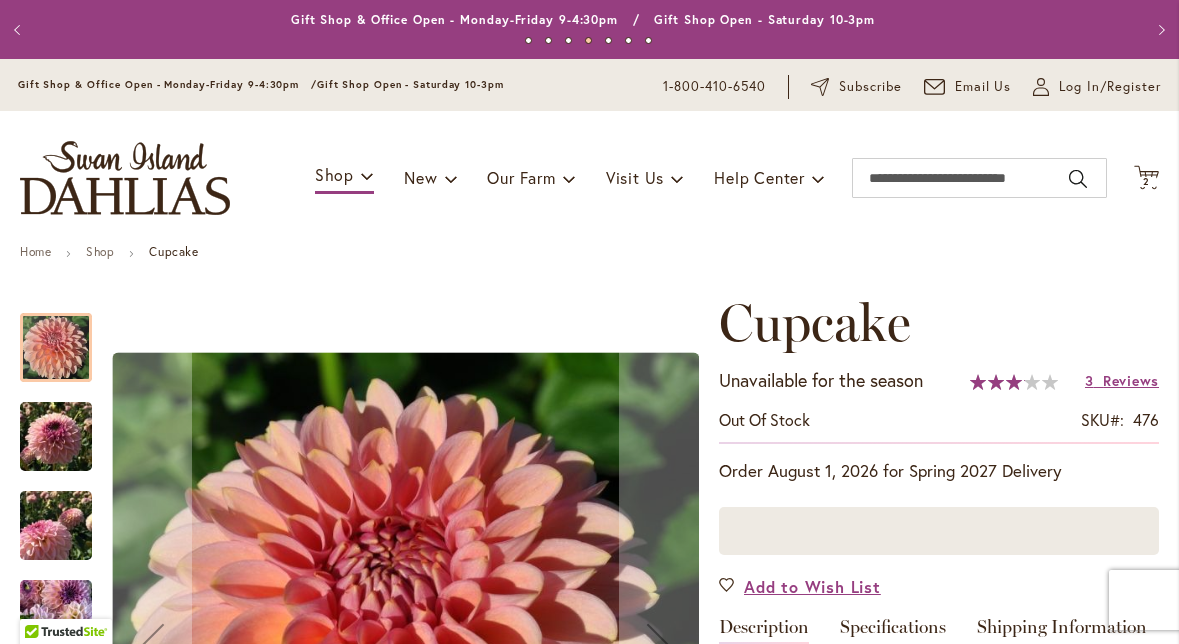 scroll, scrollTop: 0, scrollLeft: 0, axis: both 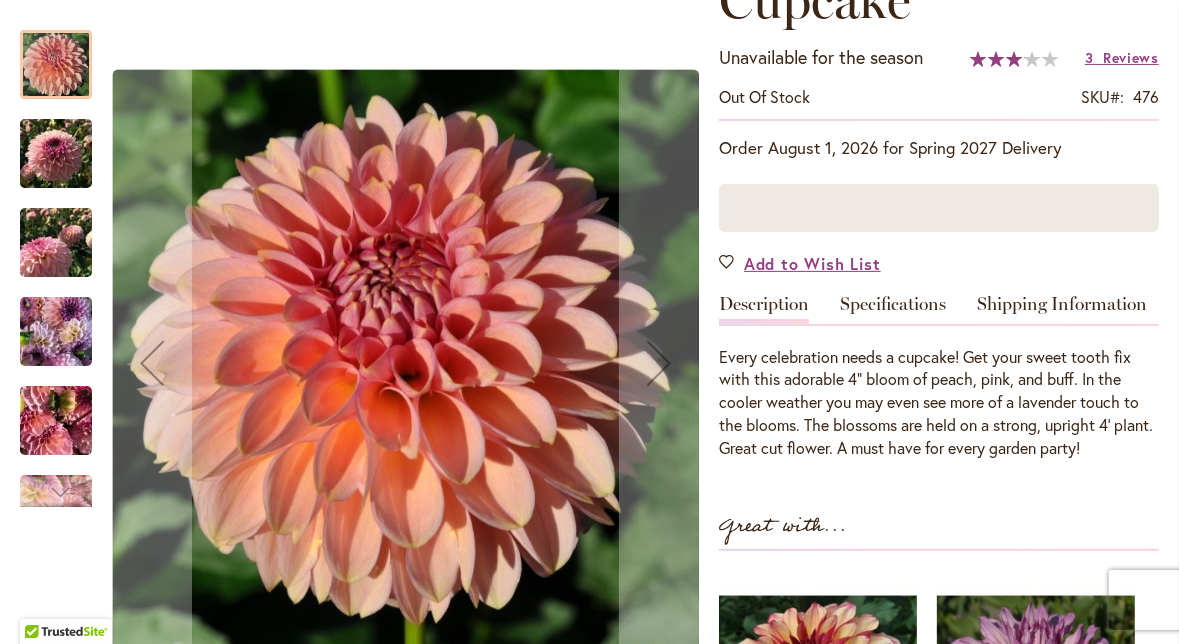click at bounding box center (56, 154) 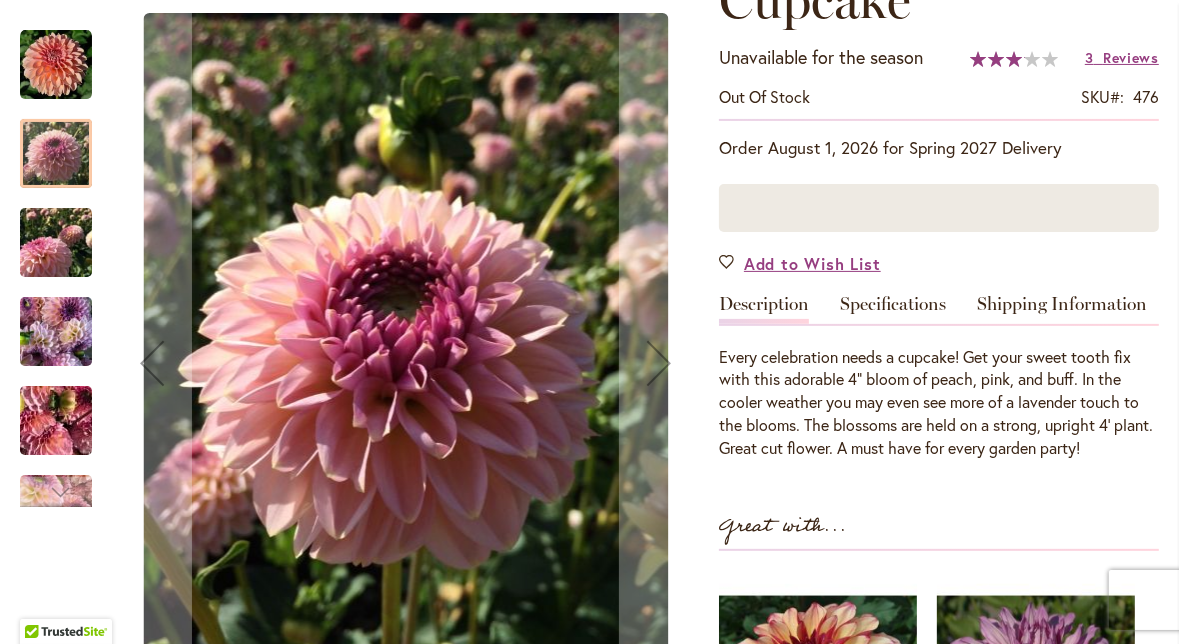 click at bounding box center [56, 243] 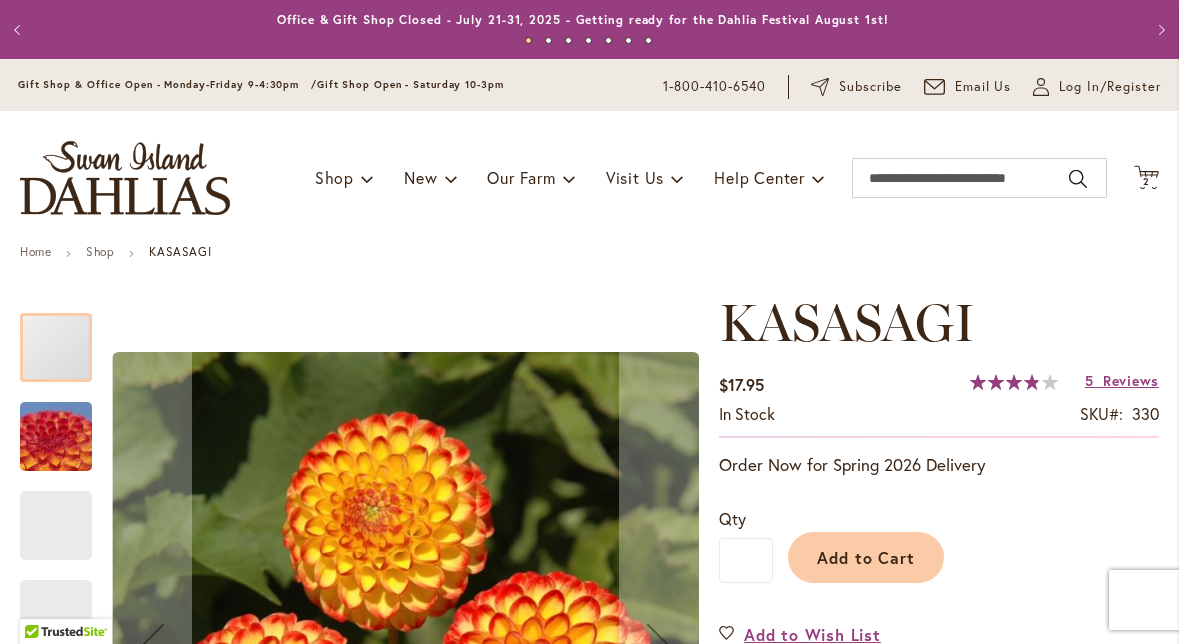 scroll, scrollTop: 0, scrollLeft: 0, axis: both 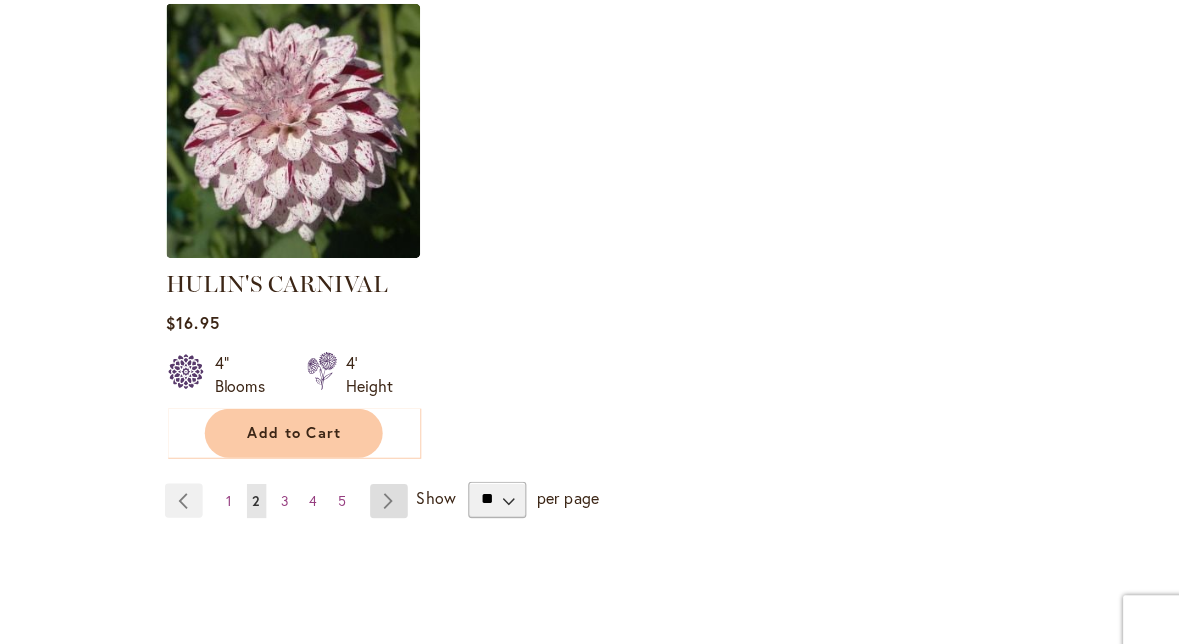 click on "Page
Next" at bounding box center (465, 487) 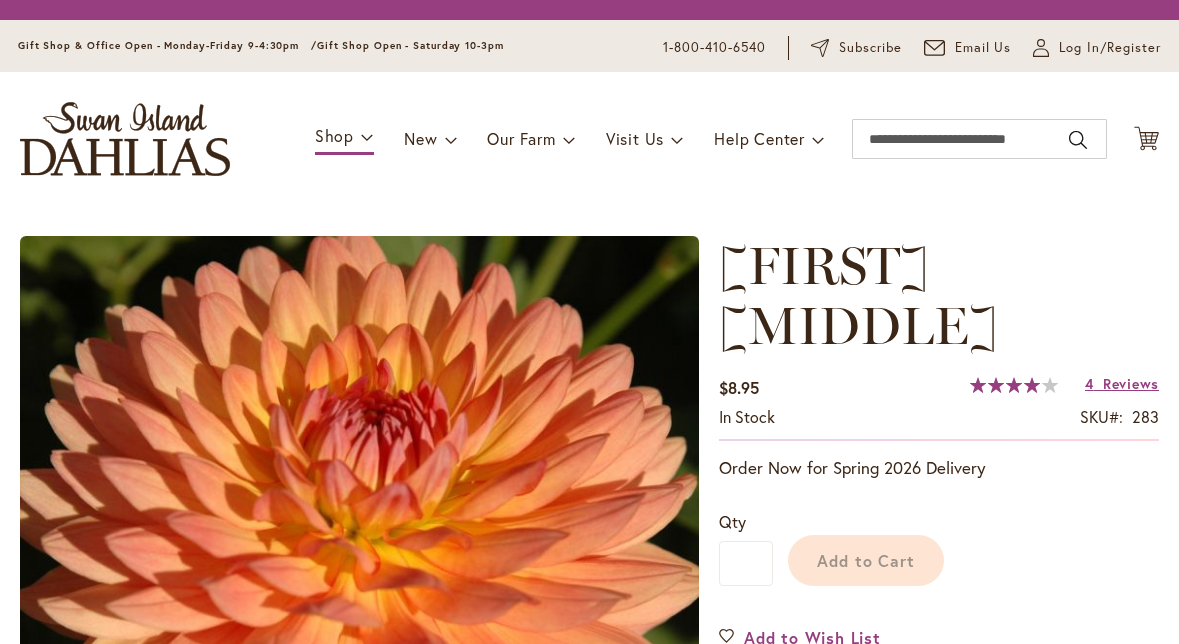 scroll, scrollTop: 0, scrollLeft: 0, axis: both 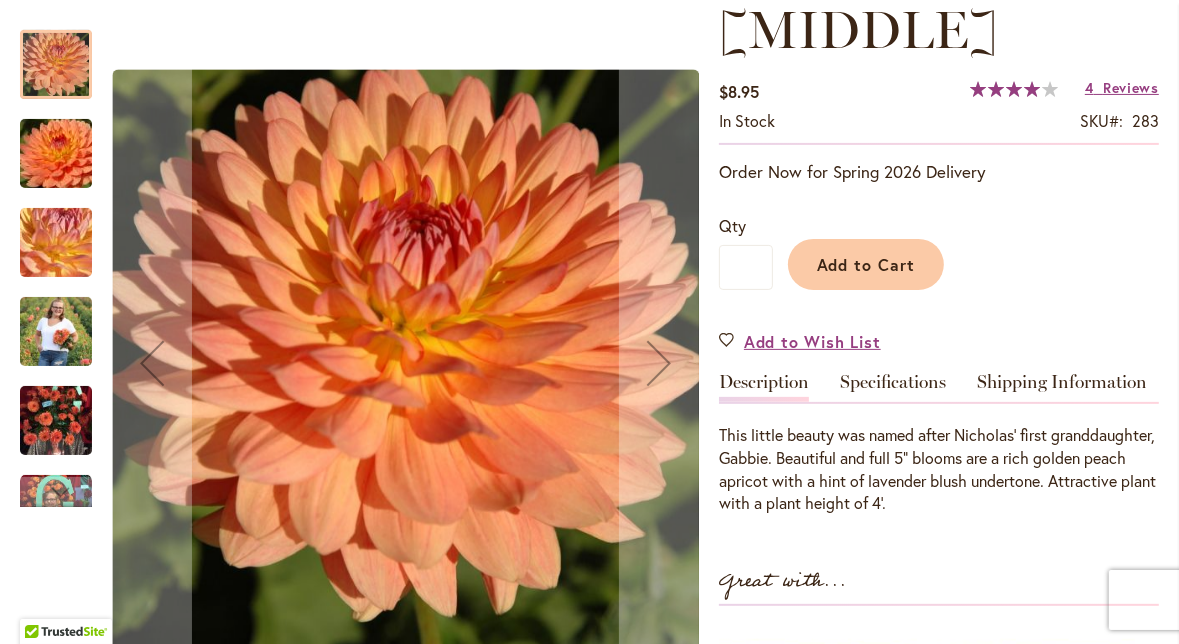 click at bounding box center (56, 421) 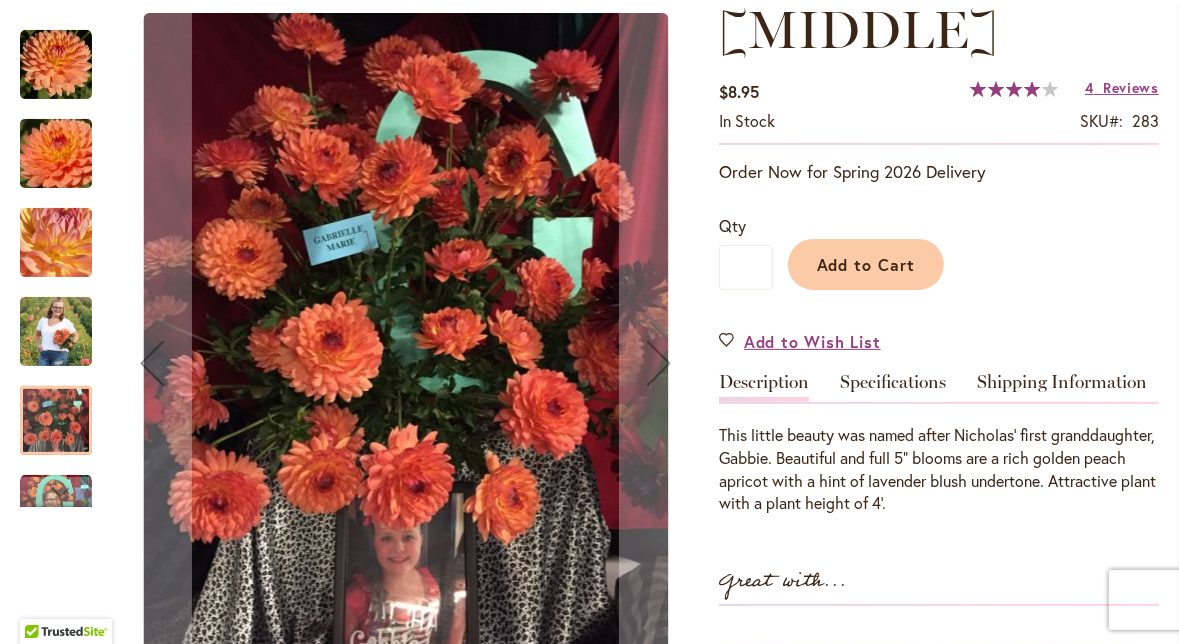 click at bounding box center (56, 331) 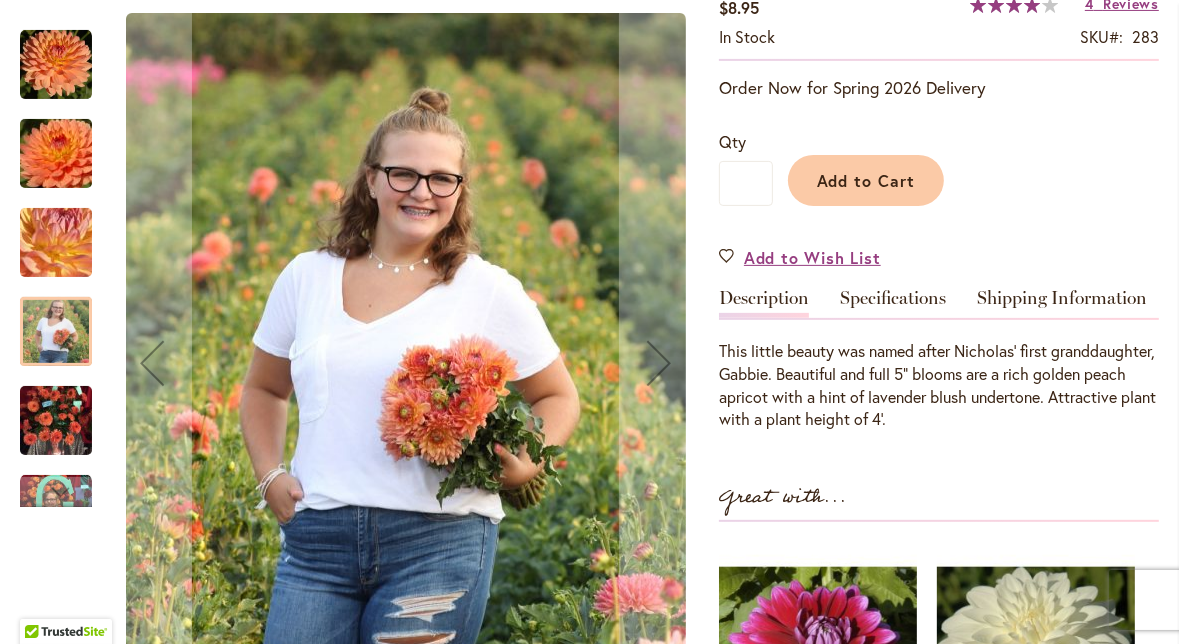 scroll, scrollTop: 438, scrollLeft: 0, axis: vertical 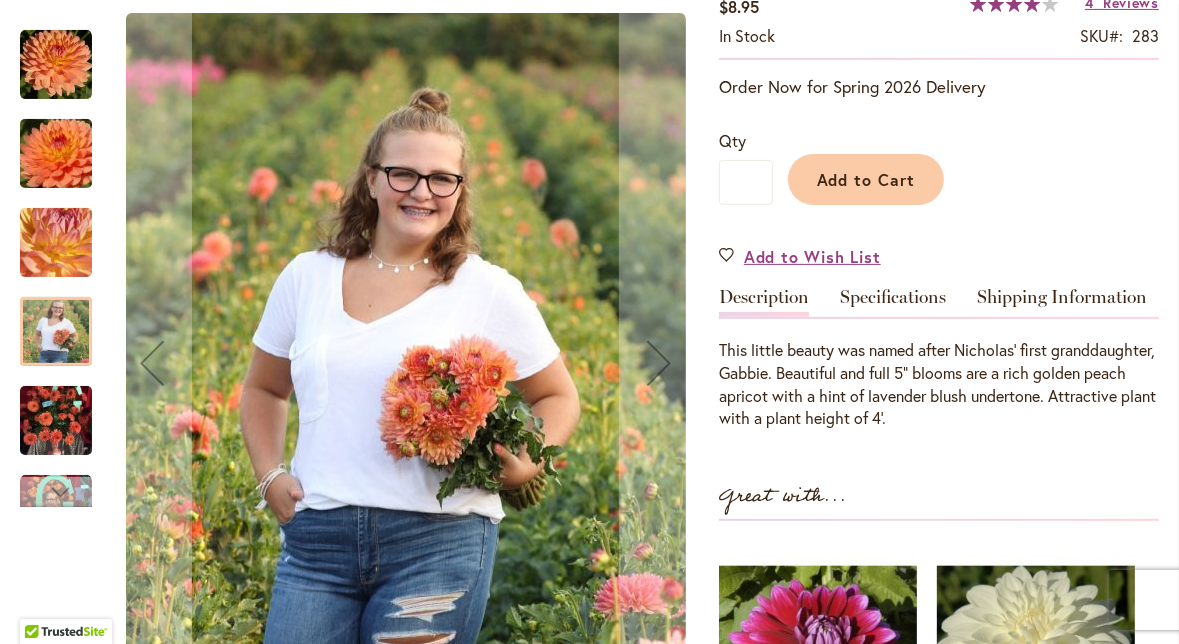 click at bounding box center (56, 492) 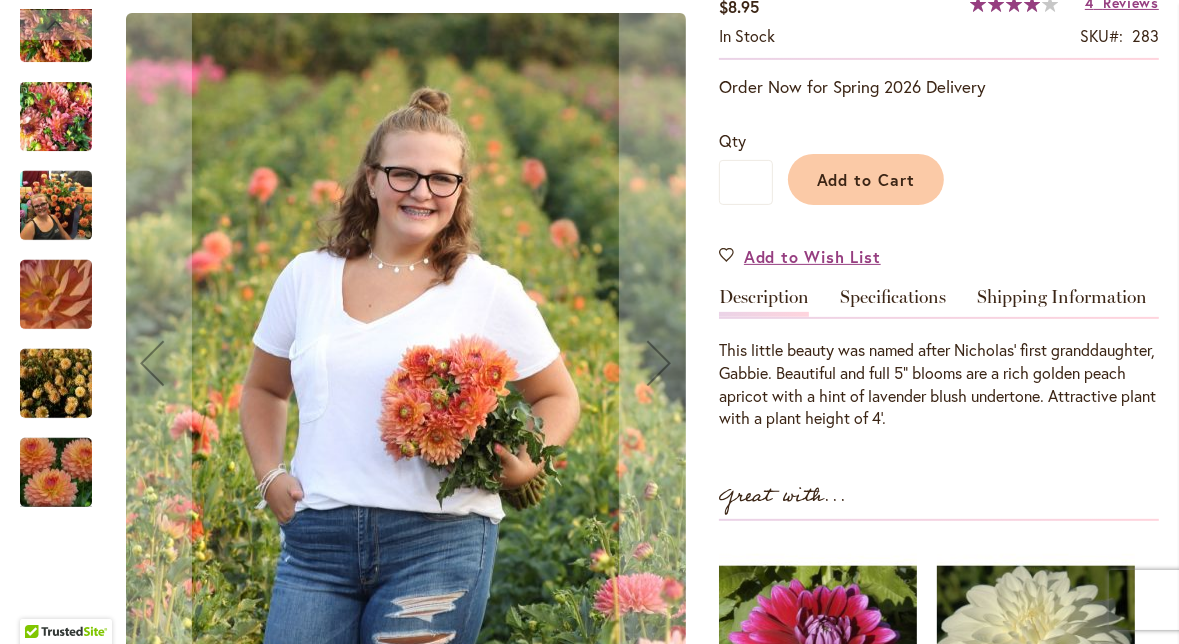 click at bounding box center [56, 384] 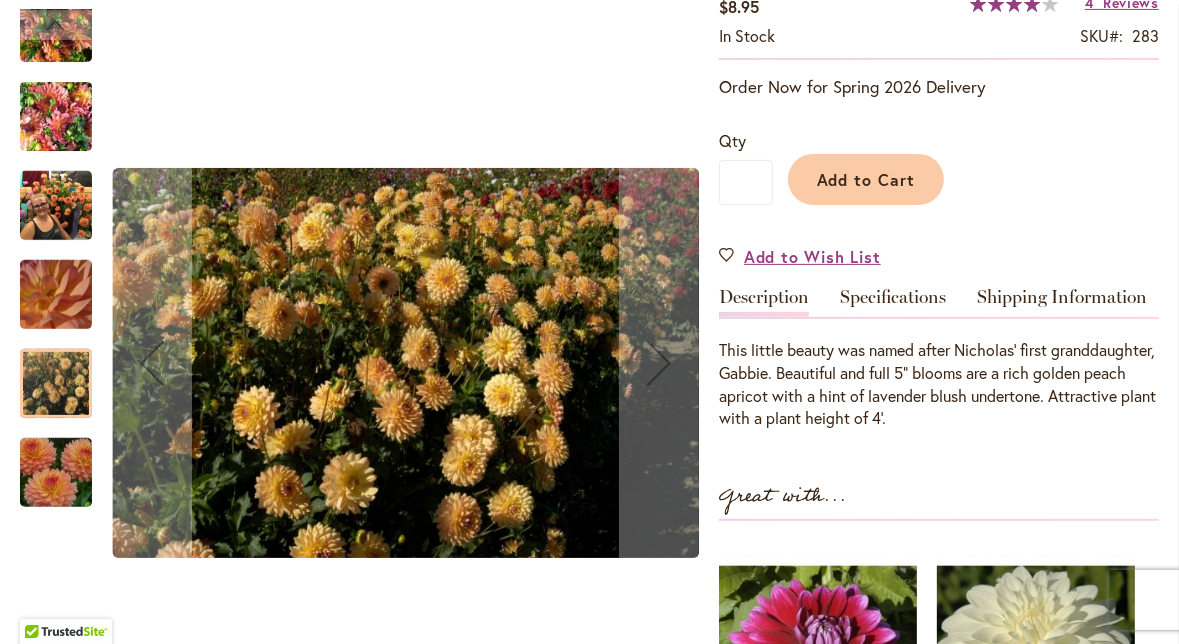 click at bounding box center (56, 206) 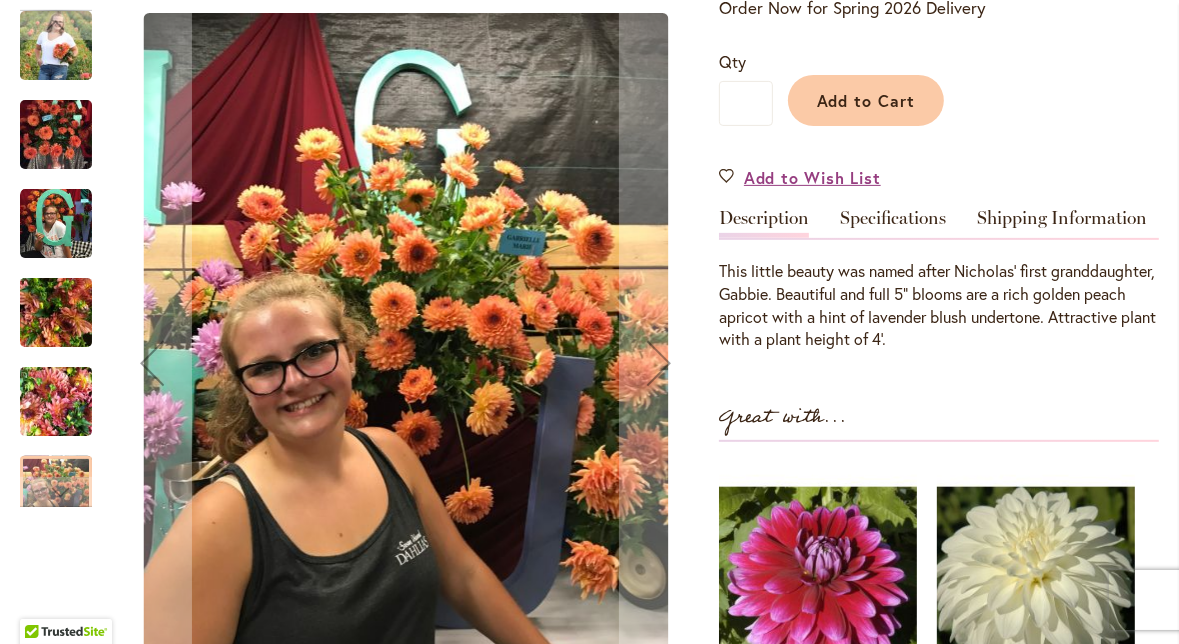 scroll, scrollTop: 518, scrollLeft: 0, axis: vertical 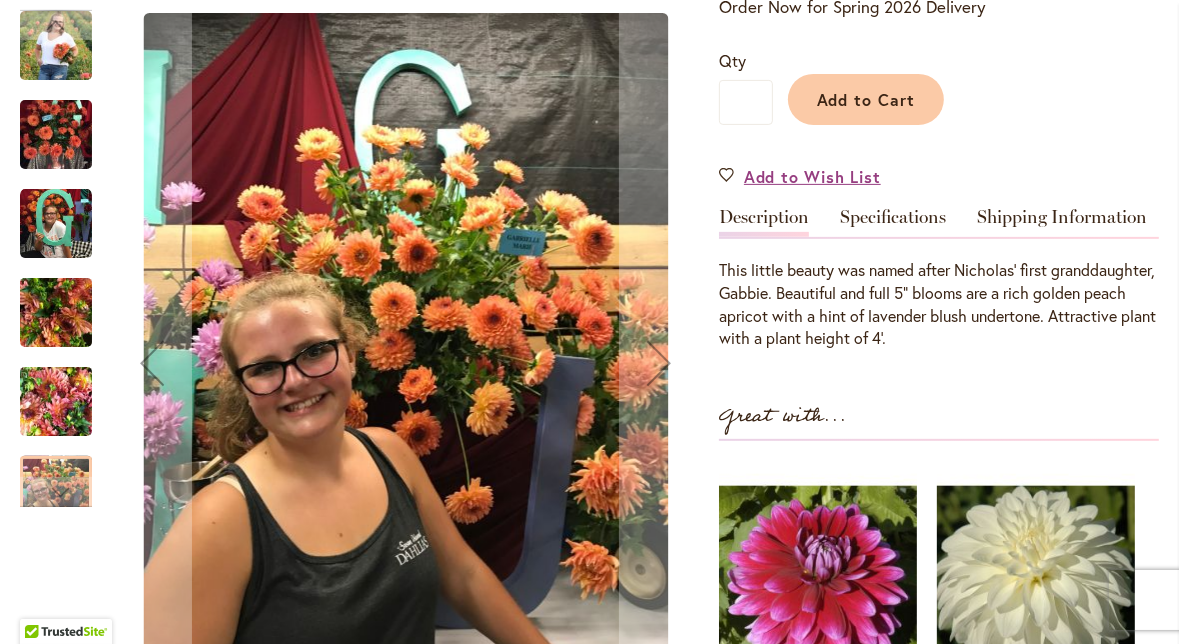 click at bounding box center (359, 363) 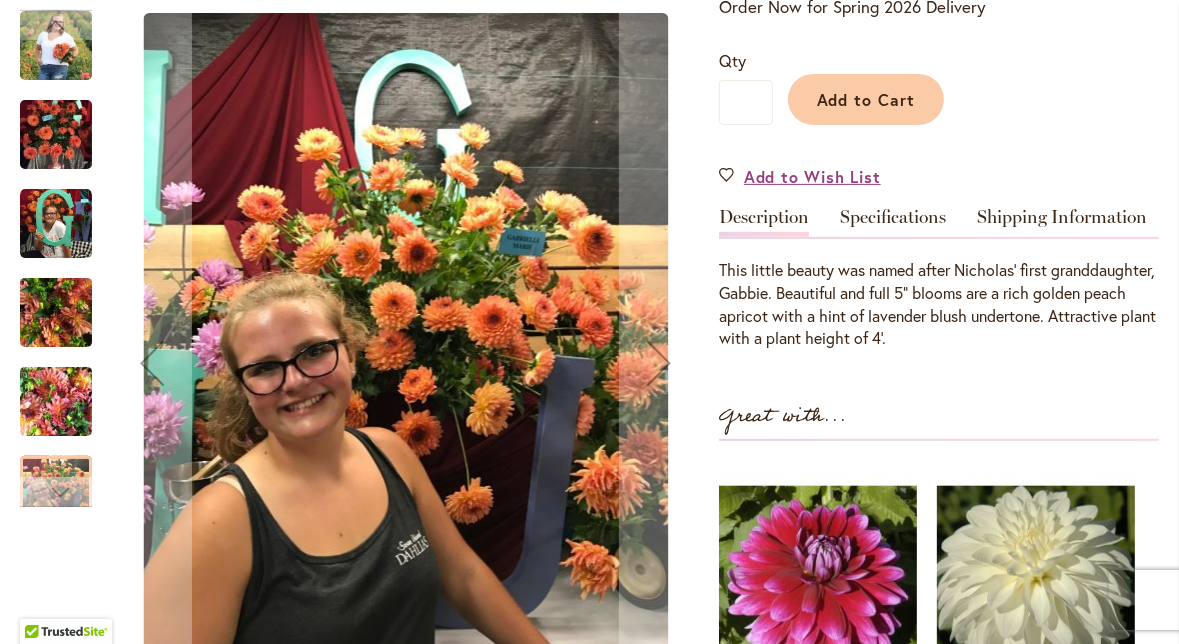 click at bounding box center (56, 492) 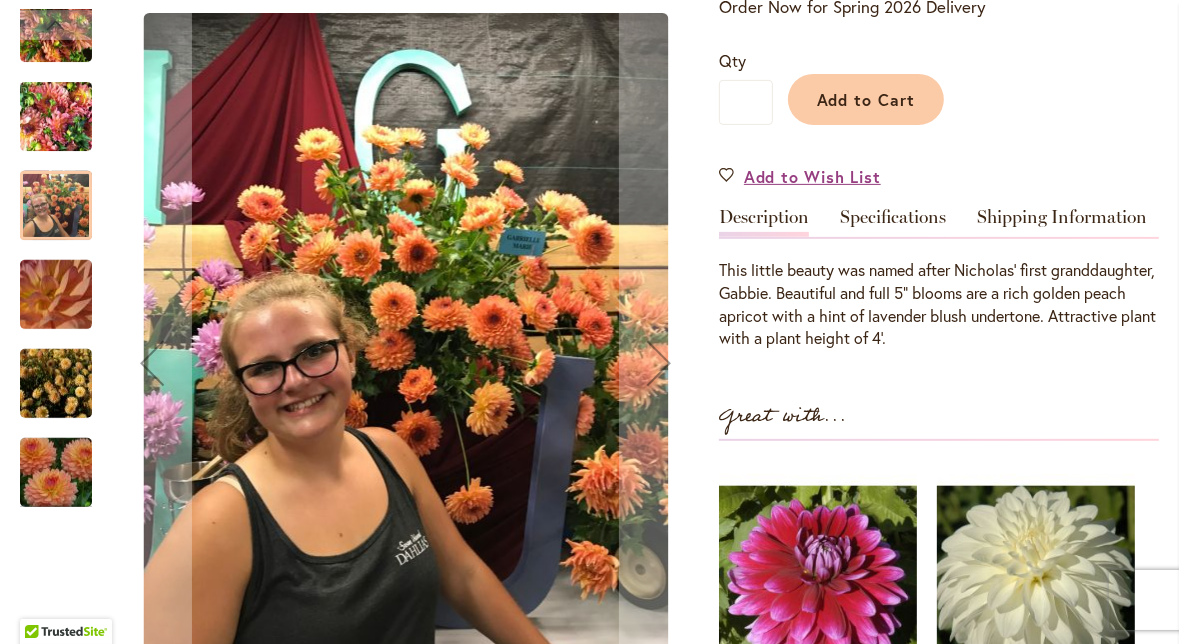 click at bounding box center [56, 384] 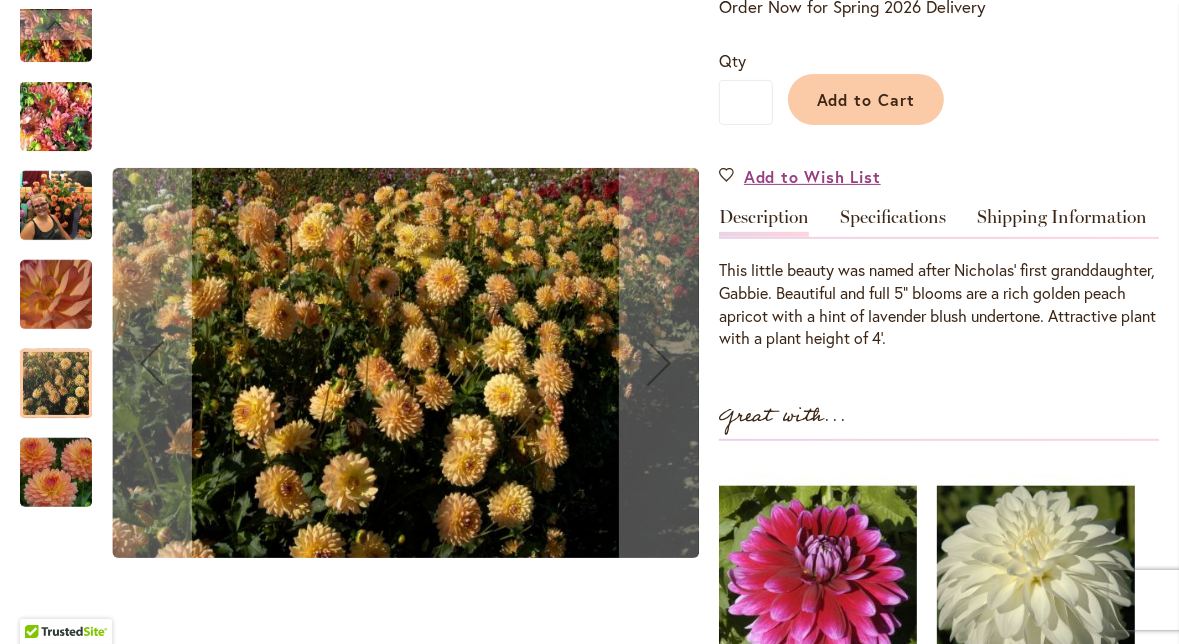 click at bounding box center [56, 473] 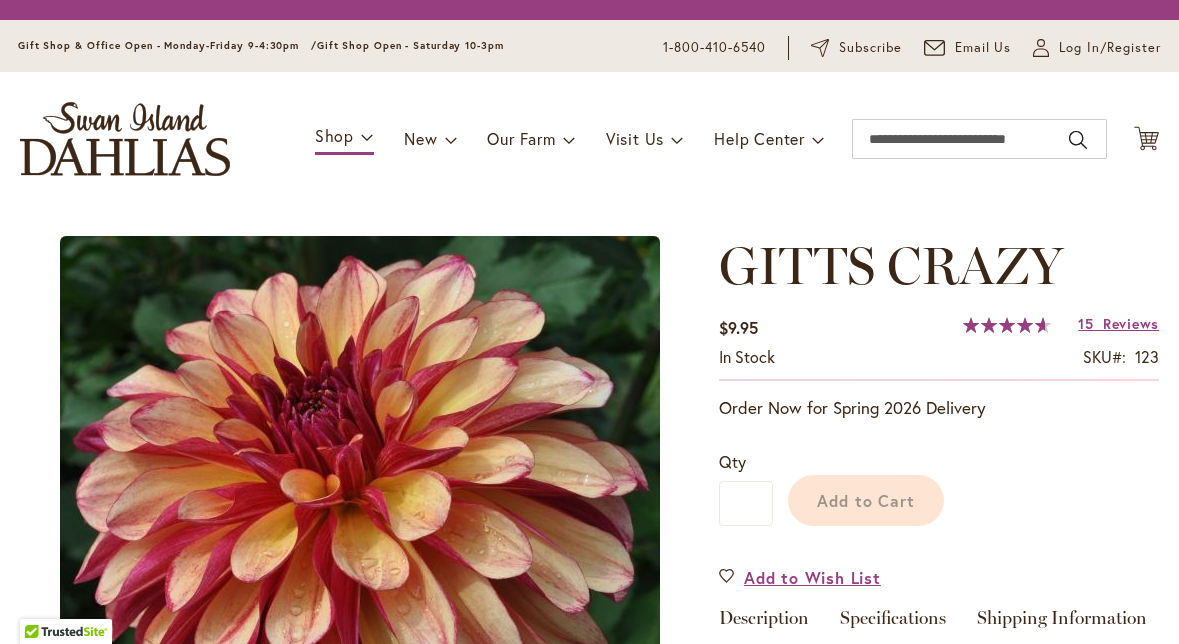 scroll, scrollTop: 0, scrollLeft: 0, axis: both 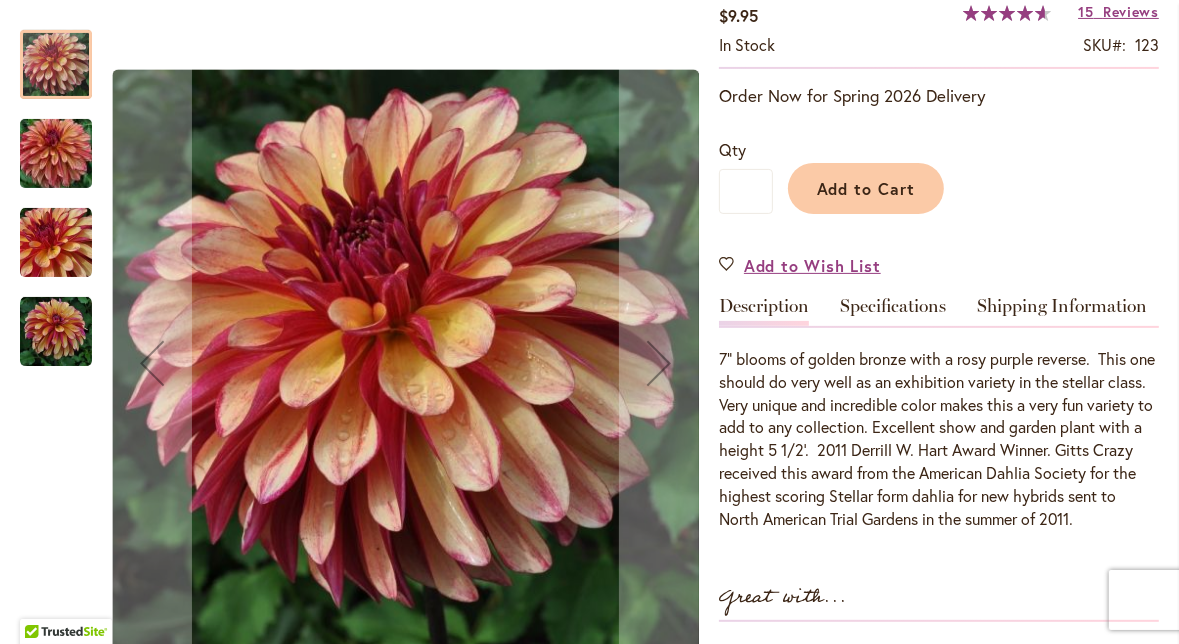 click at bounding box center (56, 332) 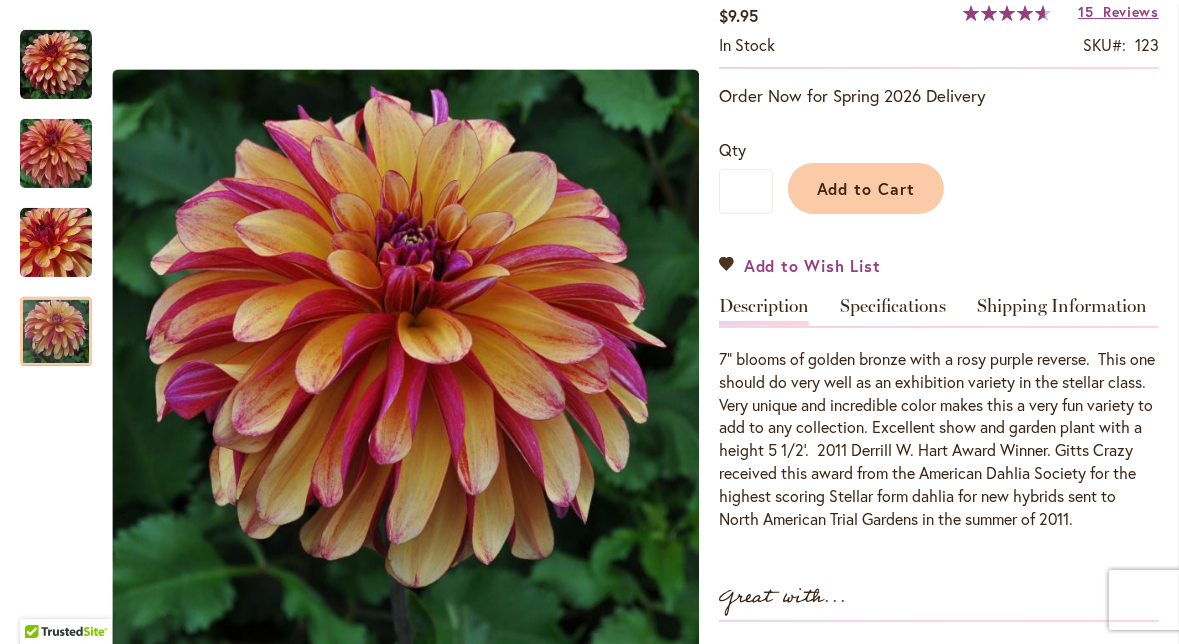 scroll, scrollTop: 0, scrollLeft: 0, axis: both 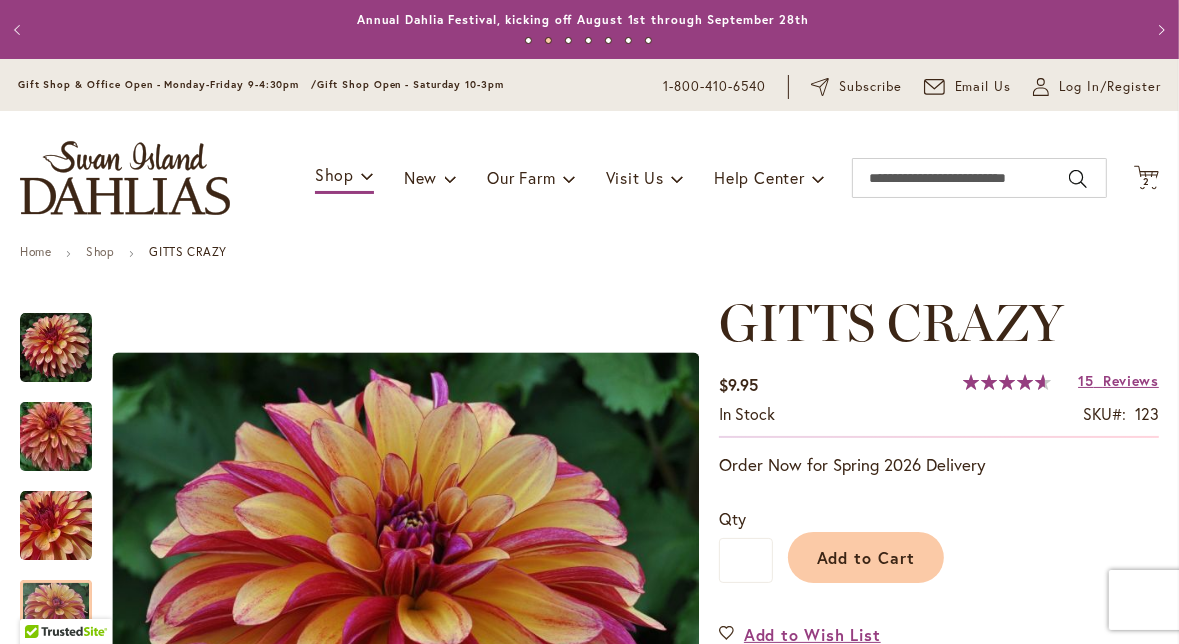click on "GITTS CRAZY" at bounding box center [891, 322] 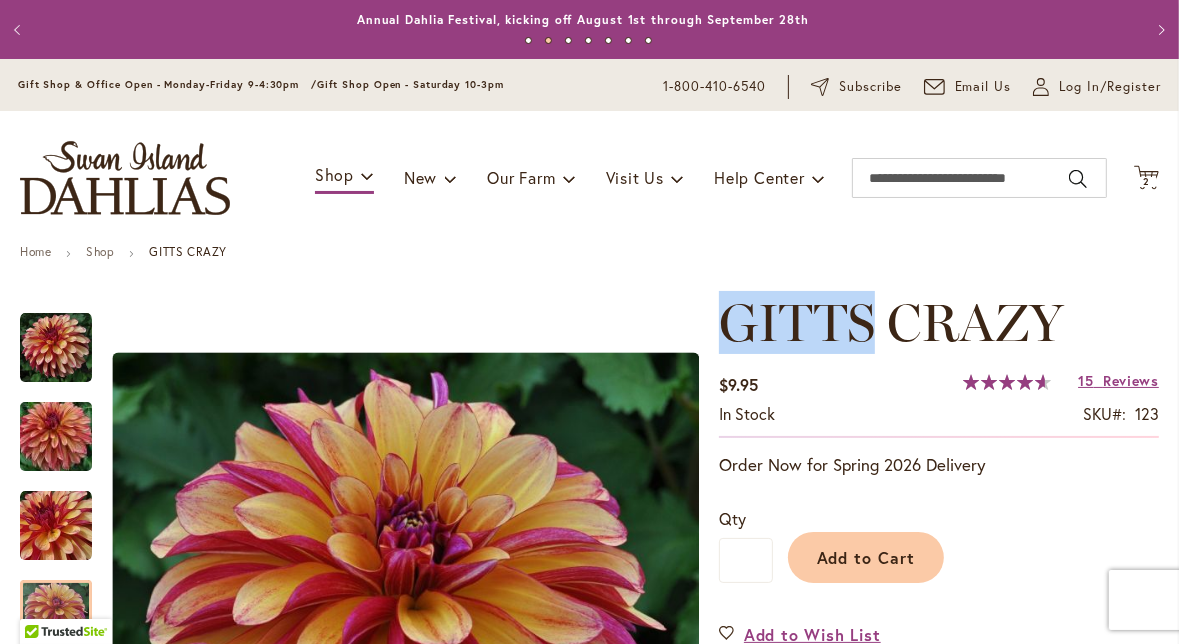 click on "GITTS CRAZY" at bounding box center (891, 322) 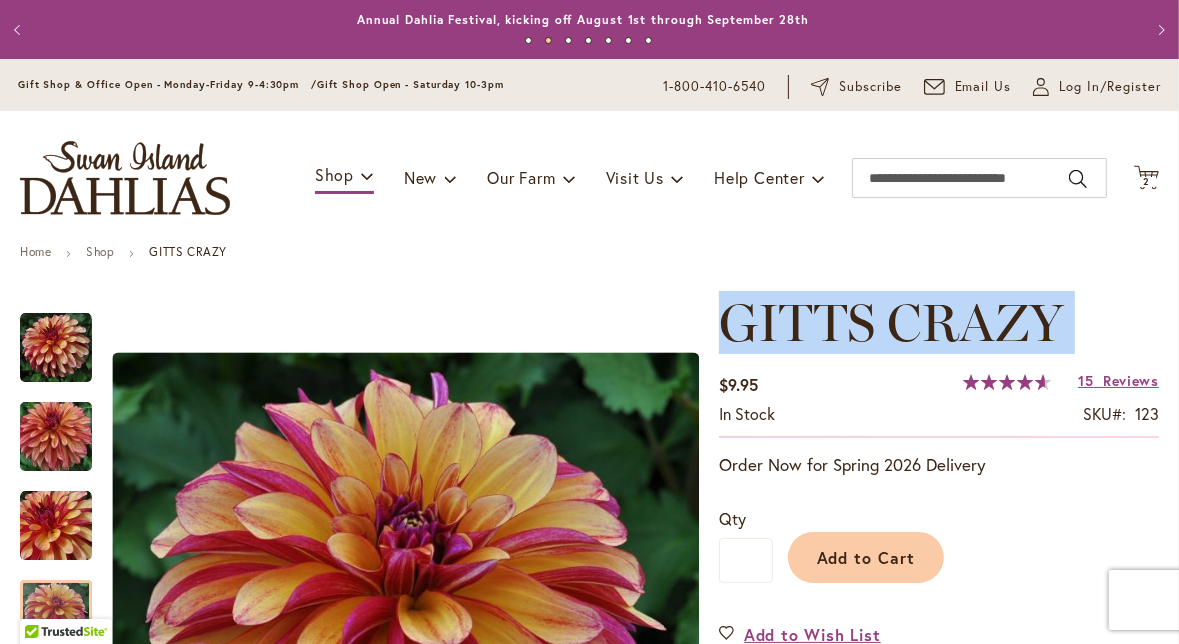 click on "GITTS CRAZY" at bounding box center (891, 322) 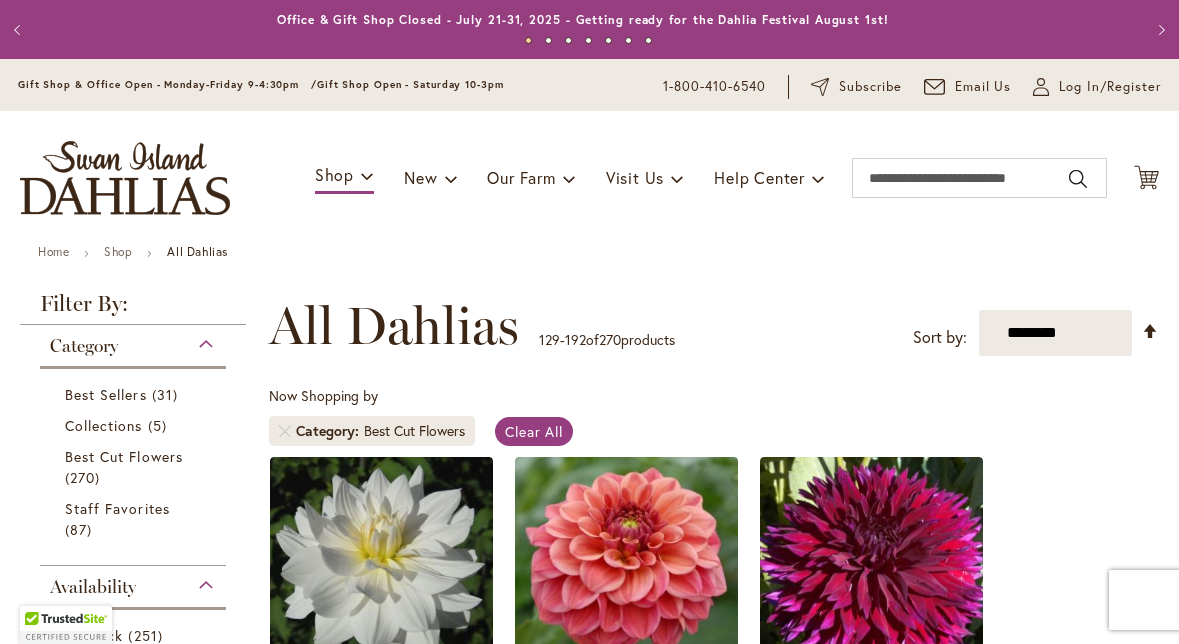 scroll, scrollTop: 0, scrollLeft: 0, axis: both 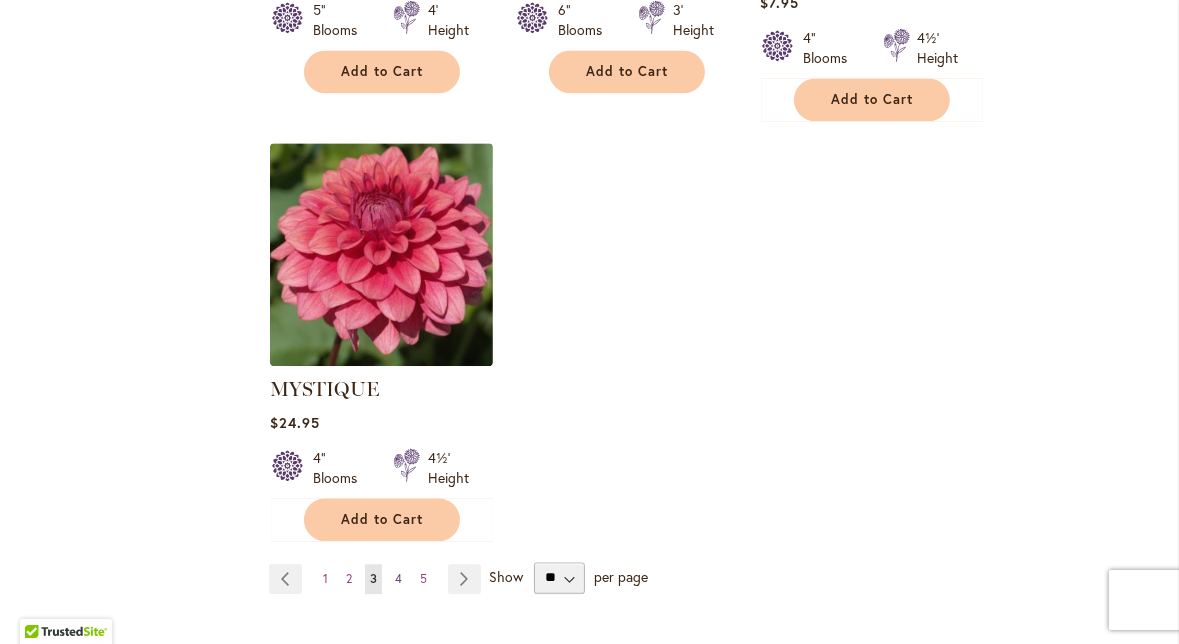 click on "4" at bounding box center (398, 578) 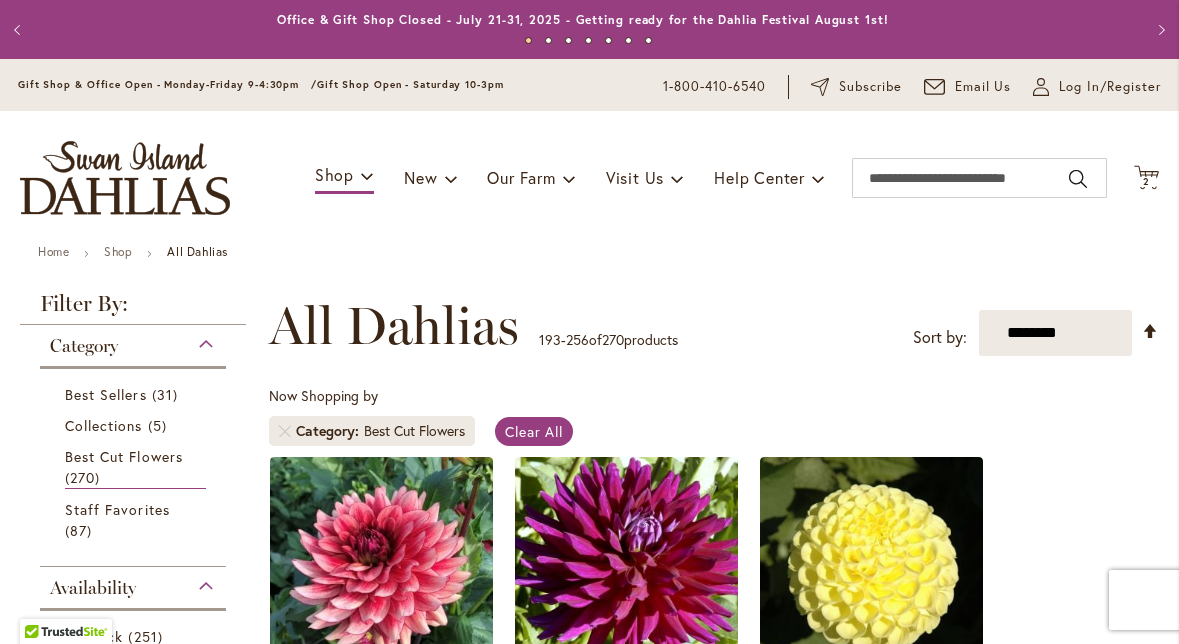 scroll, scrollTop: 0, scrollLeft: 0, axis: both 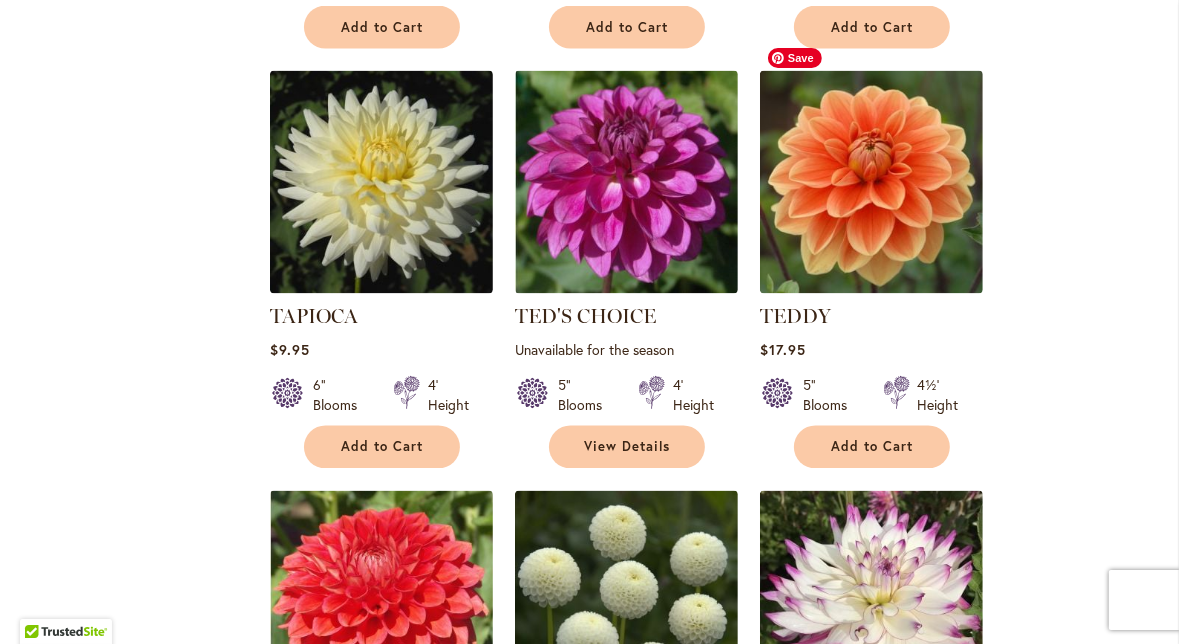 drag, startPoint x: 876, startPoint y: 109, endPoint x: 205, endPoint y: 326, distance: 705.2163 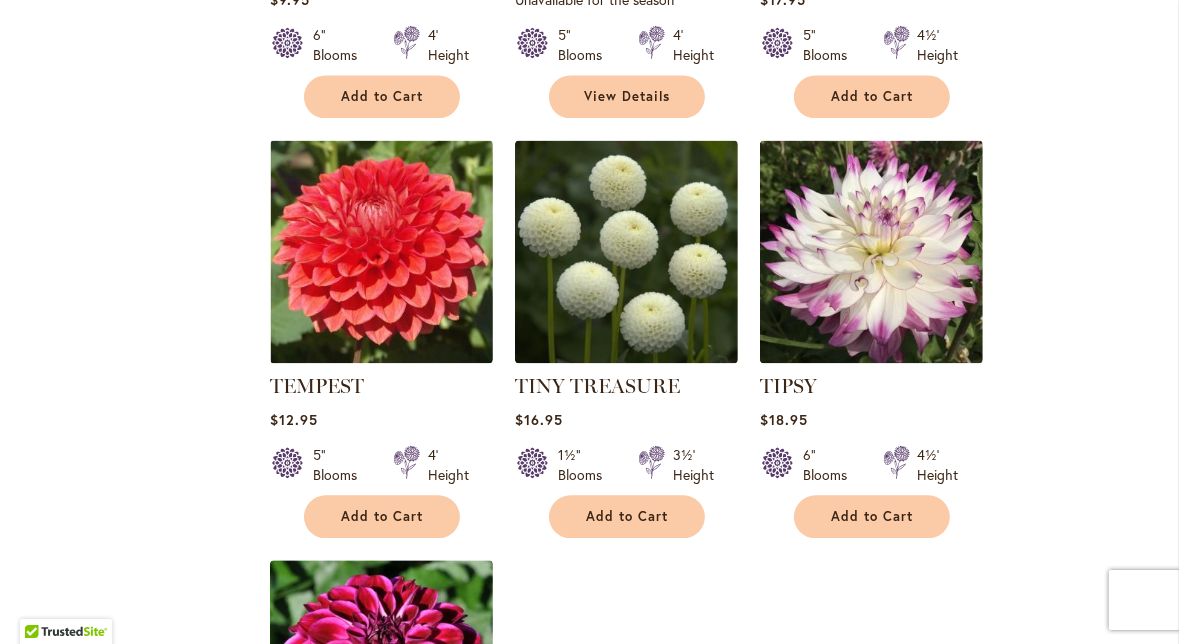 scroll, scrollTop: 8830, scrollLeft: 0, axis: vertical 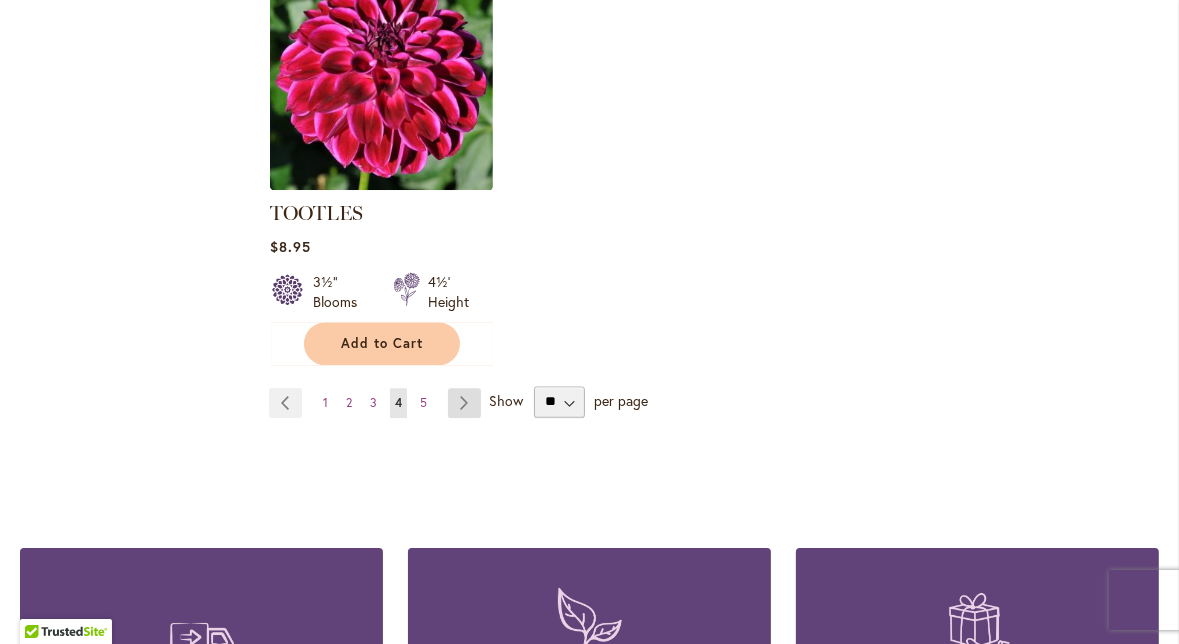 click on "Page
Next" at bounding box center [464, 403] 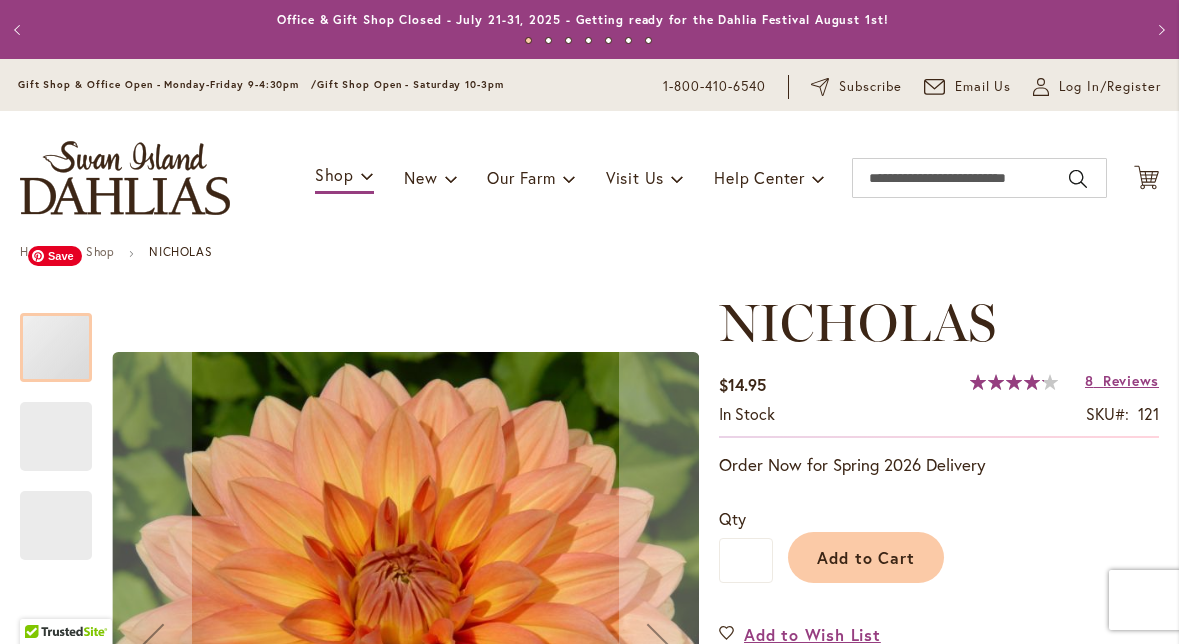 scroll, scrollTop: 0, scrollLeft: 0, axis: both 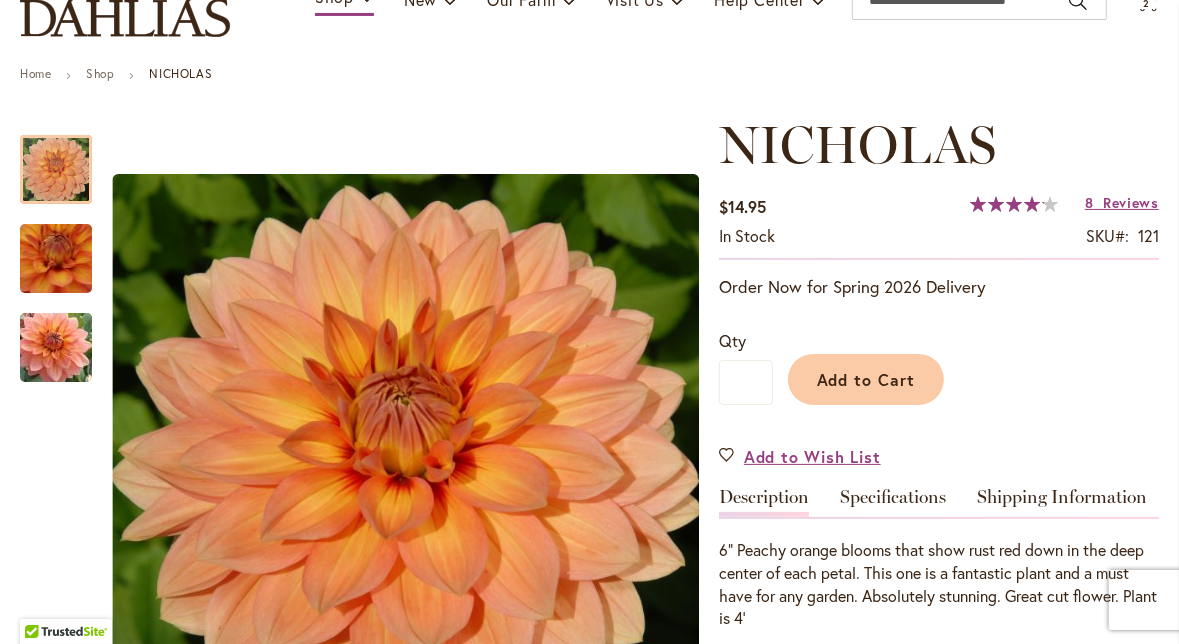 click on "NICHOLAS" at bounding box center [857, 144] 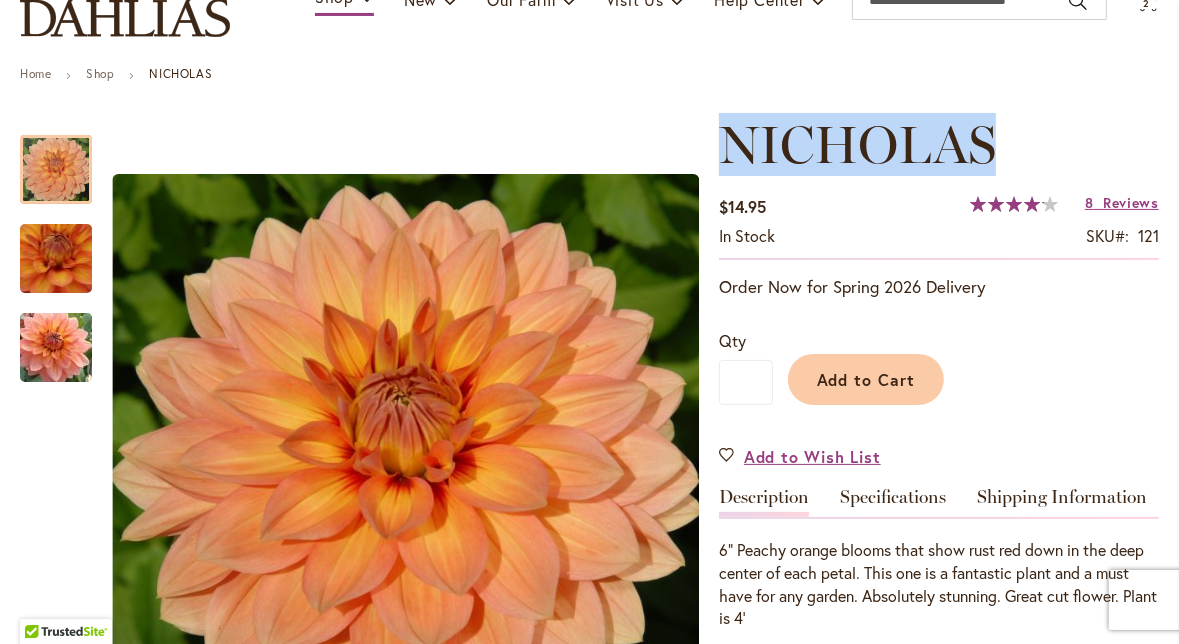 click on "NICHOLAS" at bounding box center [857, 144] 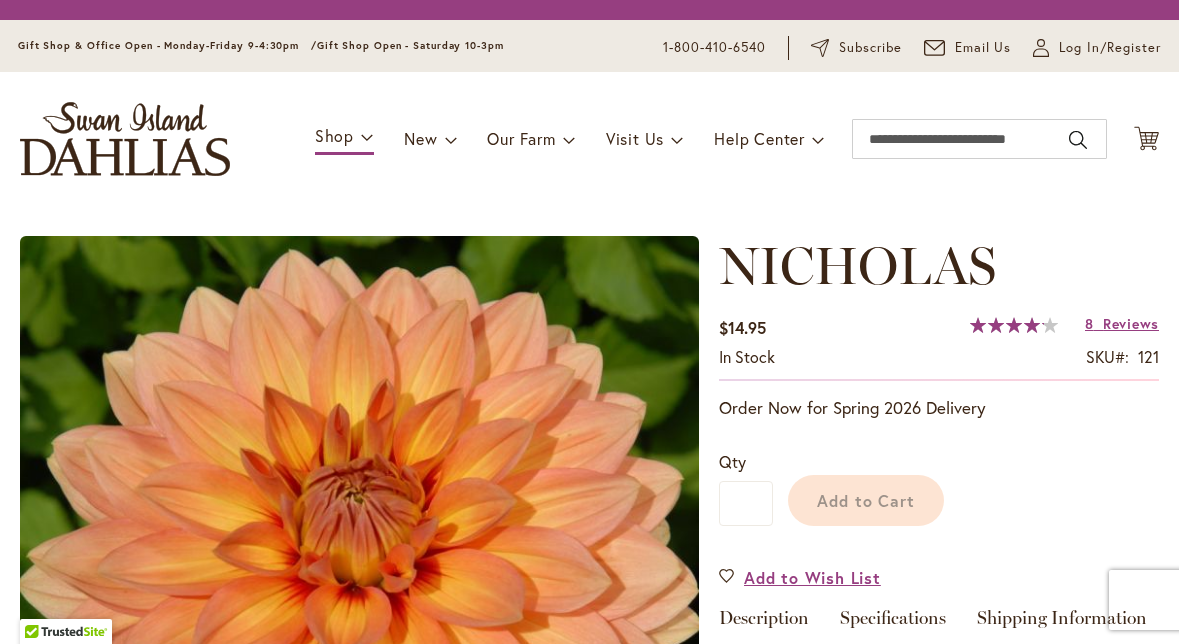 scroll, scrollTop: 0, scrollLeft: 0, axis: both 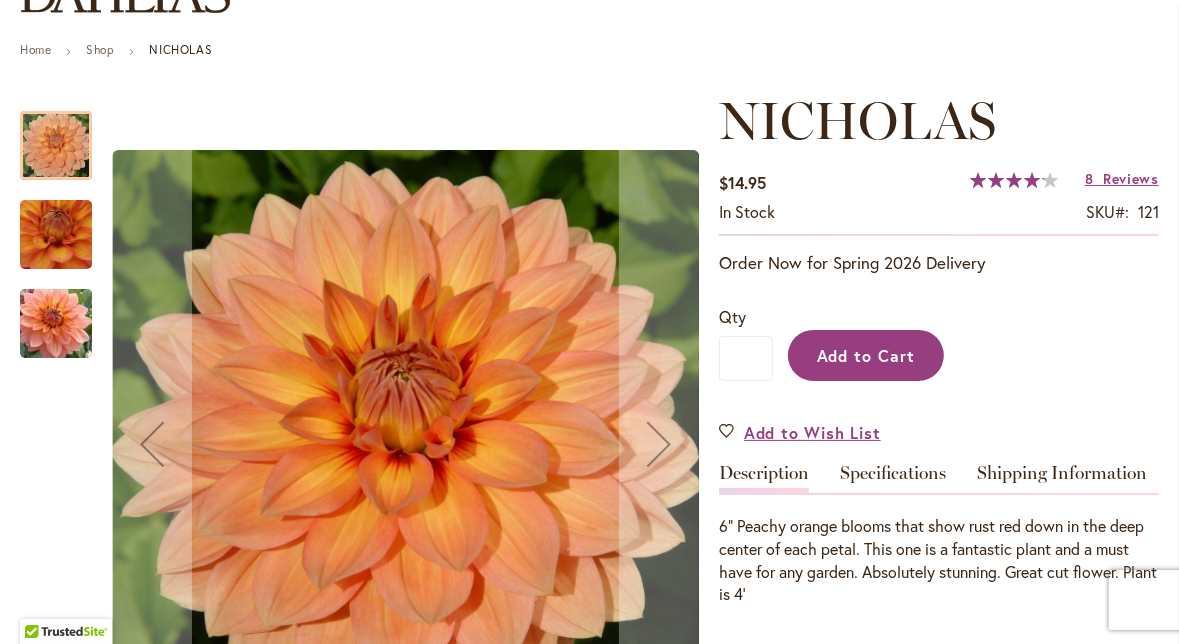 click on "Add to Cart" at bounding box center (866, 355) 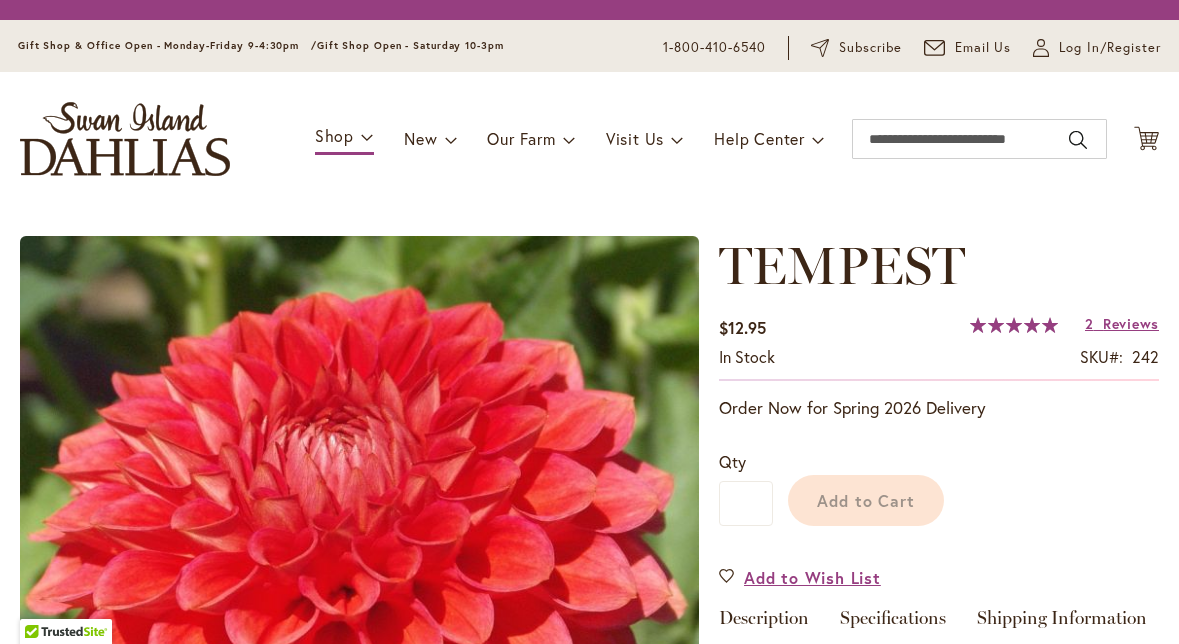 scroll, scrollTop: 0, scrollLeft: 0, axis: both 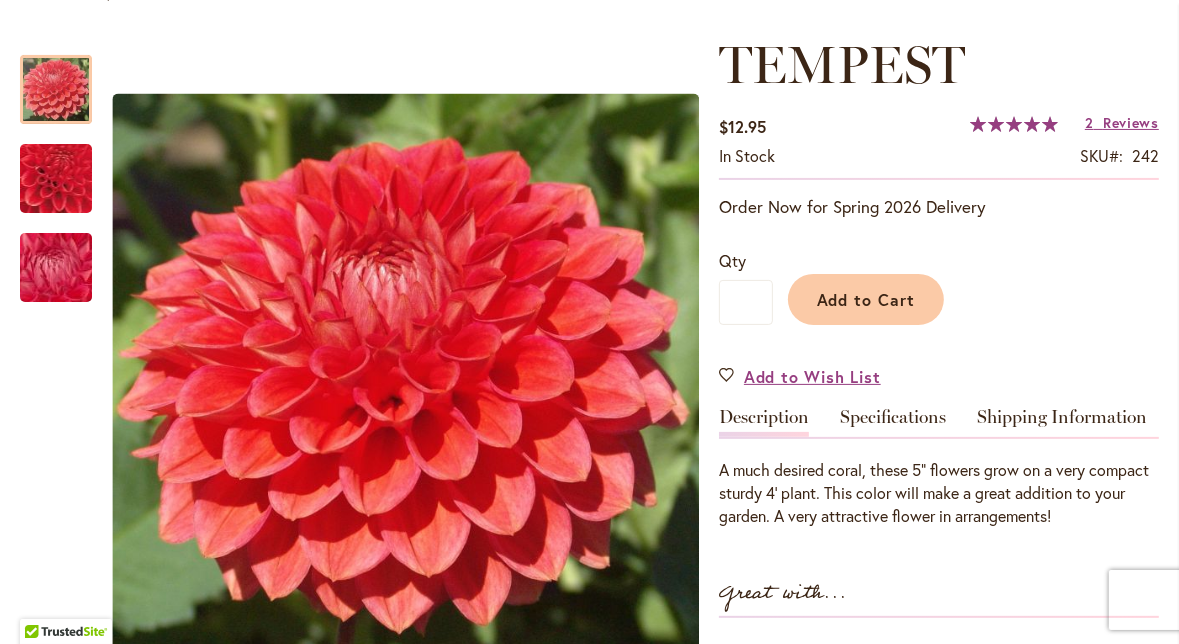 click on "TEMPEST" at bounding box center (842, 64) 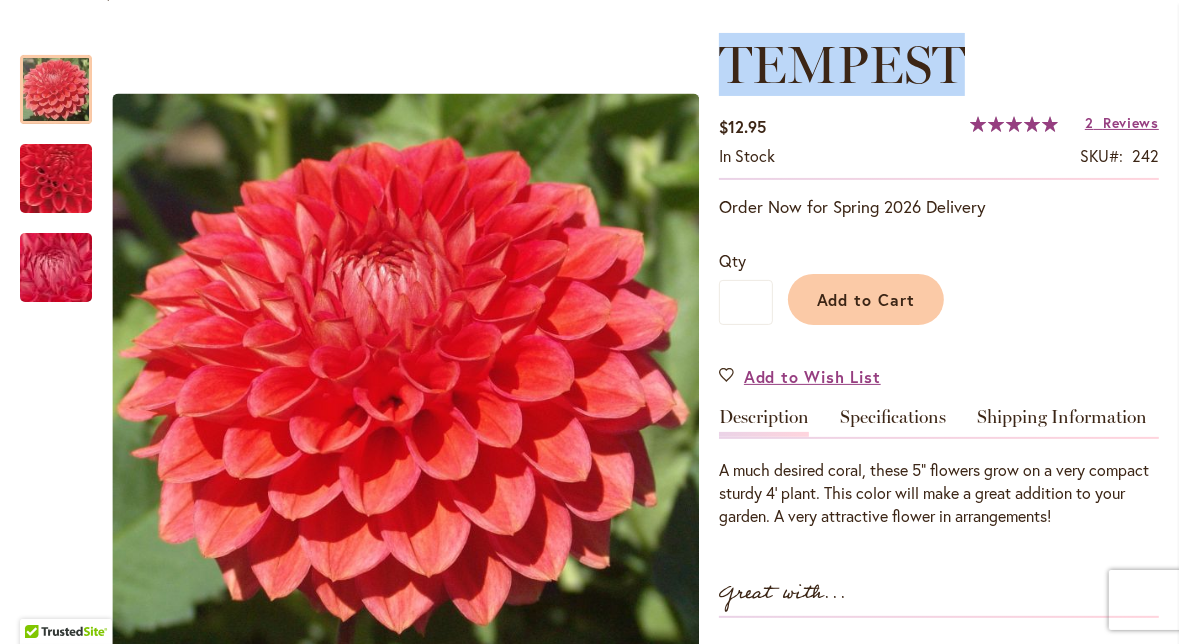 click on "TEMPEST" at bounding box center (842, 64) 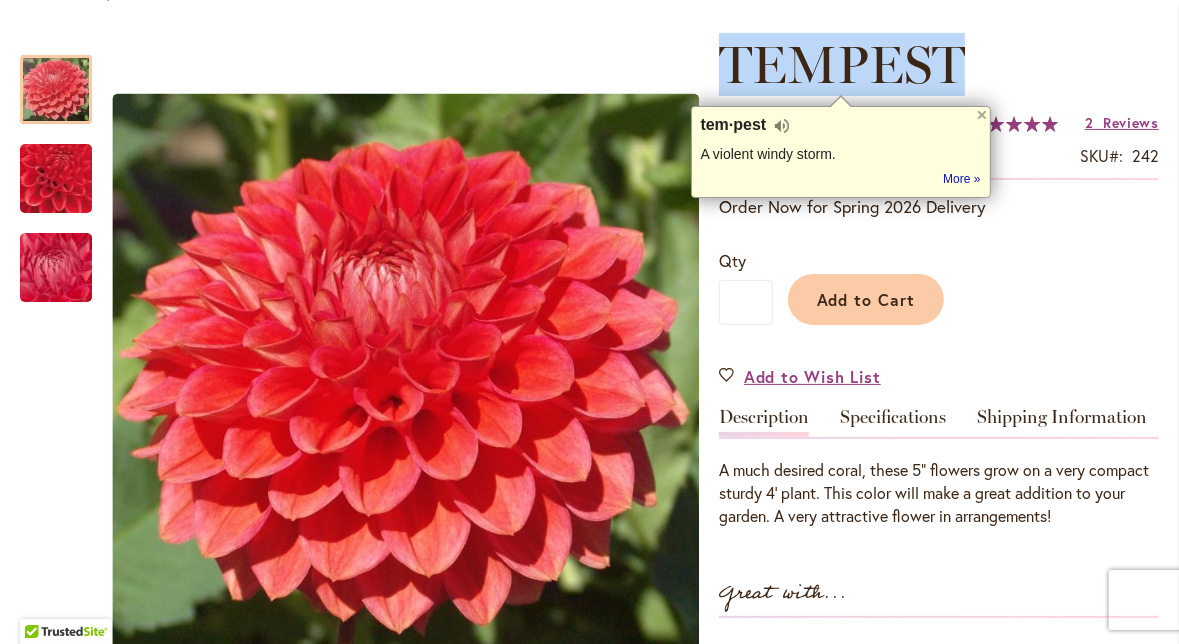 copy on "TEMPEST" 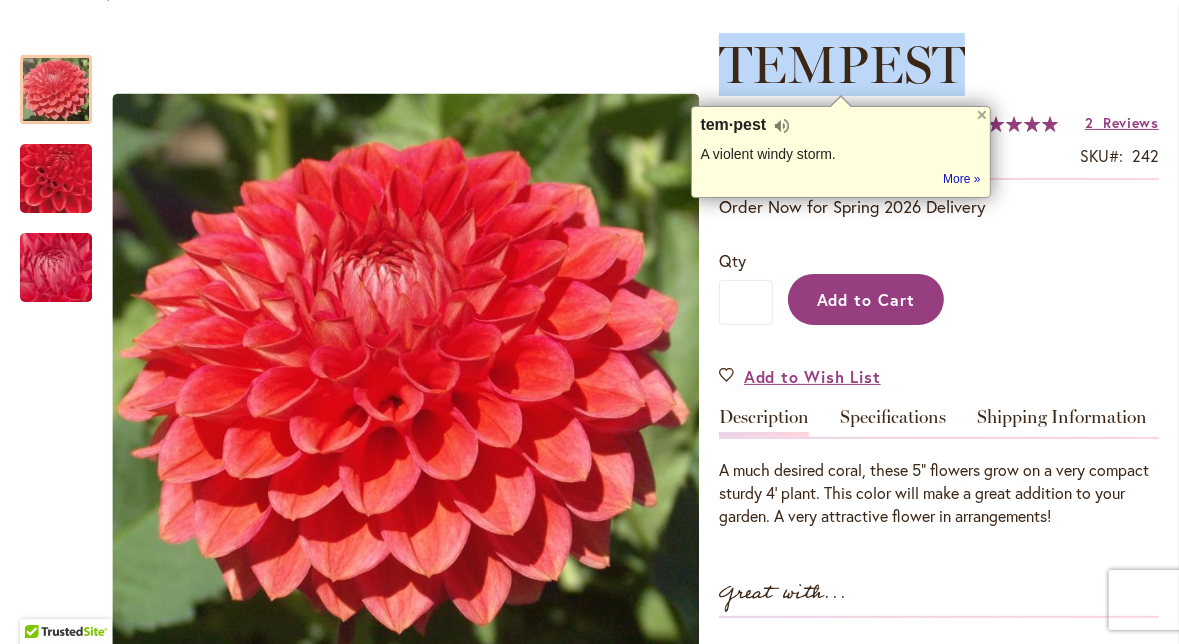 click on "Add to Cart" at bounding box center [866, 299] 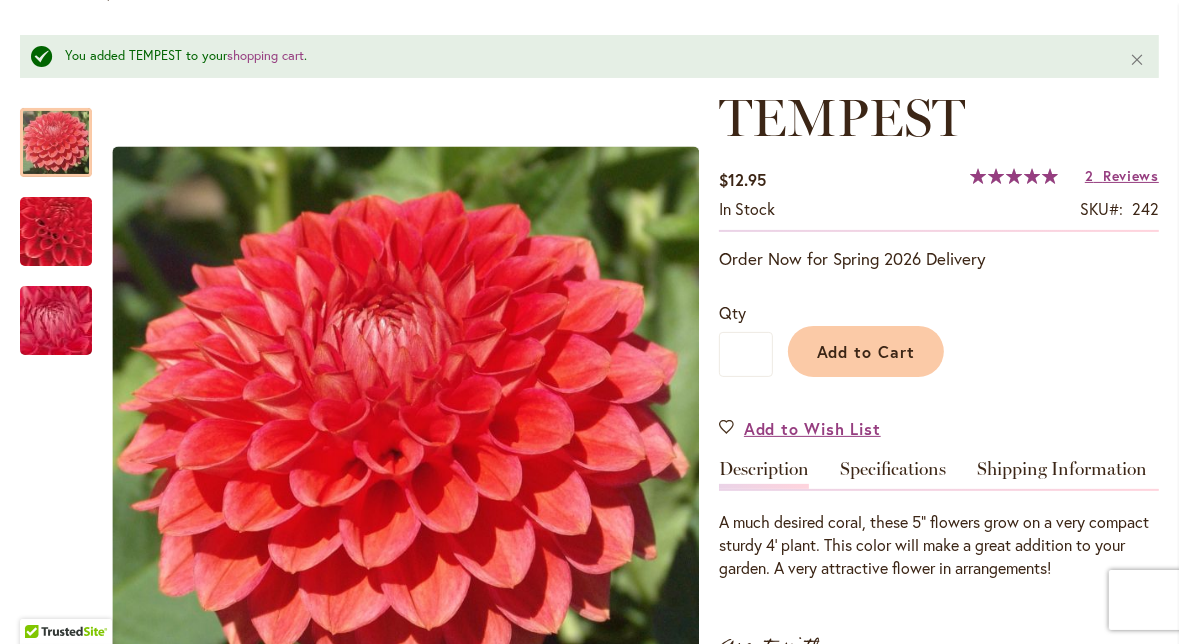 click on "Order Now for Spring 2026 Delivery" at bounding box center [939, 259] 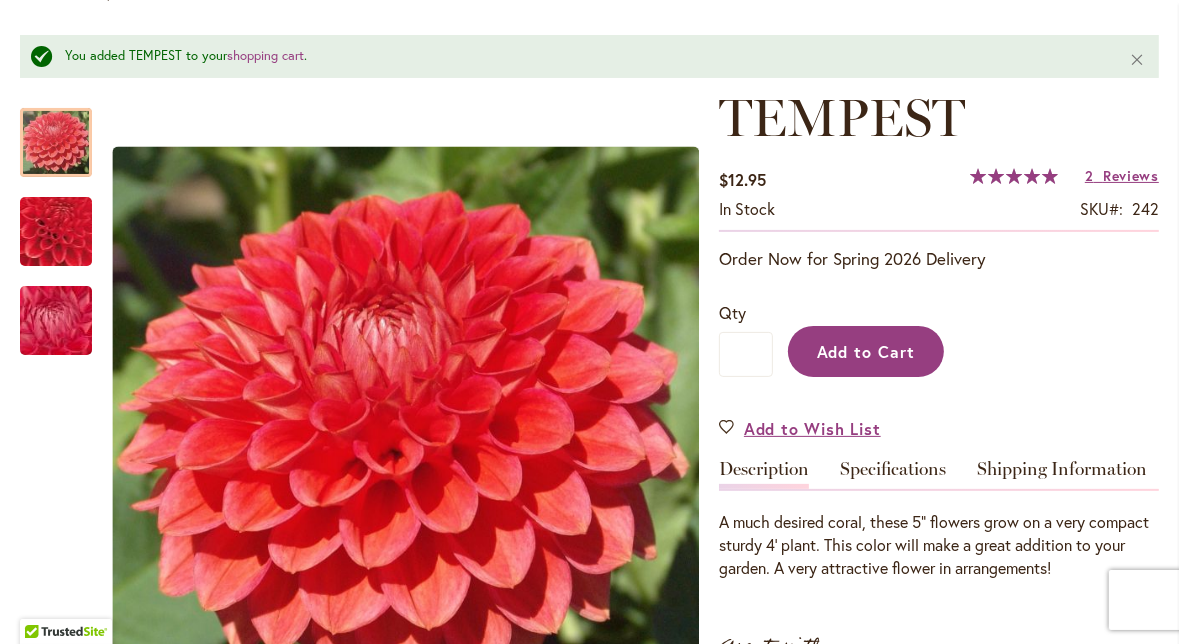 click on "Add to Cart" at bounding box center [866, 351] 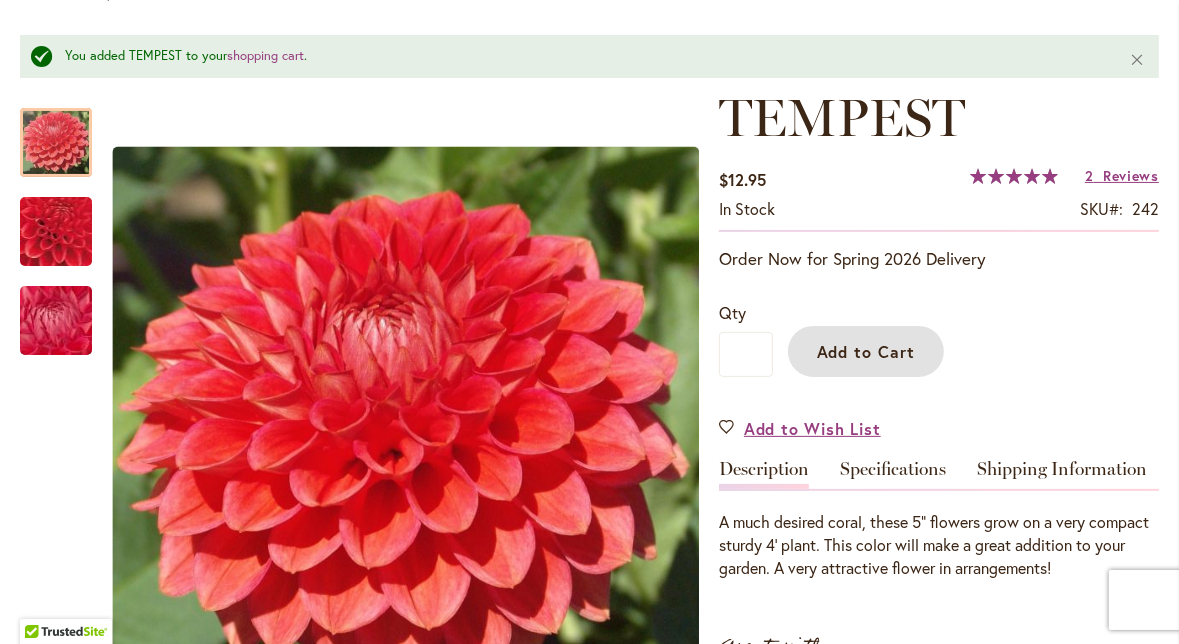 scroll, scrollTop: 0, scrollLeft: 0, axis: both 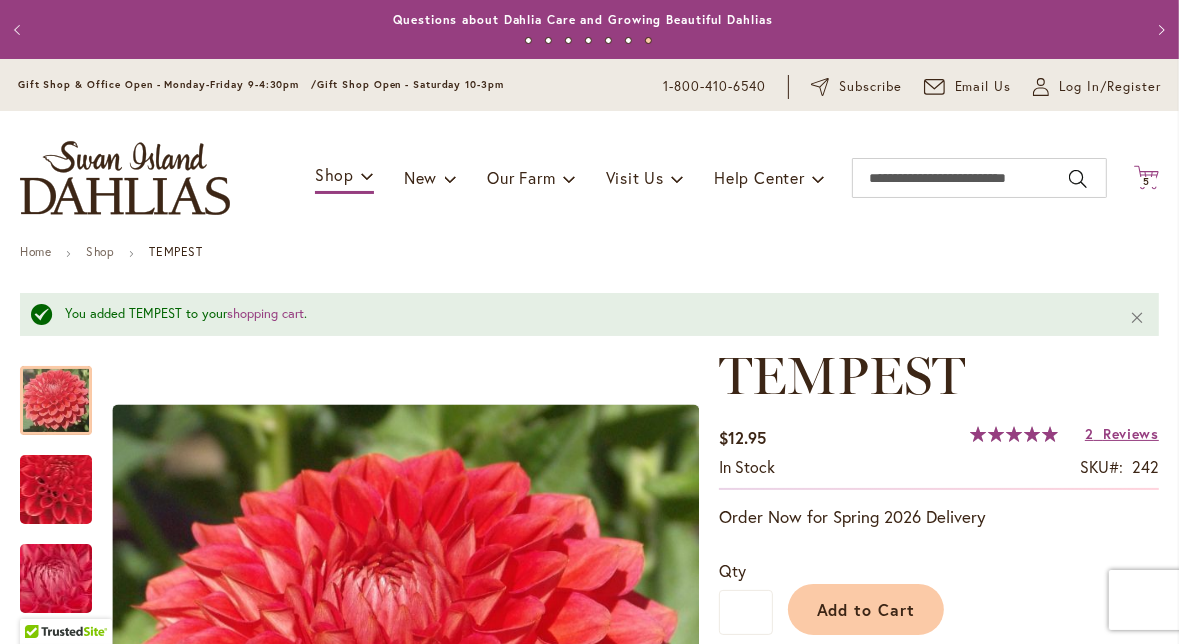 click on "Cart
.cls-1 {
fill: #231f20;
}" 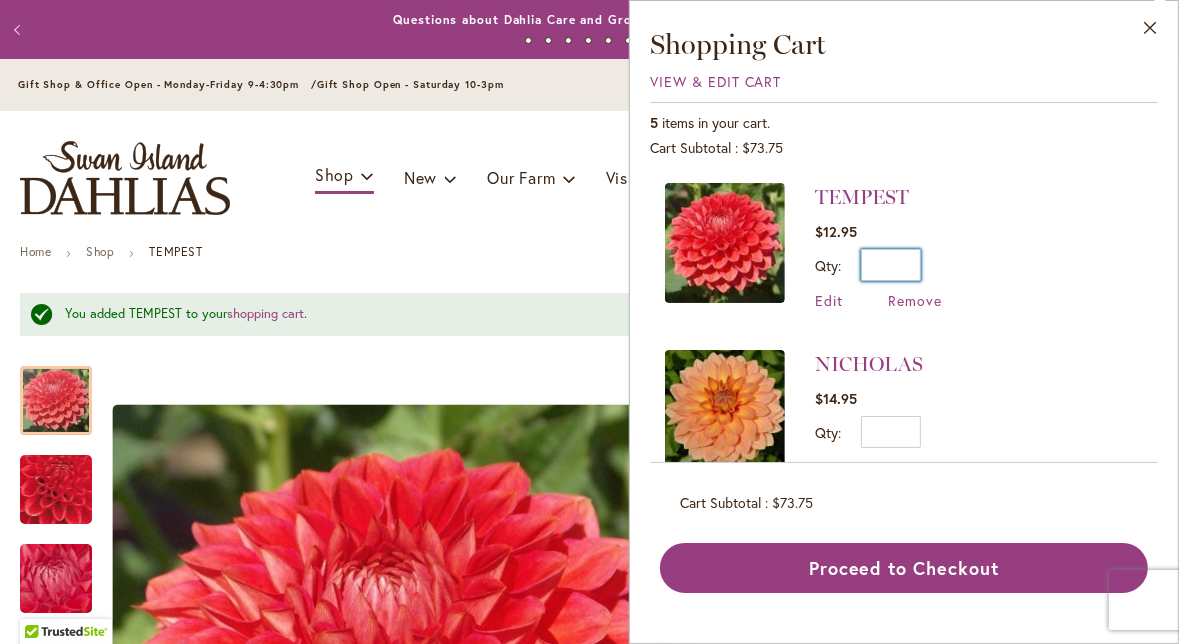 click on "*" at bounding box center (891, 265) 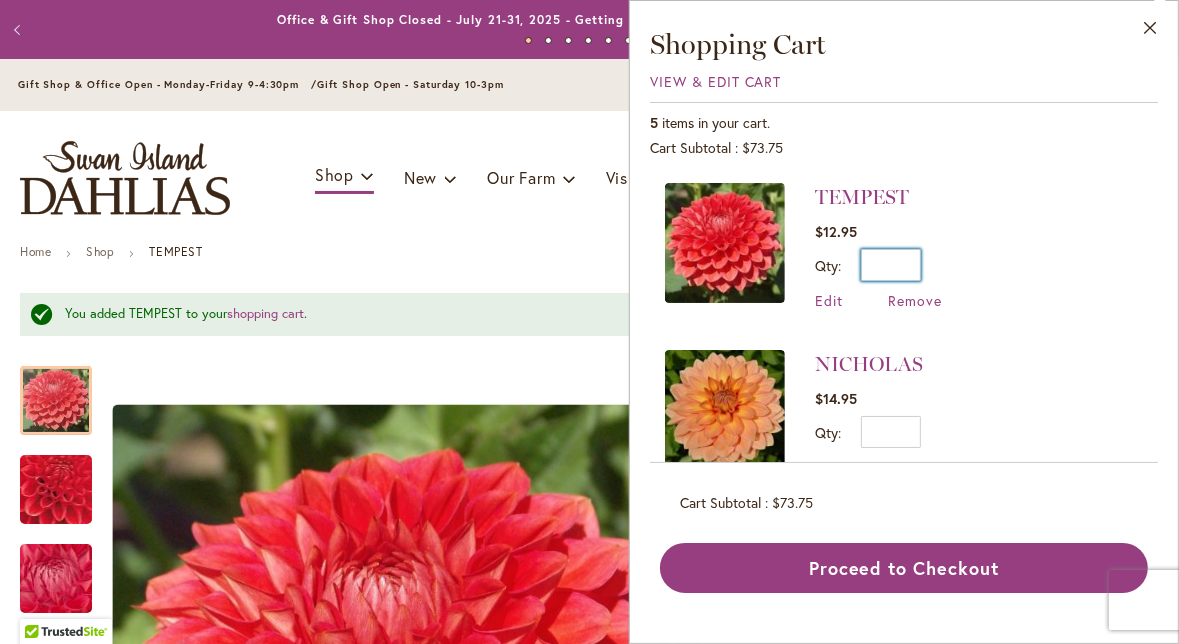 type on "*" 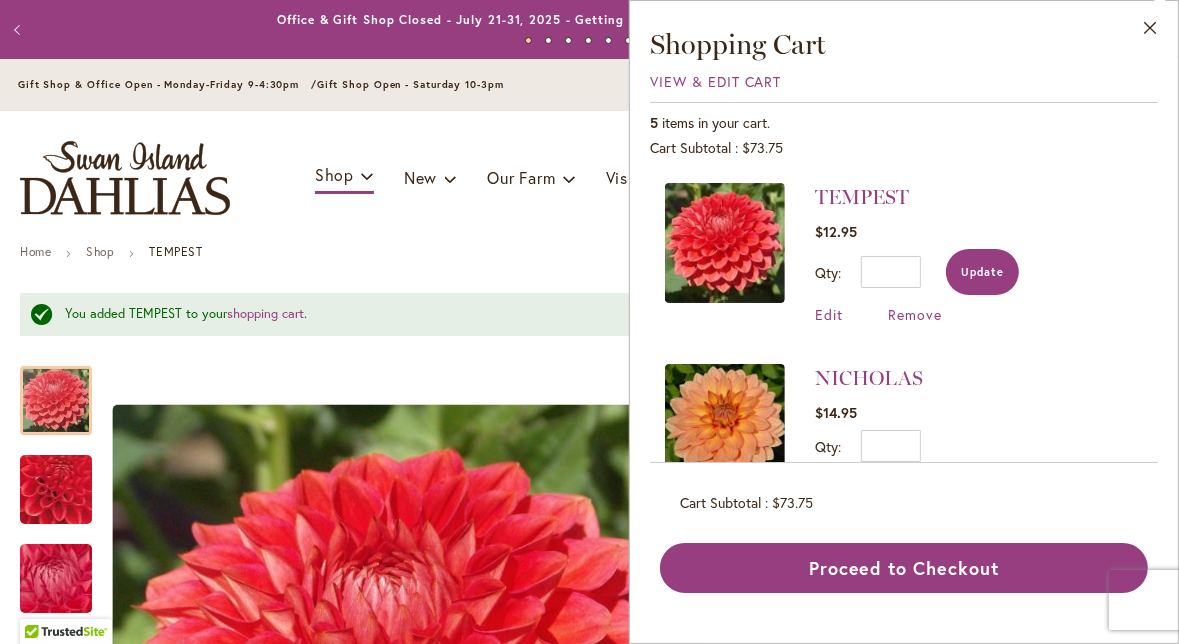 click on "Update" at bounding box center [982, 272] 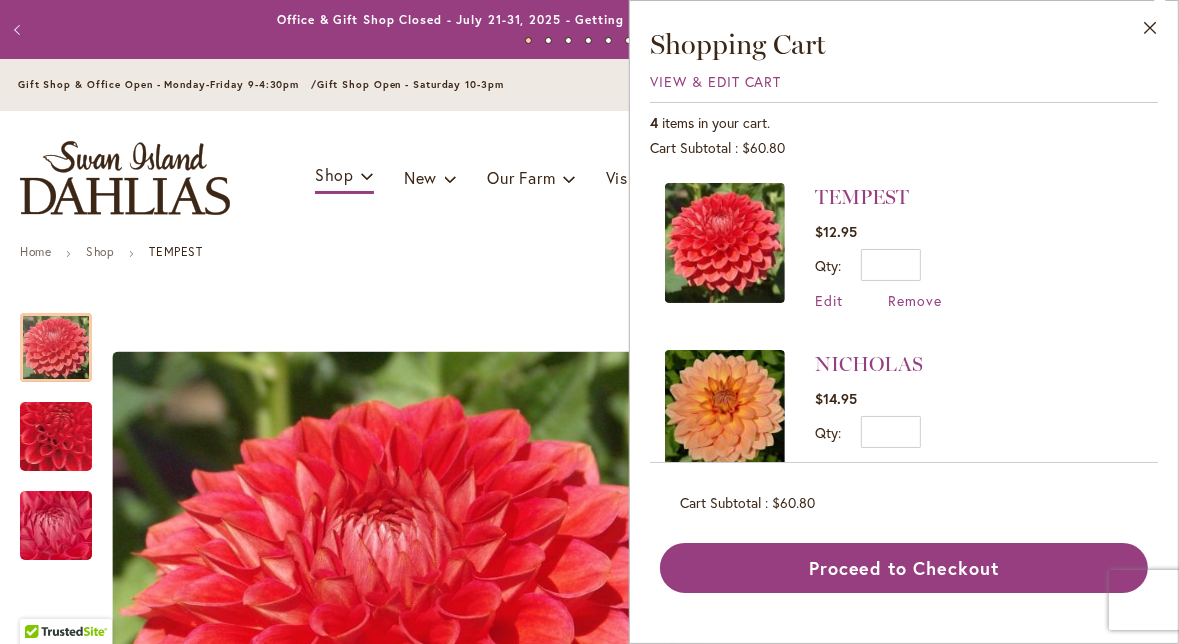 click on "View & Edit Cart" at bounding box center (904, 82) 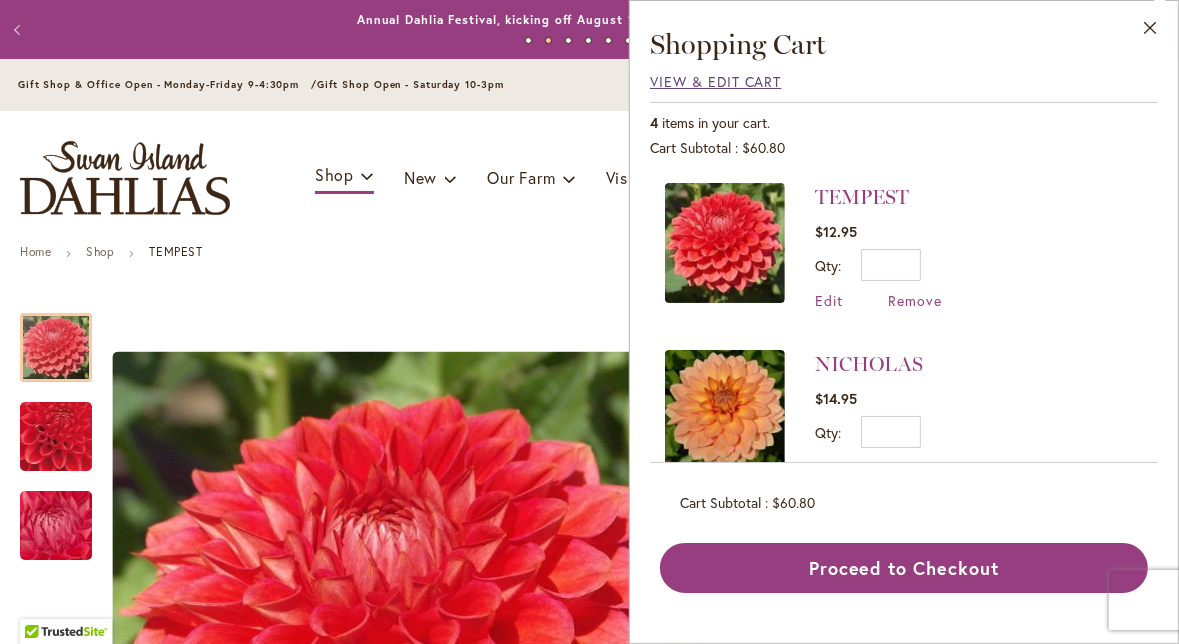 click on "View & Edit Cart" at bounding box center (716, 81) 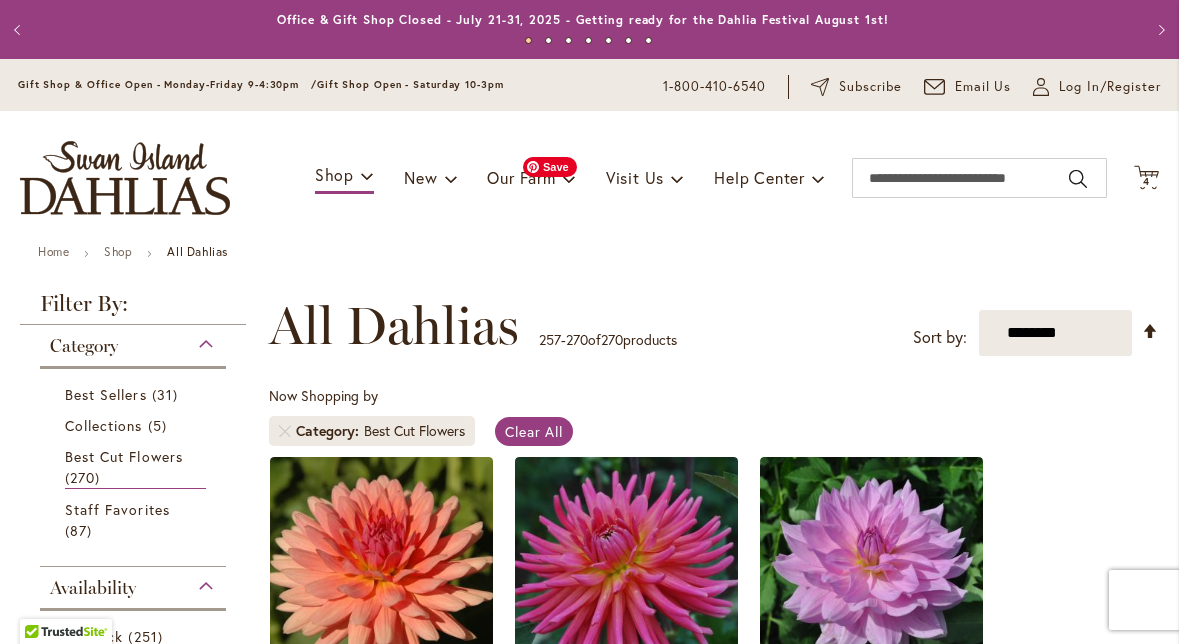 scroll, scrollTop: 0, scrollLeft: 0, axis: both 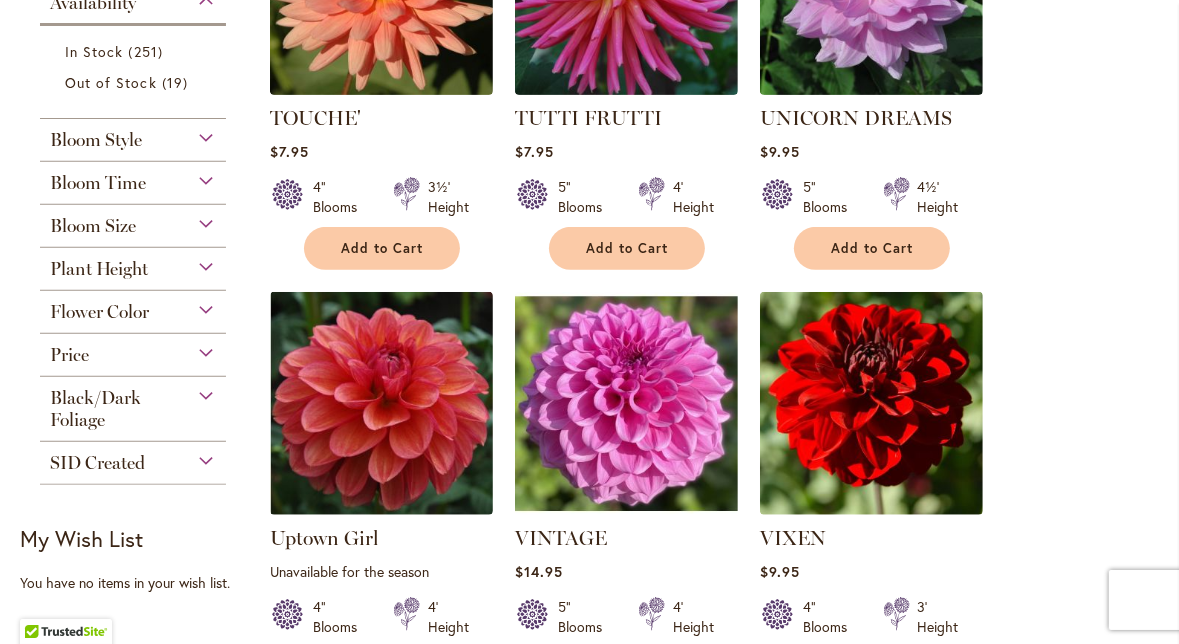 click on "Flower Color" at bounding box center [133, 307] 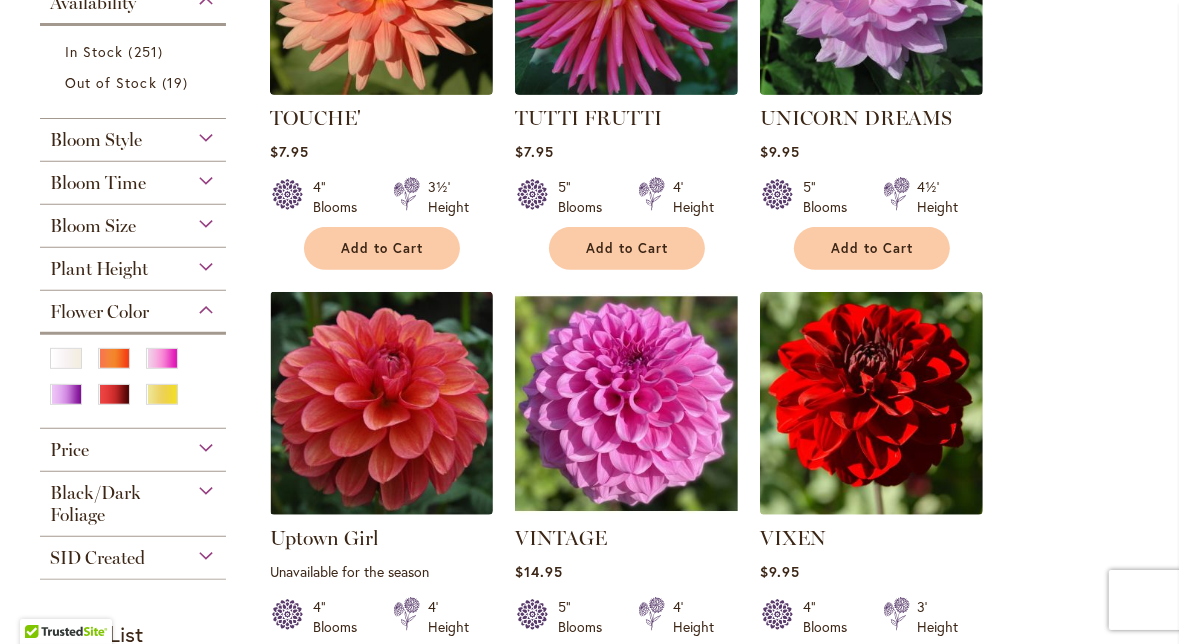 scroll, scrollTop: 630, scrollLeft: 0, axis: vertical 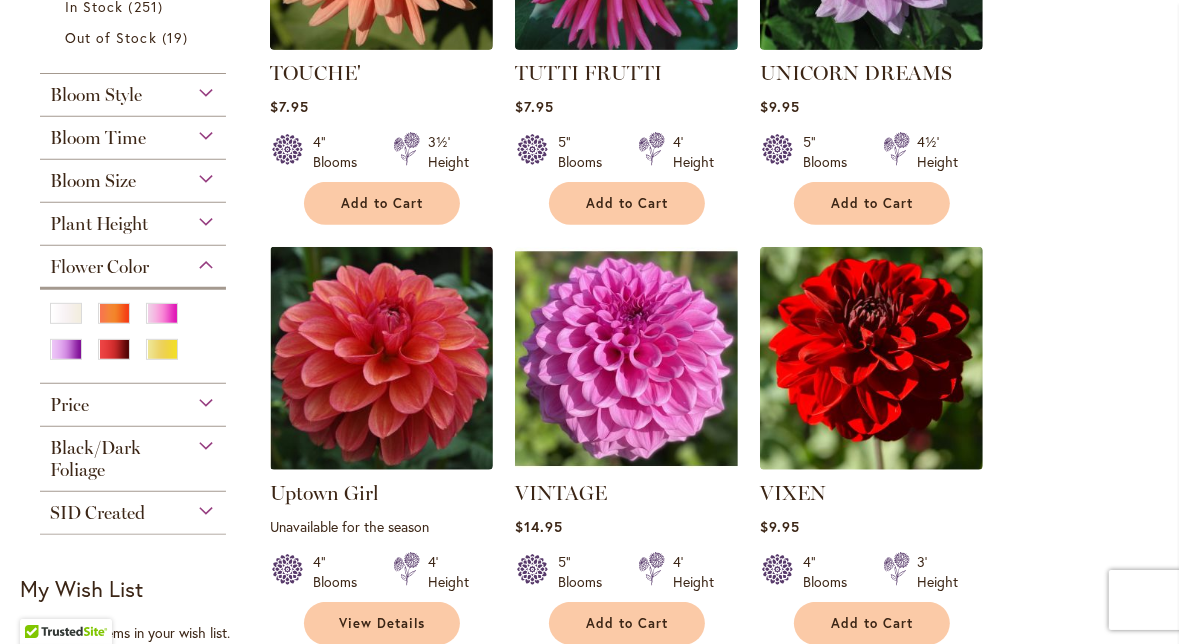 click on "Black/Dark Foliage" at bounding box center (133, 454) 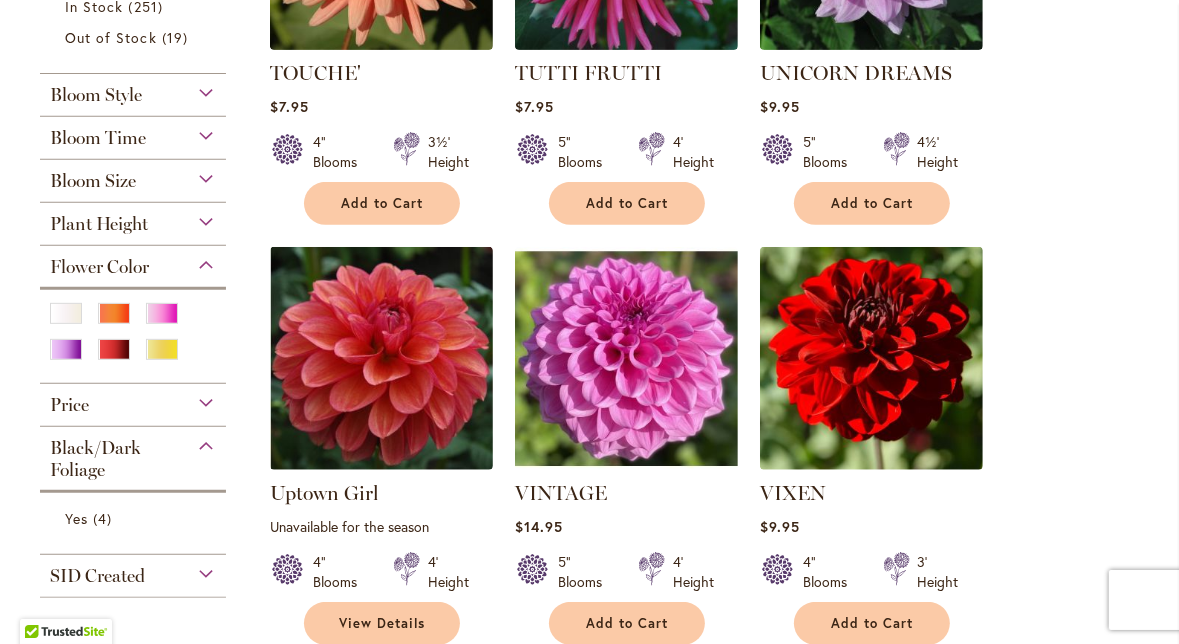 scroll, scrollTop: 698, scrollLeft: 0, axis: vertical 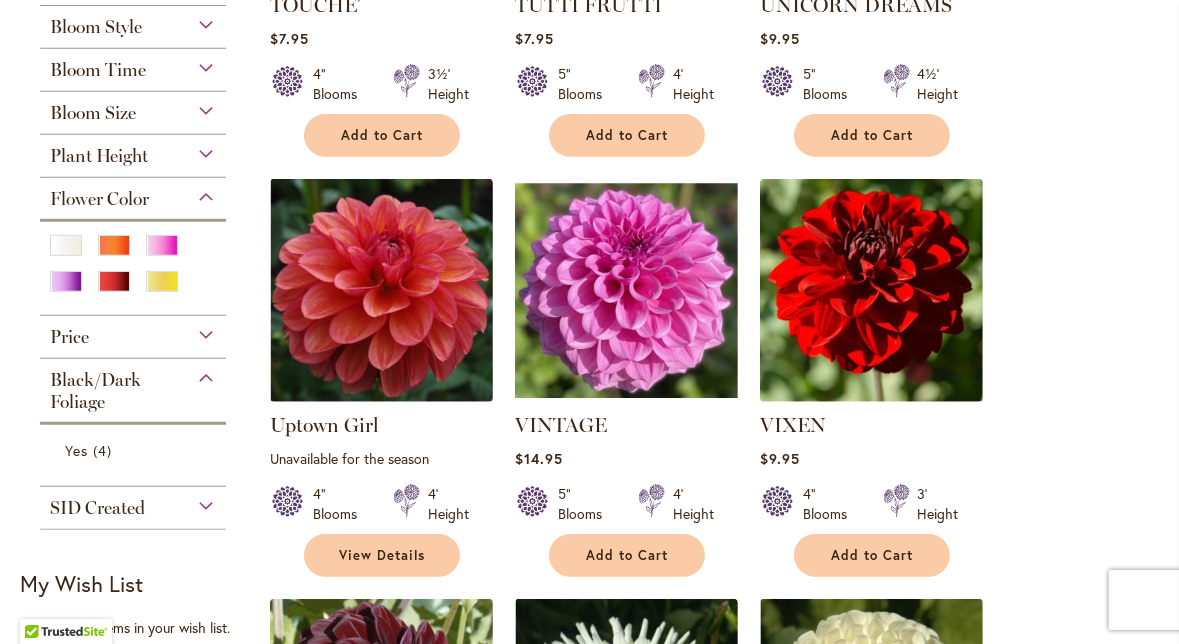 click on "SID Created" at bounding box center [133, 503] 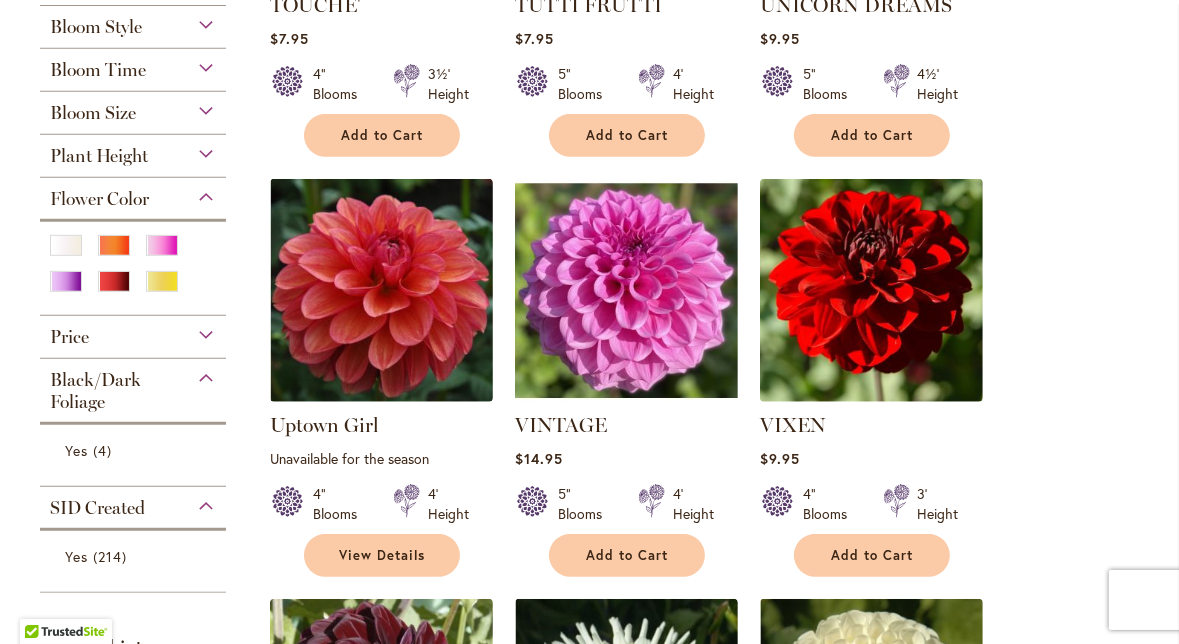 scroll, scrollTop: 754, scrollLeft: 0, axis: vertical 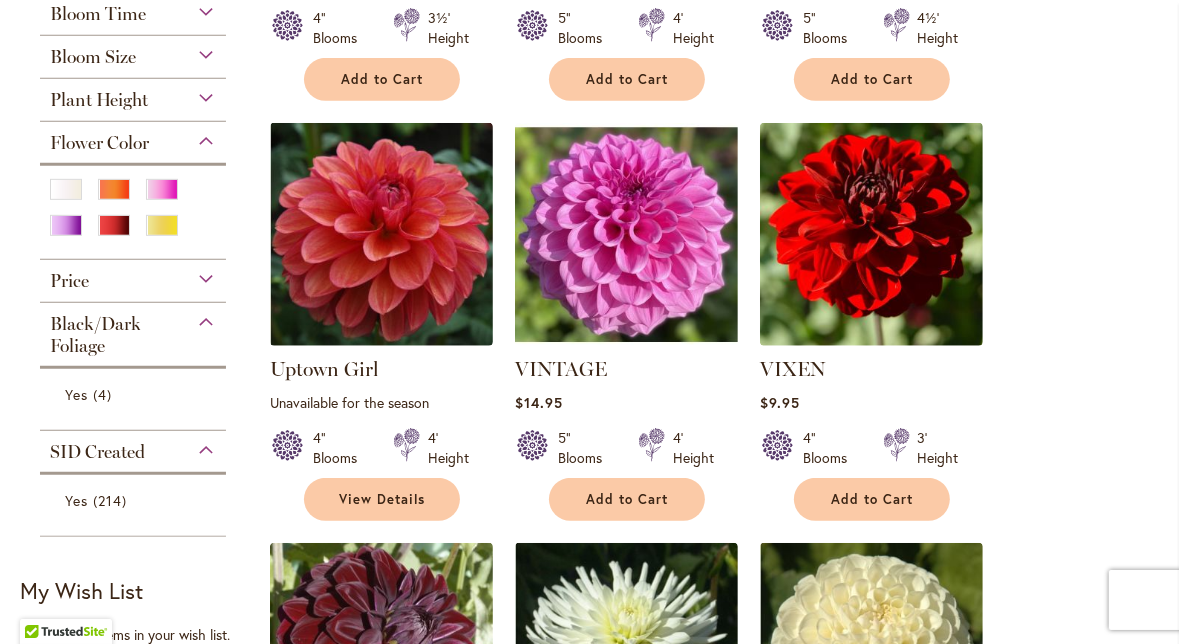 click on "Price
$0.00  -  $10.00
117
items
$10.00  -  $20.00
133
items
$20.00  -  $30.00
13
items
-" at bounding box center [133, 281] 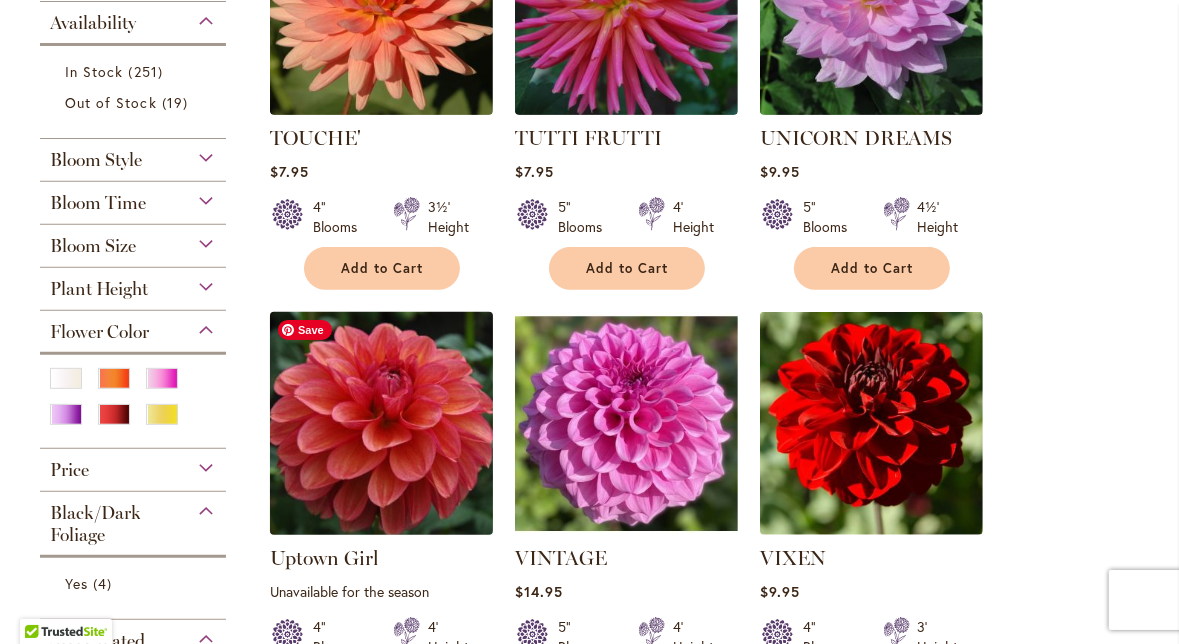 scroll, scrollTop: 433, scrollLeft: 0, axis: vertical 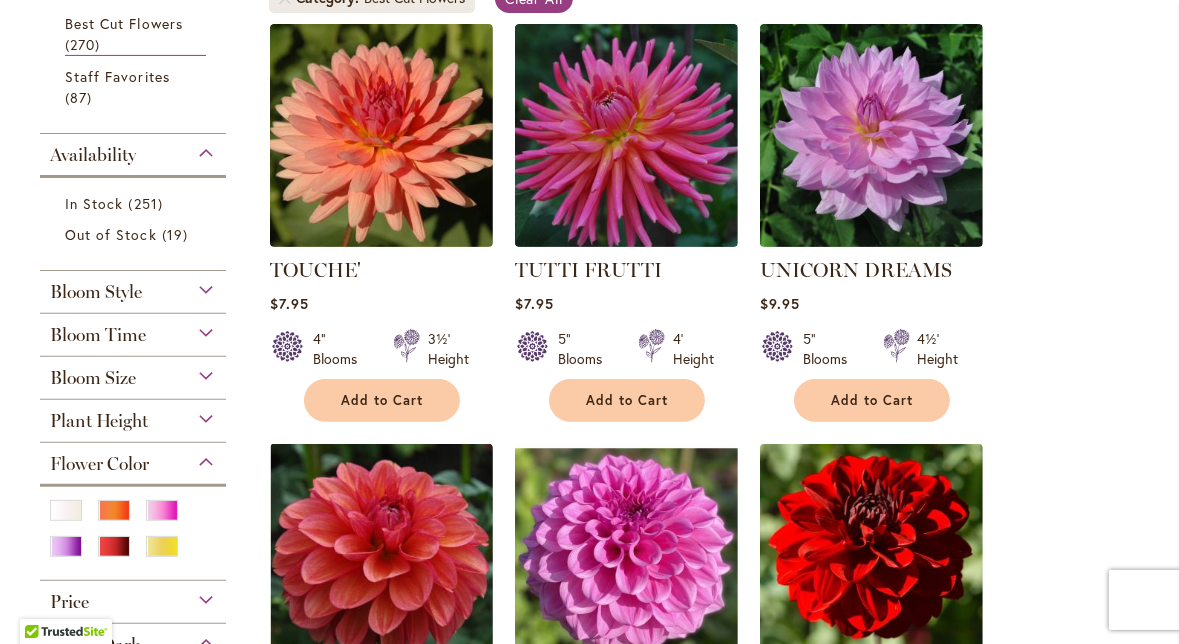 click on "Bloom Time" at bounding box center (133, 330) 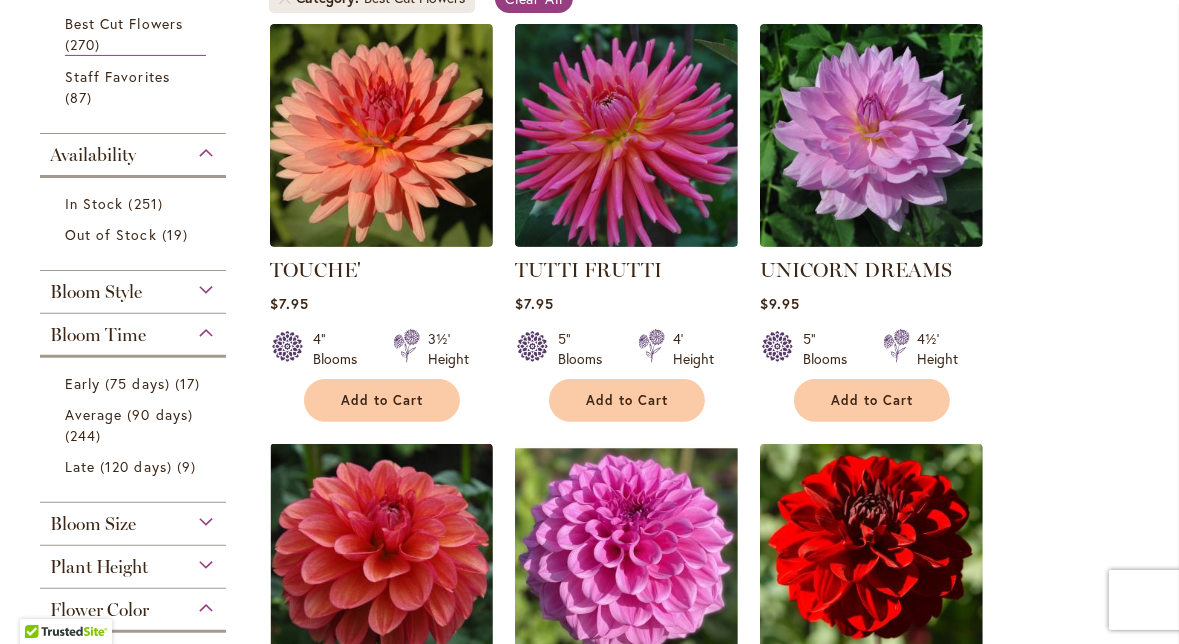 click on "Bloom Time" at bounding box center (133, 330) 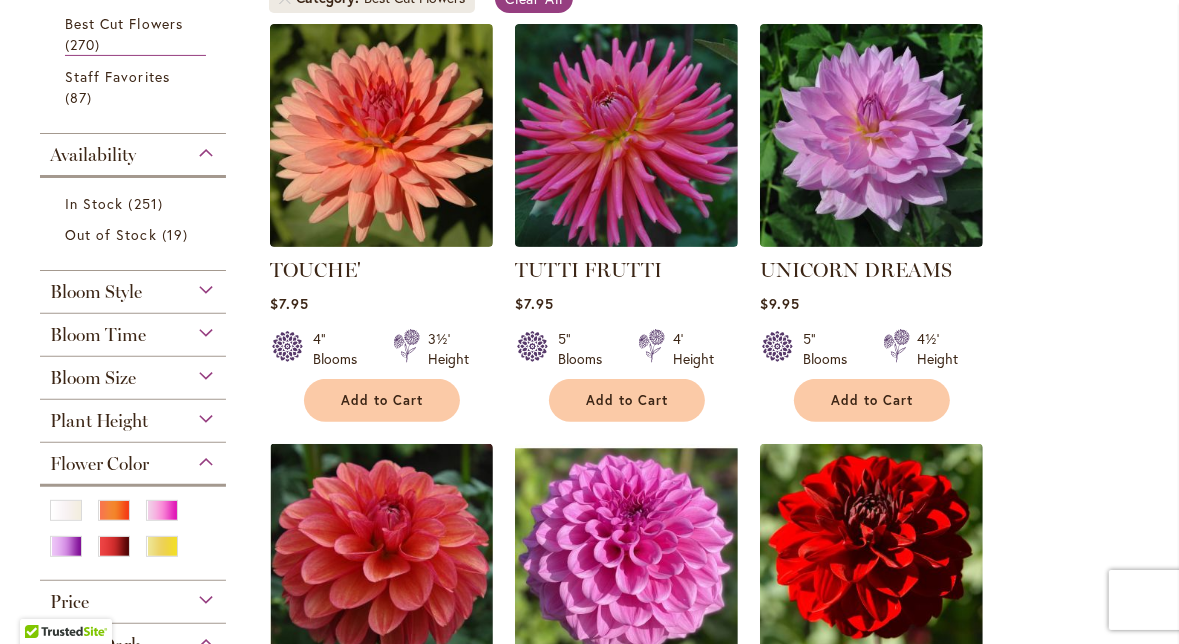 click on "Bloom Size" at bounding box center (133, 373) 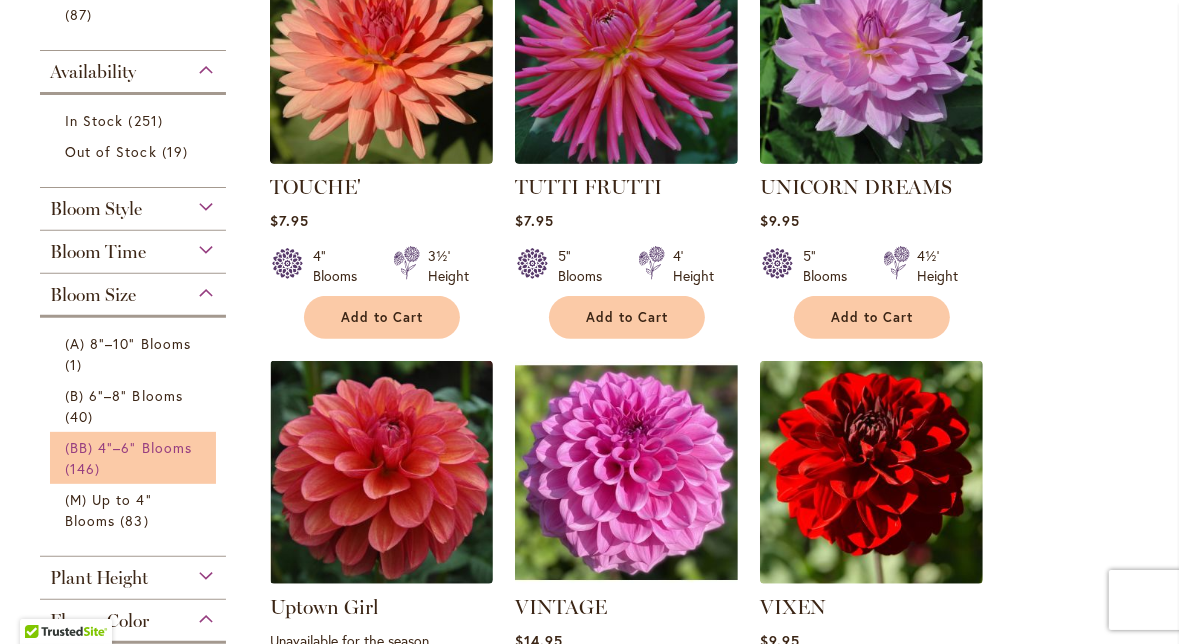 scroll, scrollTop: 517, scrollLeft: 0, axis: vertical 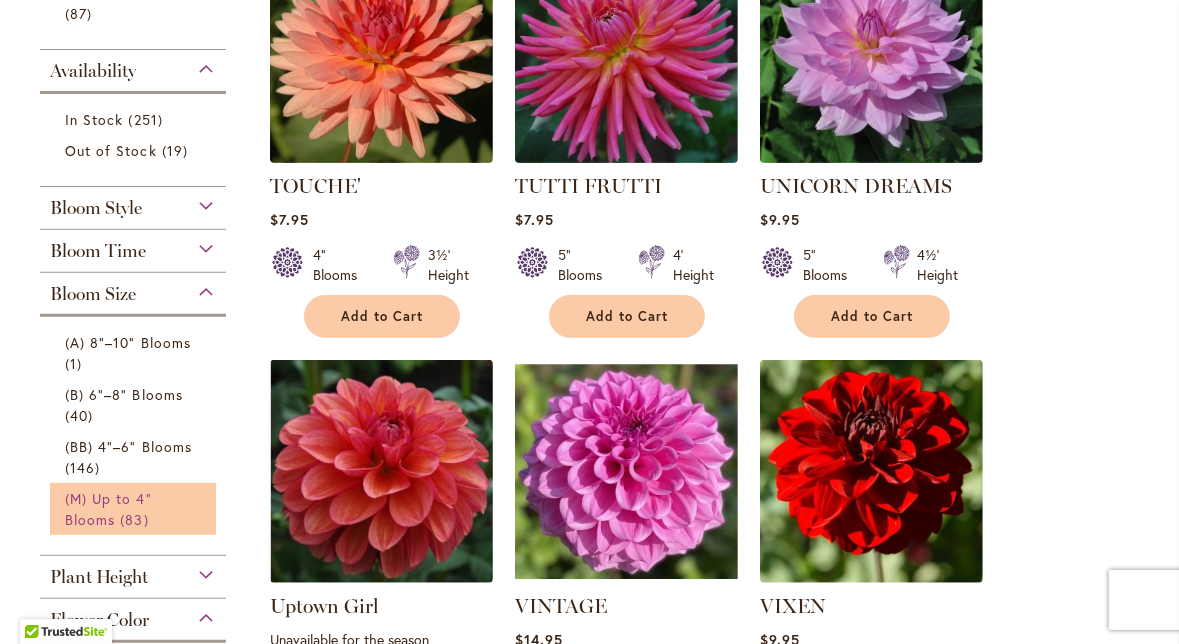 click on "83
items" at bounding box center [136, 519] 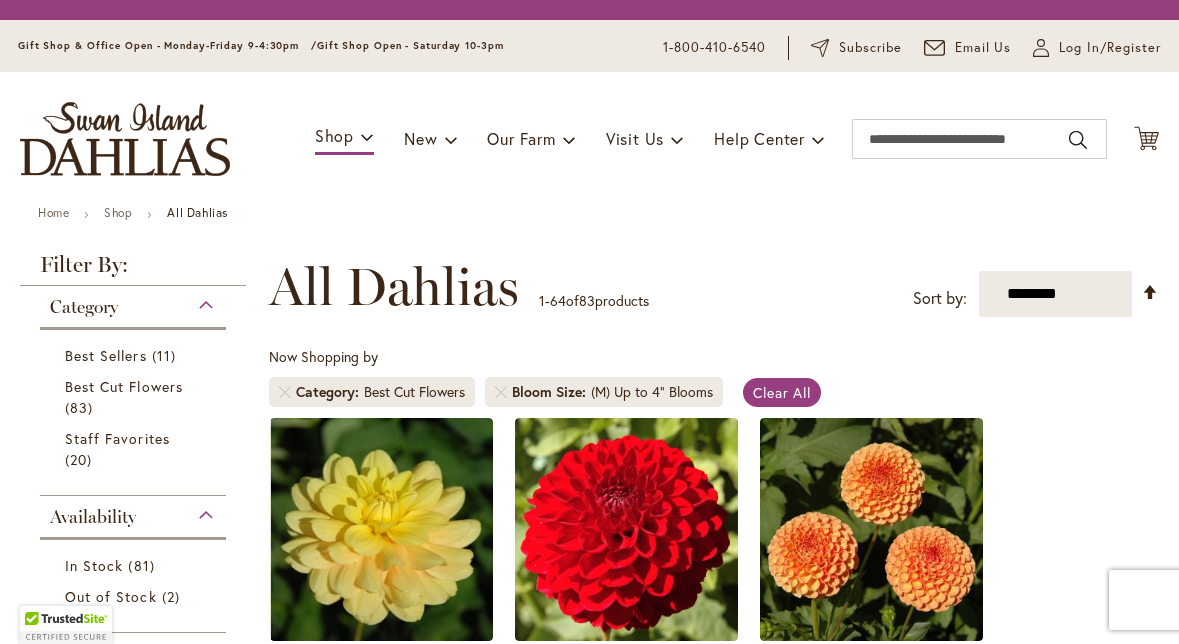 scroll, scrollTop: 0, scrollLeft: 0, axis: both 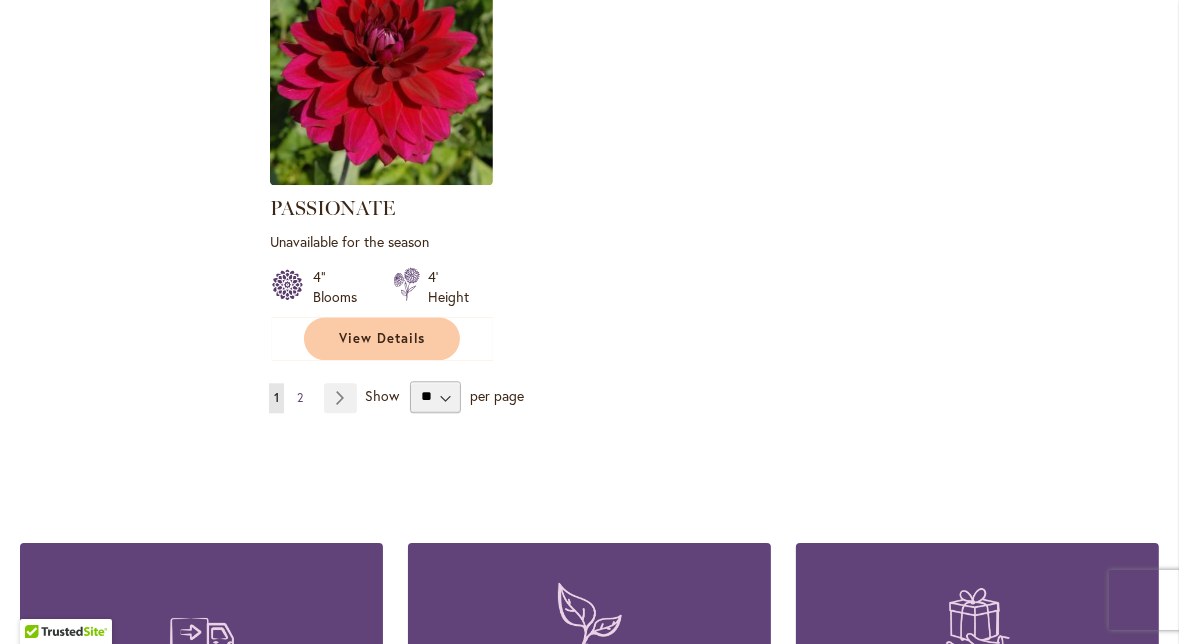 click on "Page
2" at bounding box center (300, 398) 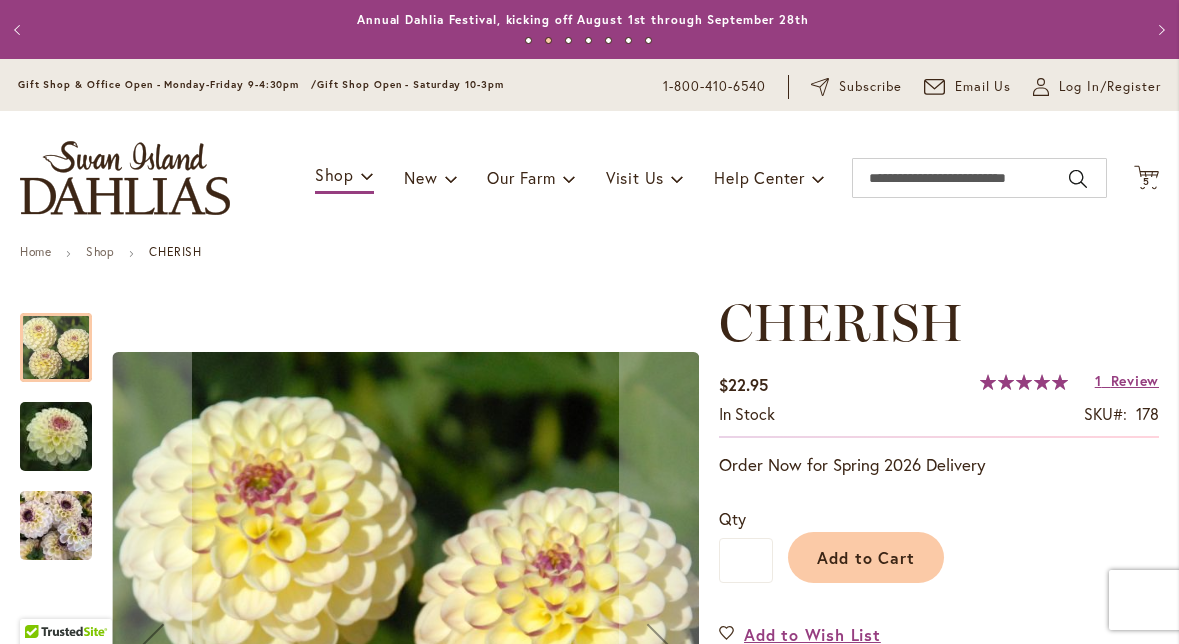 scroll, scrollTop: 0, scrollLeft: 0, axis: both 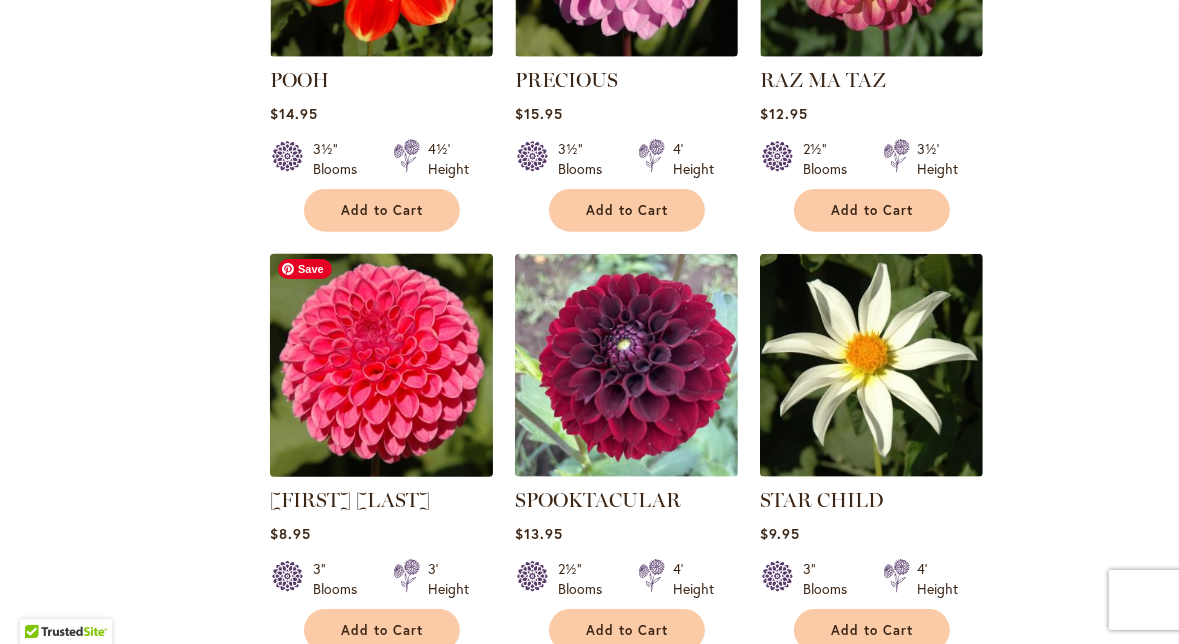 click at bounding box center [381, 365] 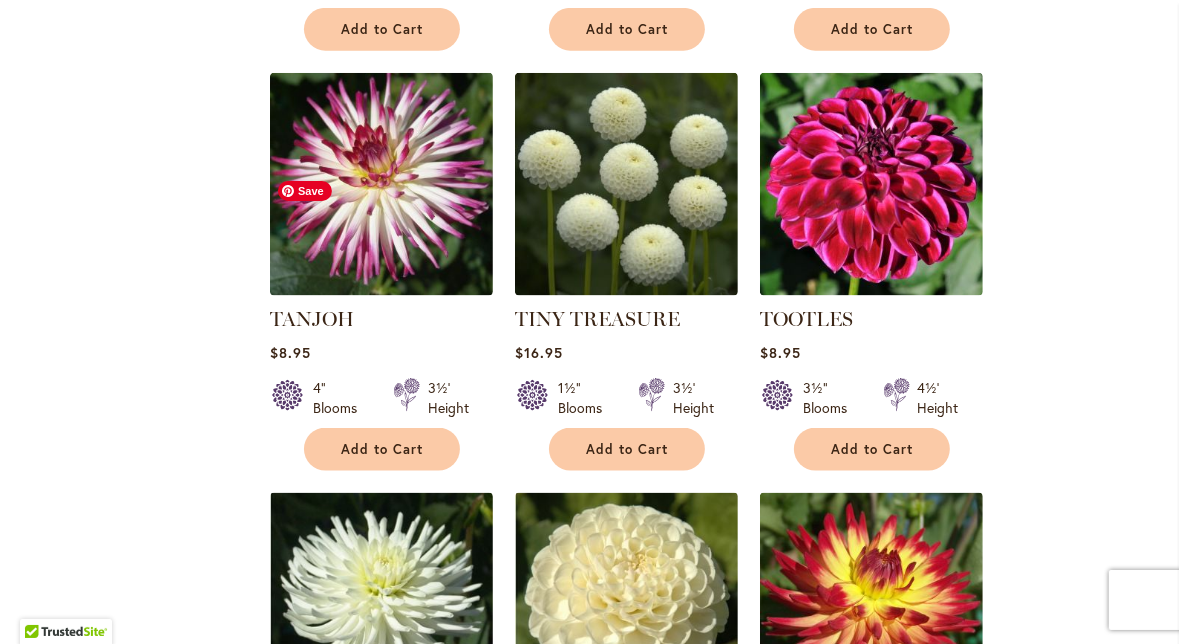 scroll, scrollTop: 2049, scrollLeft: 0, axis: vertical 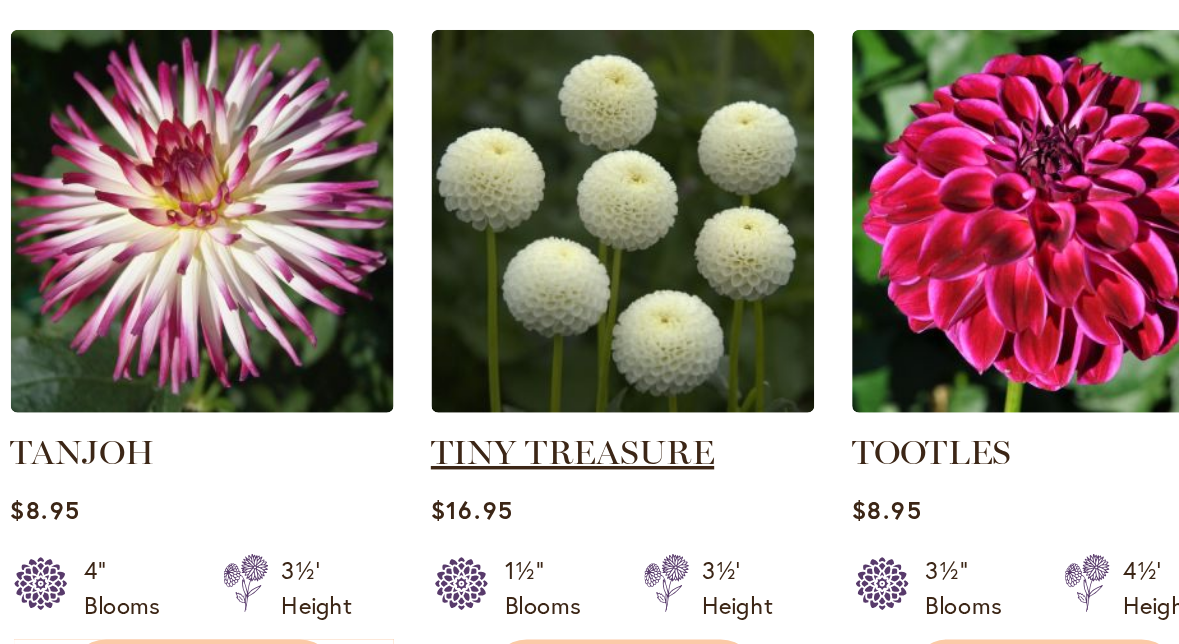 drag, startPoint x: 692, startPoint y: 334, endPoint x: 516, endPoint y: 321, distance: 176.47946 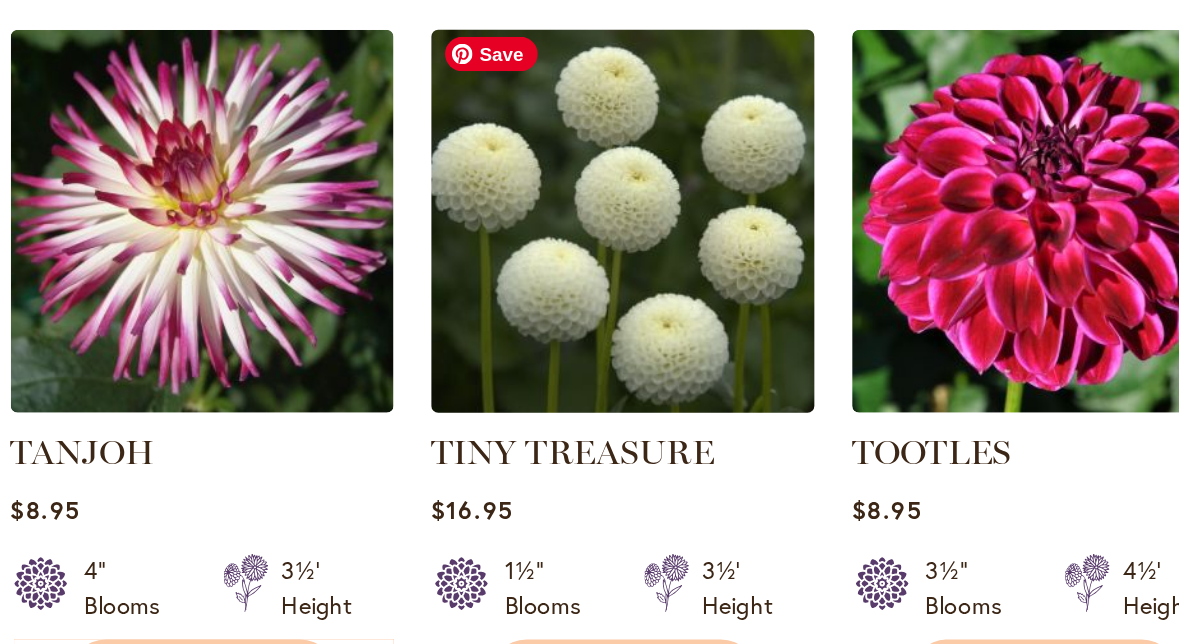 copy on "TINY TREASURE" 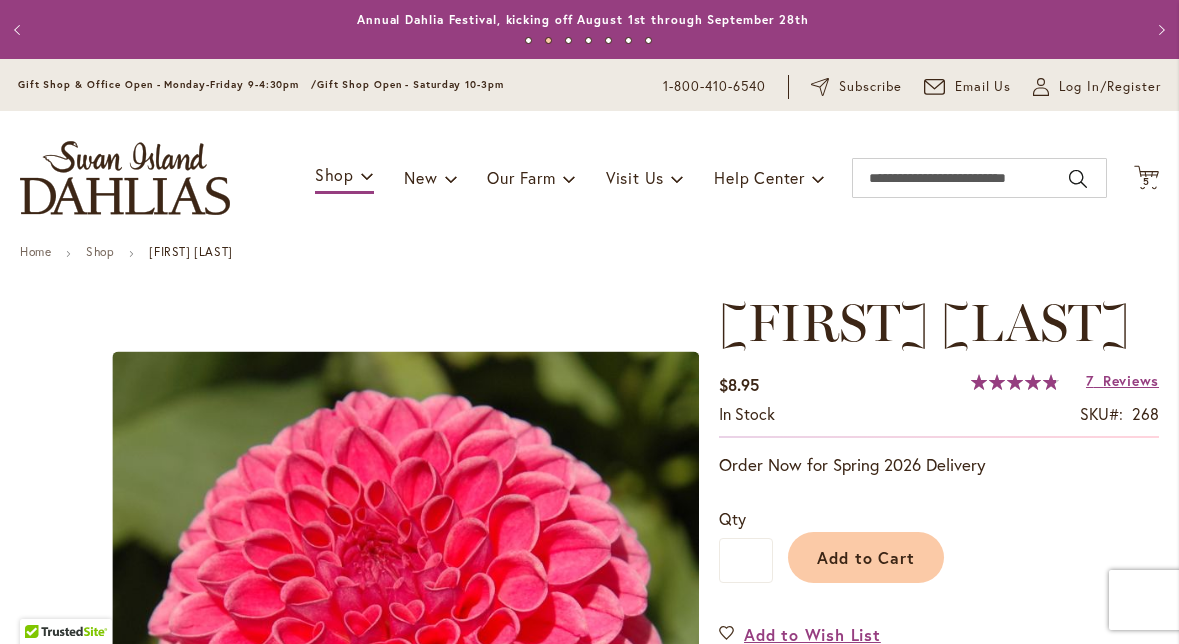 scroll, scrollTop: 0, scrollLeft: 0, axis: both 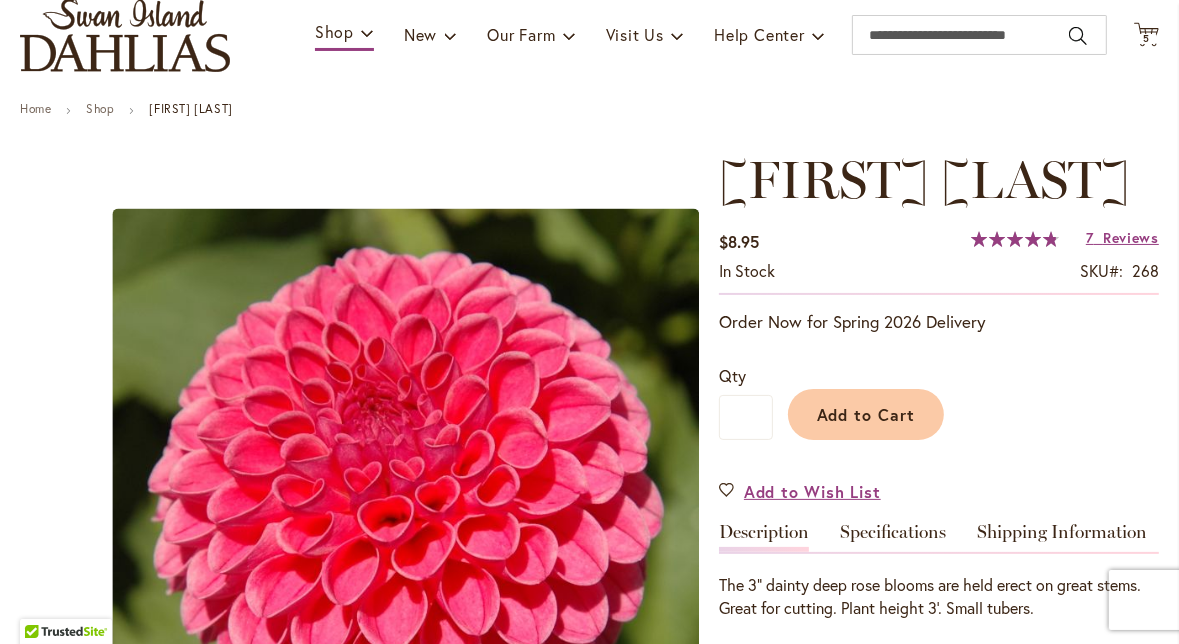 click on "[FIRST] [LAST]" at bounding box center (924, 179) 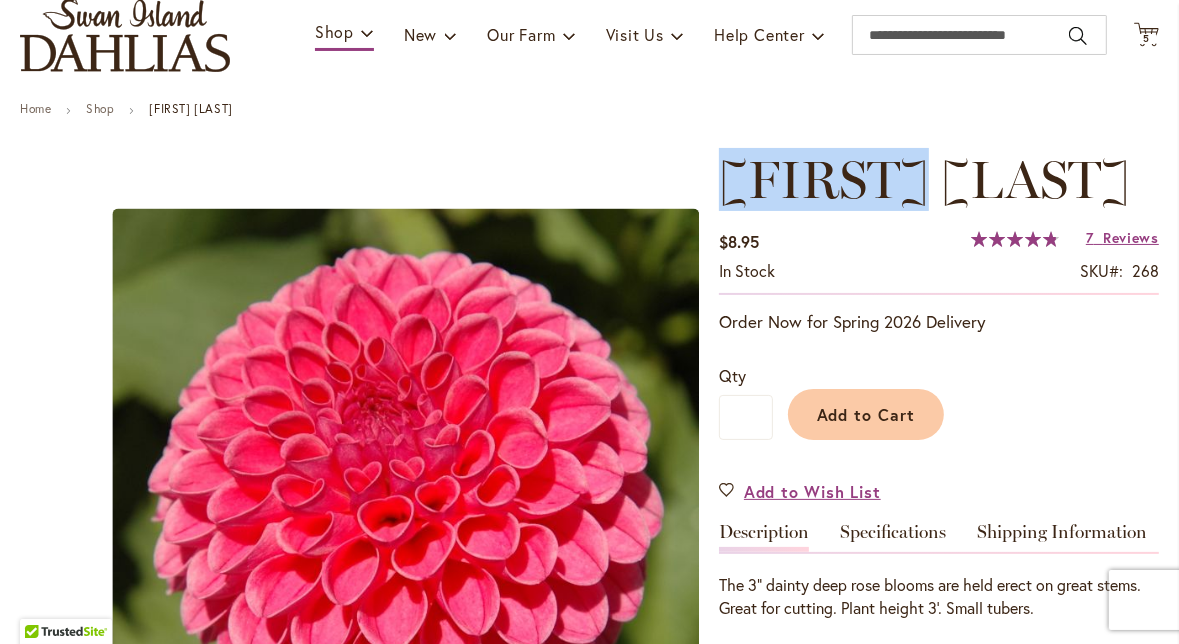 click on "[FIRST] [LAST]" at bounding box center (924, 179) 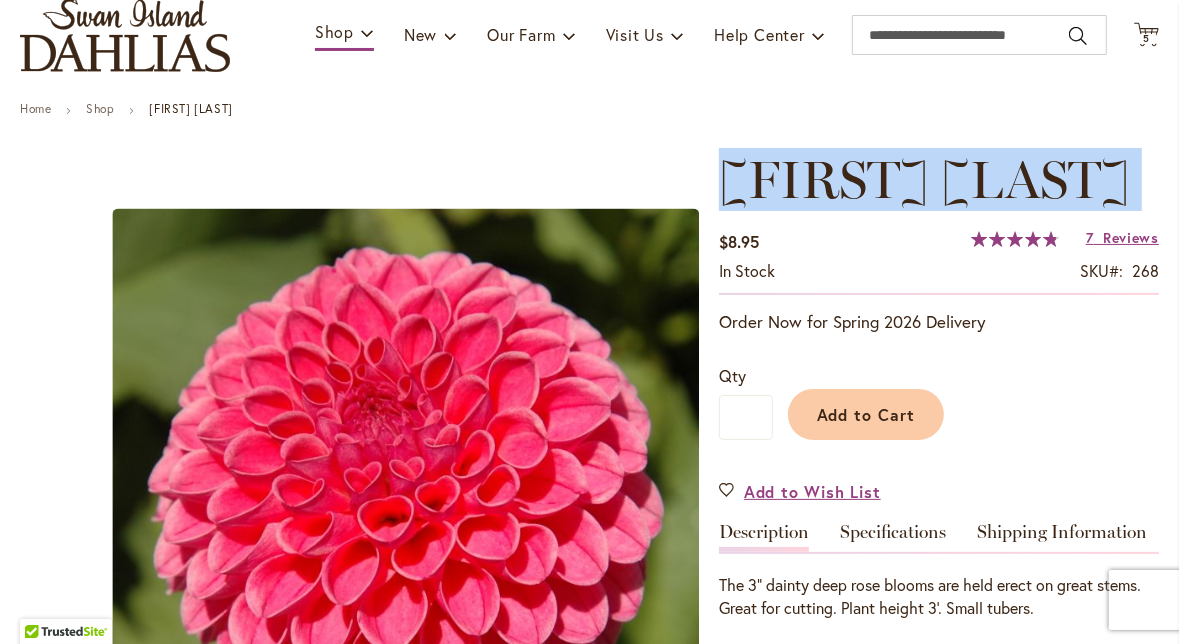 click on "[FIRST] [LAST]" at bounding box center [924, 179] 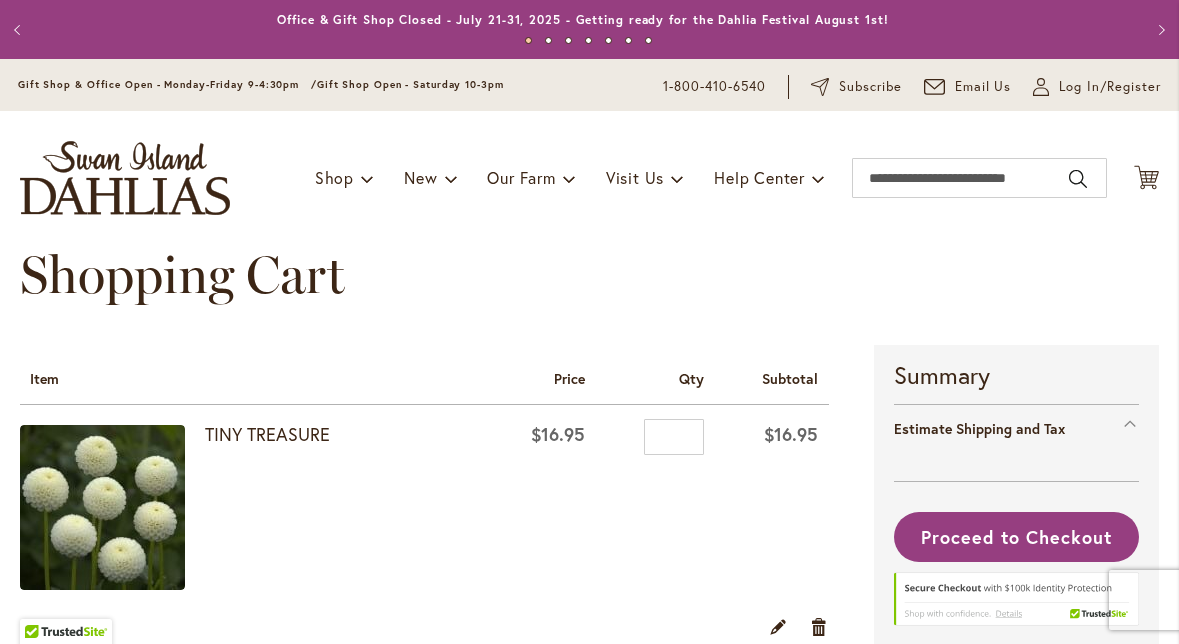 scroll, scrollTop: 0, scrollLeft: 0, axis: both 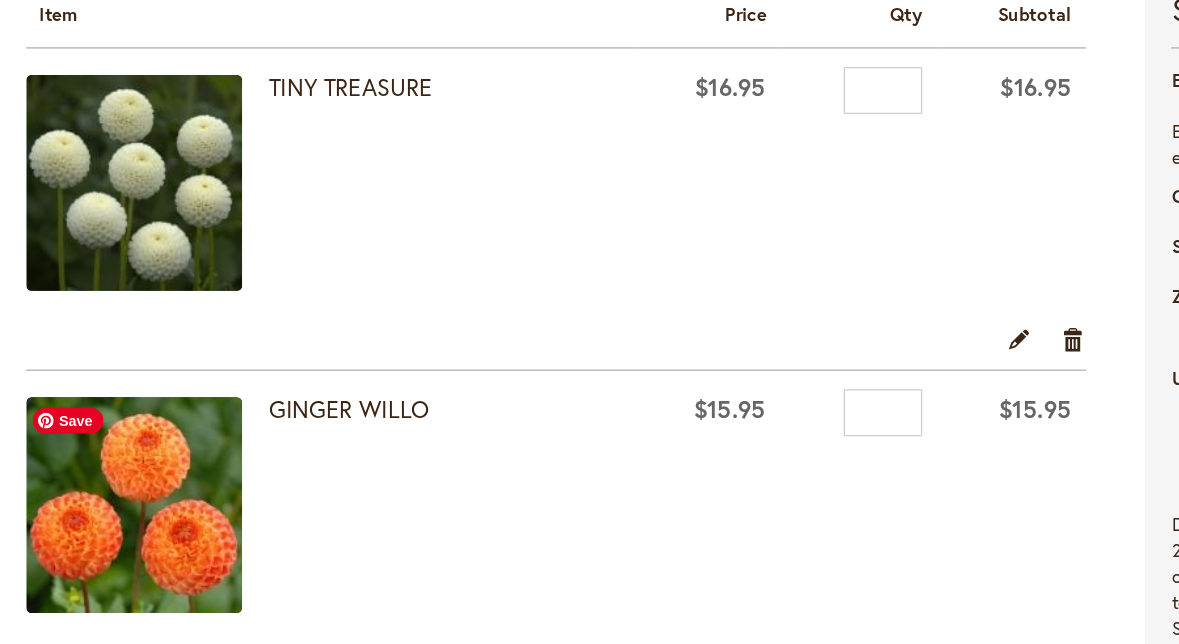 select on "**" 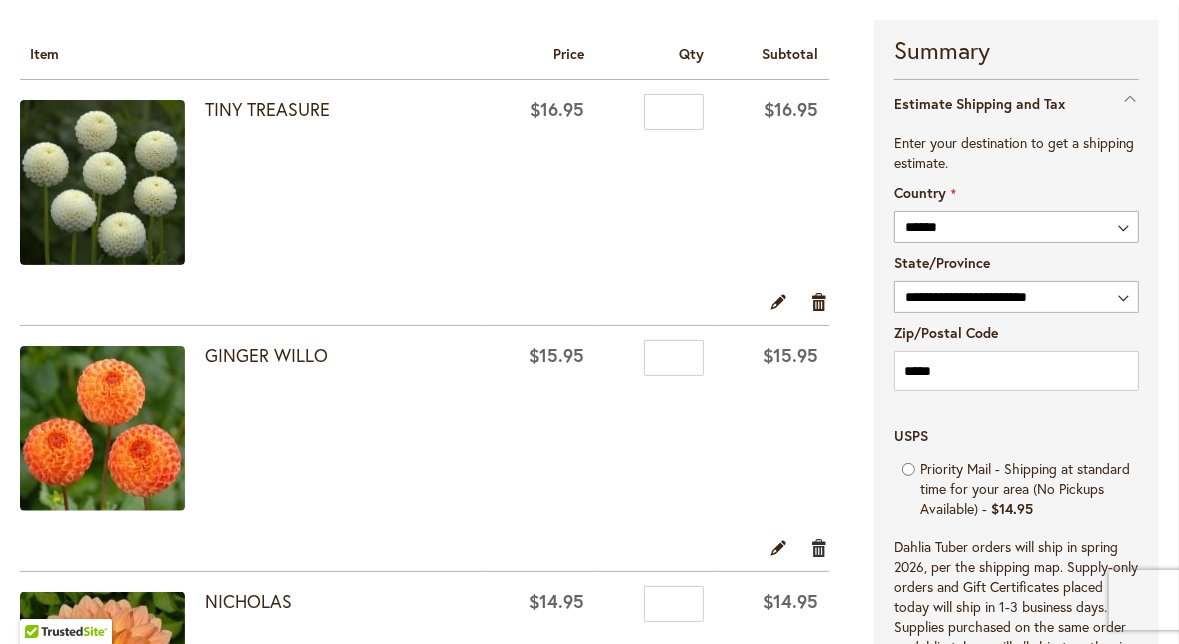 click on "Remove item" at bounding box center [819, 547] 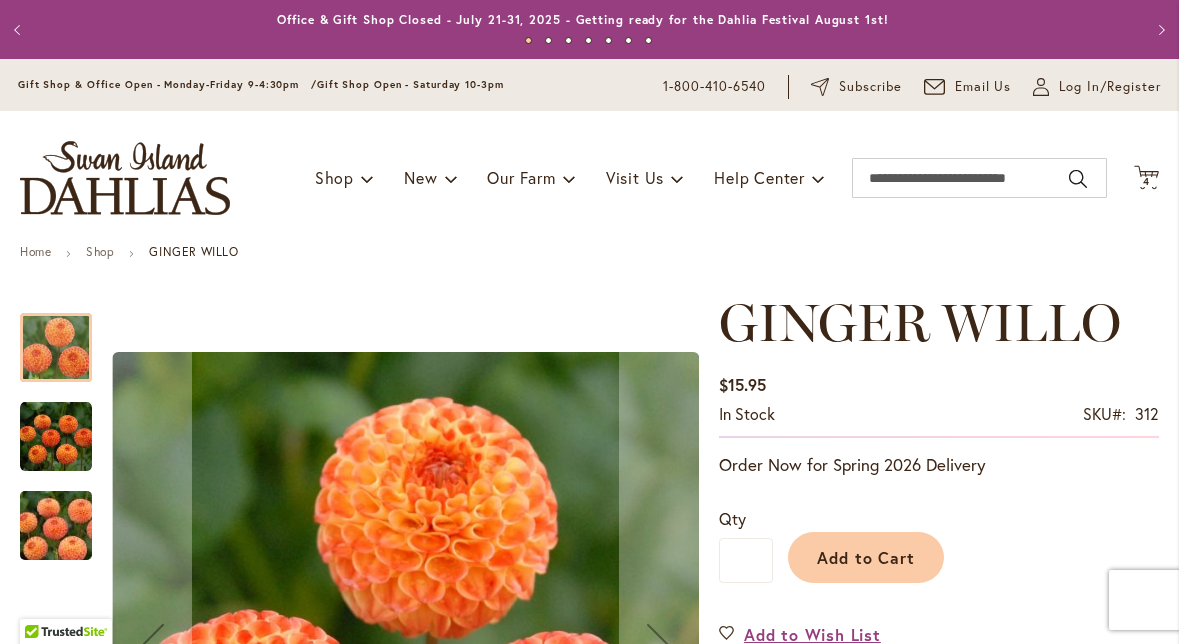 scroll, scrollTop: 0, scrollLeft: 0, axis: both 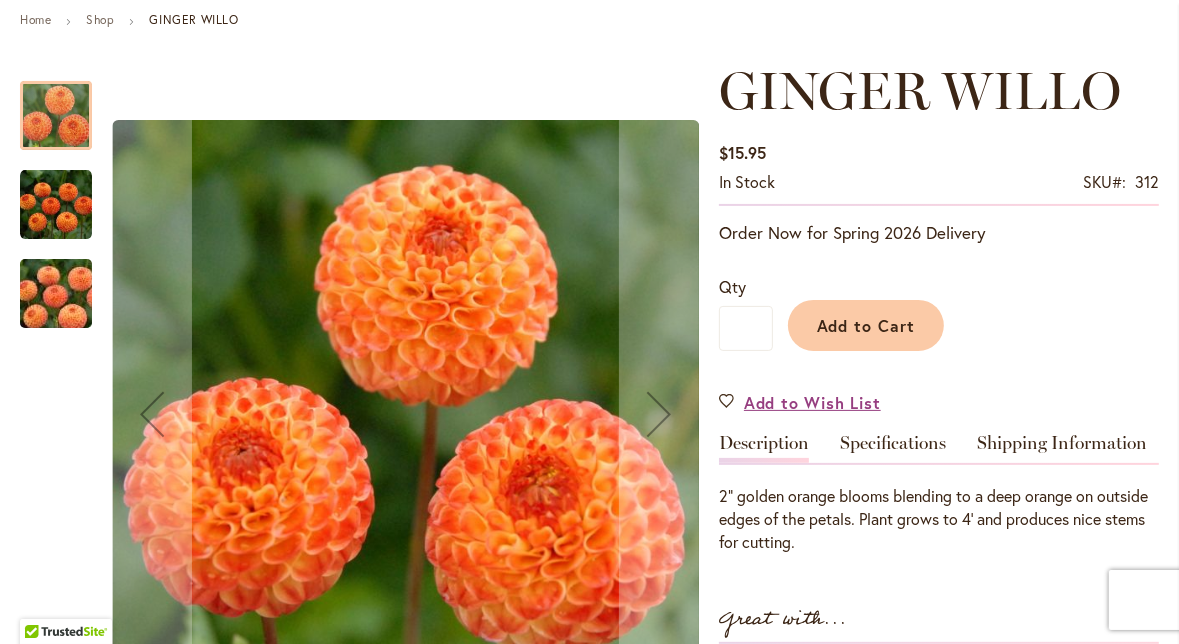 click at bounding box center (56, 294) 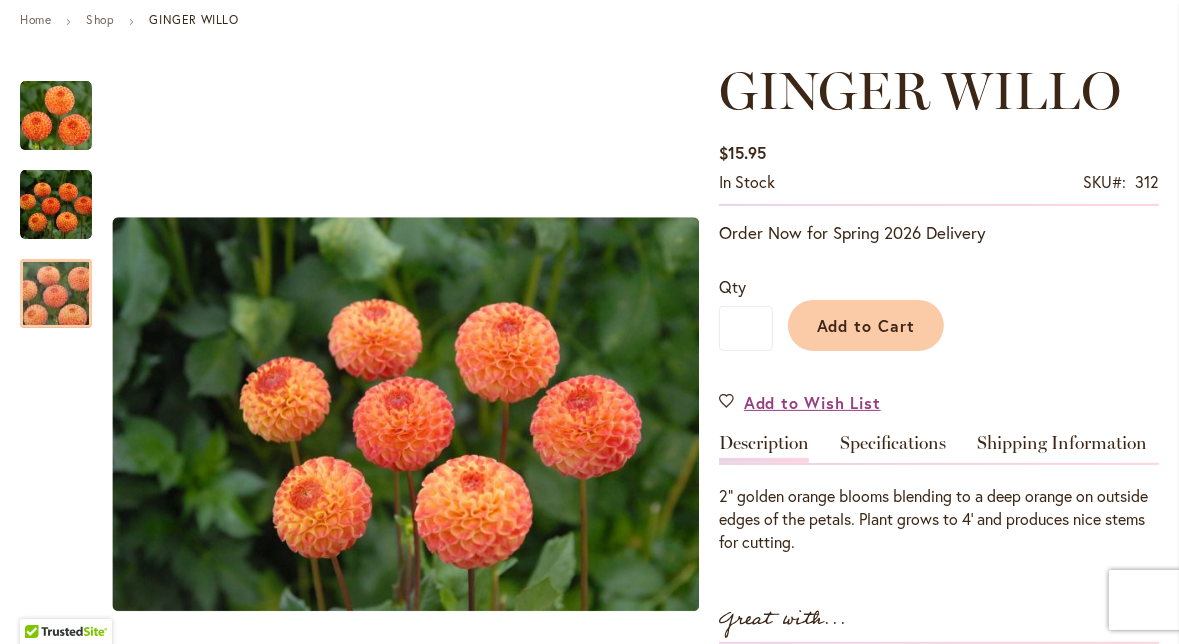 click on "GINGER WILLO" at bounding box center (920, 90) 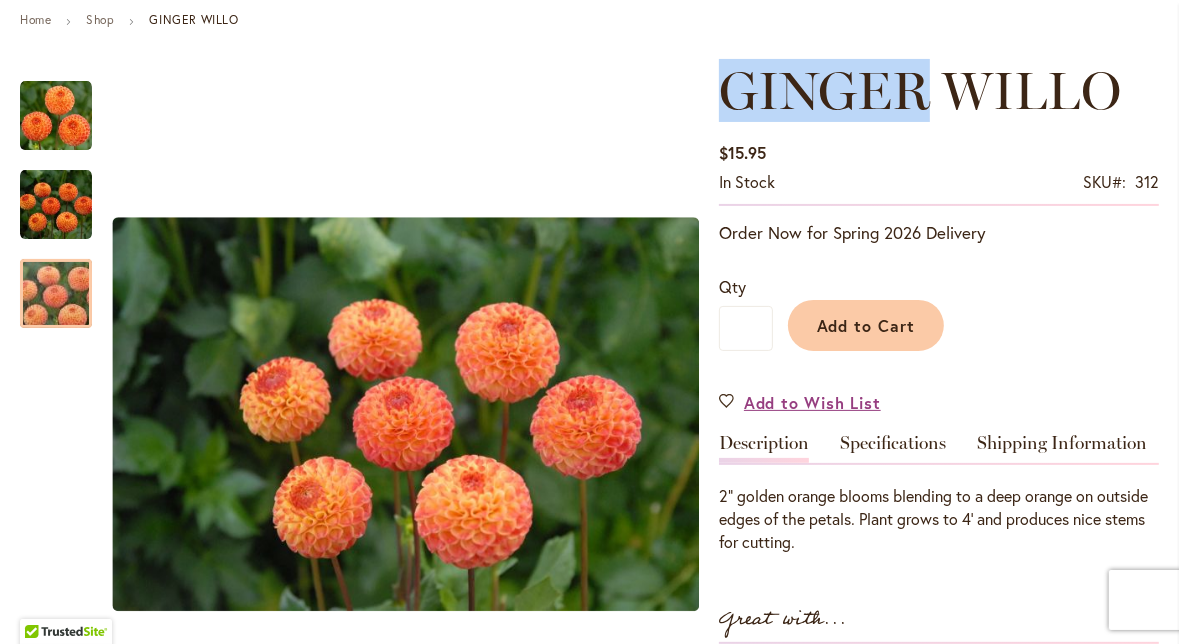 click on "GINGER WILLO" at bounding box center (920, 90) 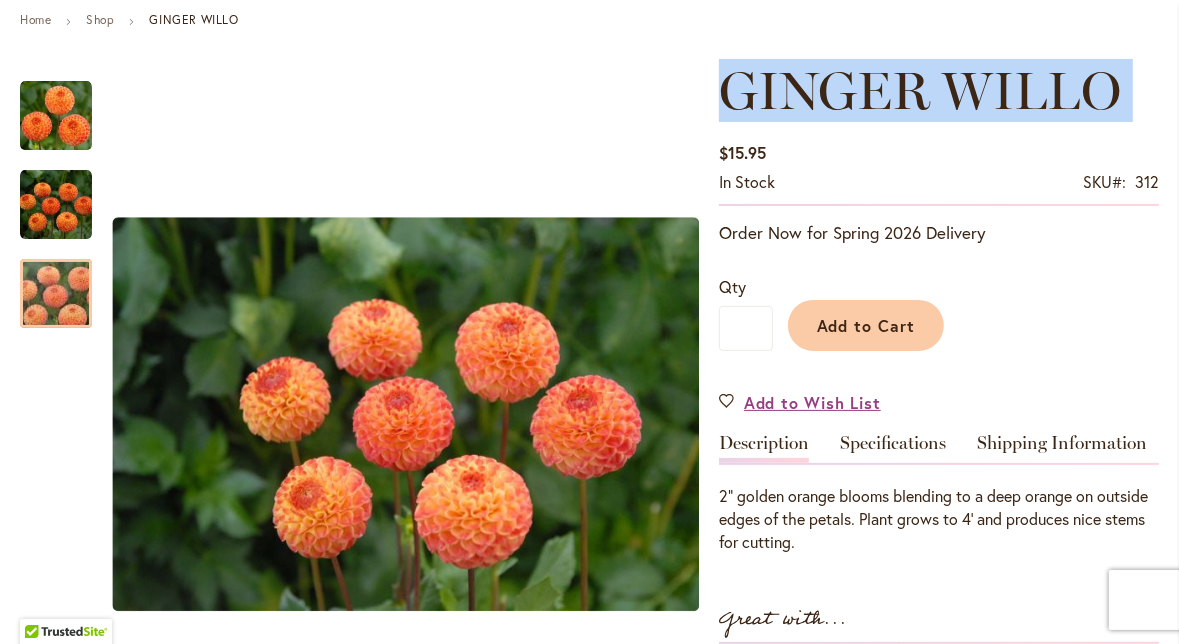 click on "GINGER WILLO" at bounding box center [920, 90] 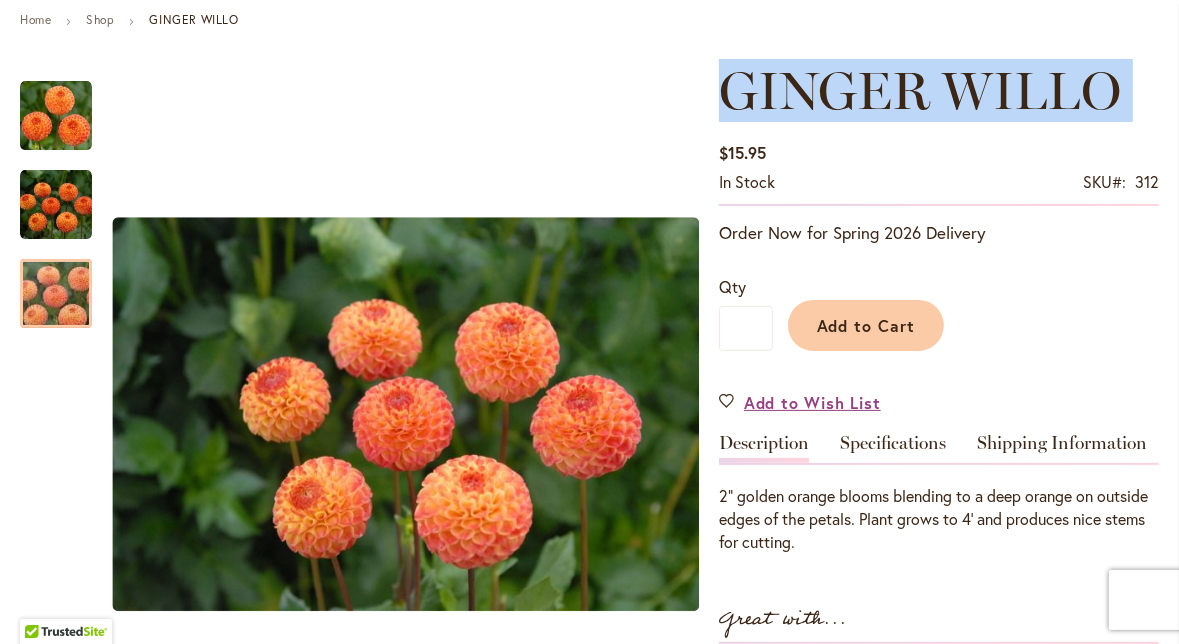 copy on "GINGER WILLO" 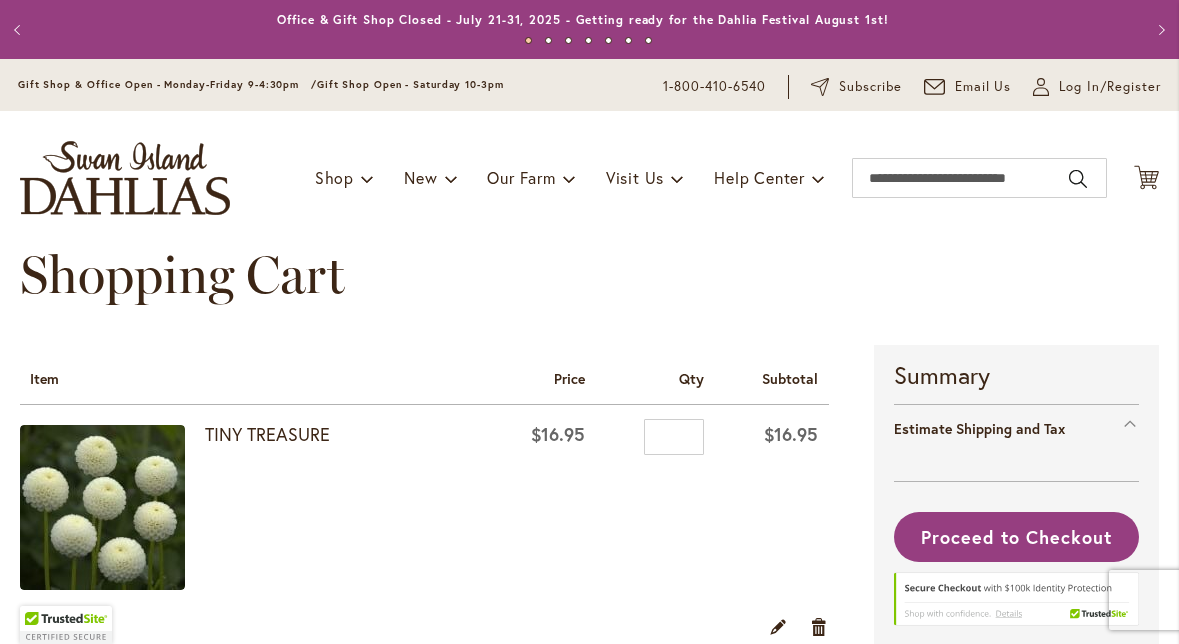 scroll, scrollTop: 0, scrollLeft: 0, axis: both 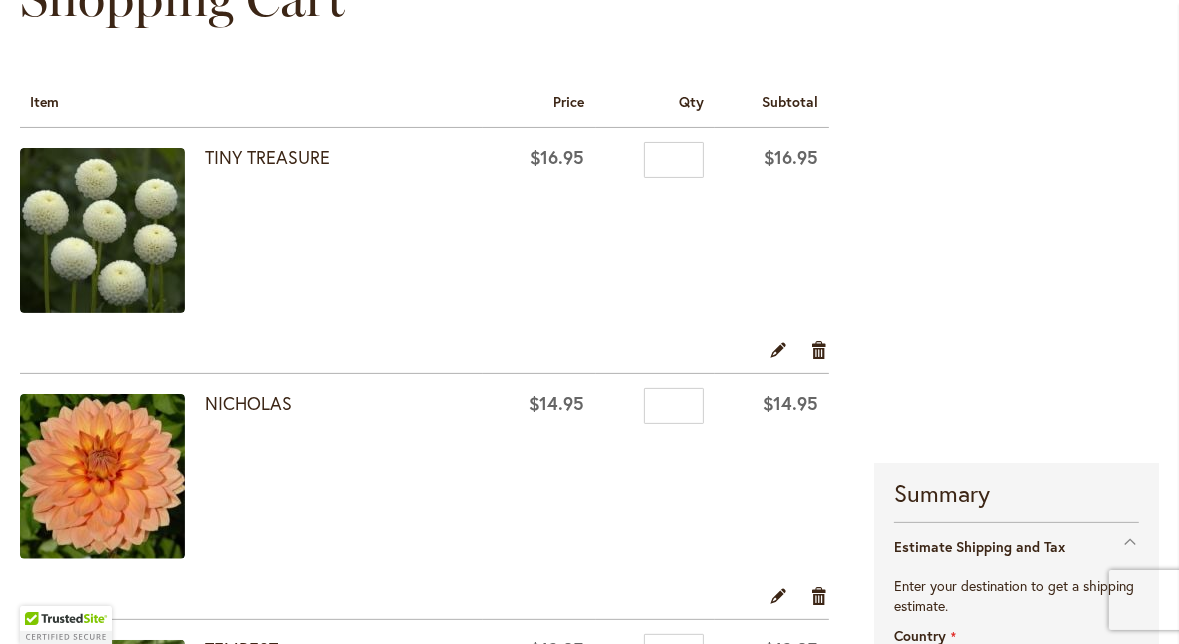 select on "**" 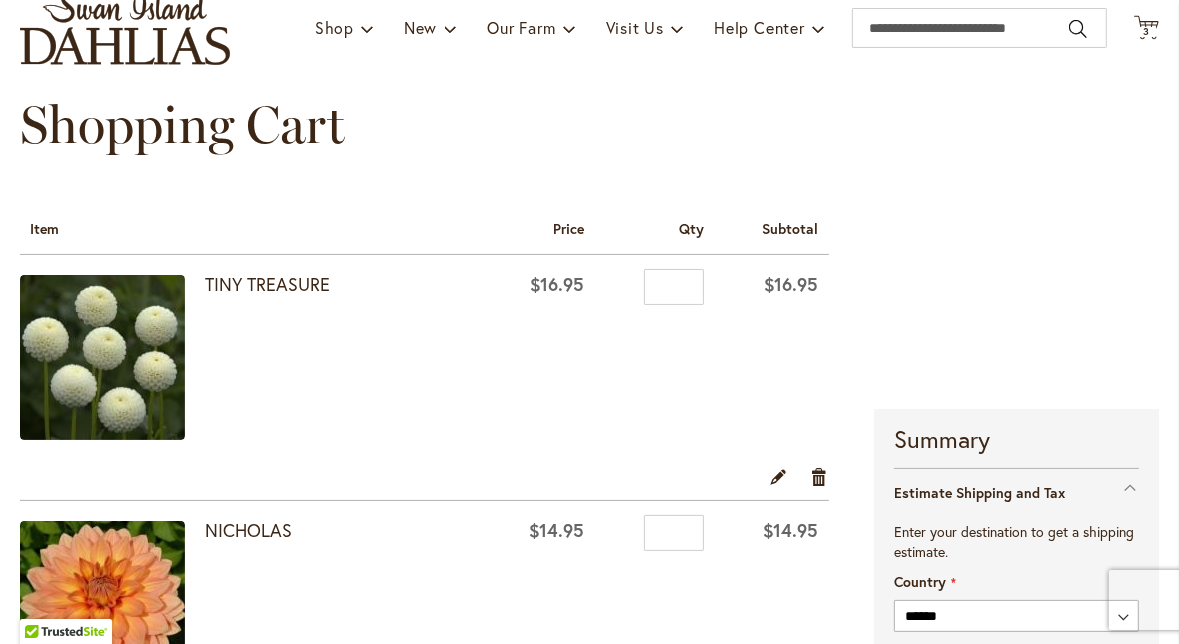 scroll, scrollTop: 138, scrollLeft: 0, axis: vertical 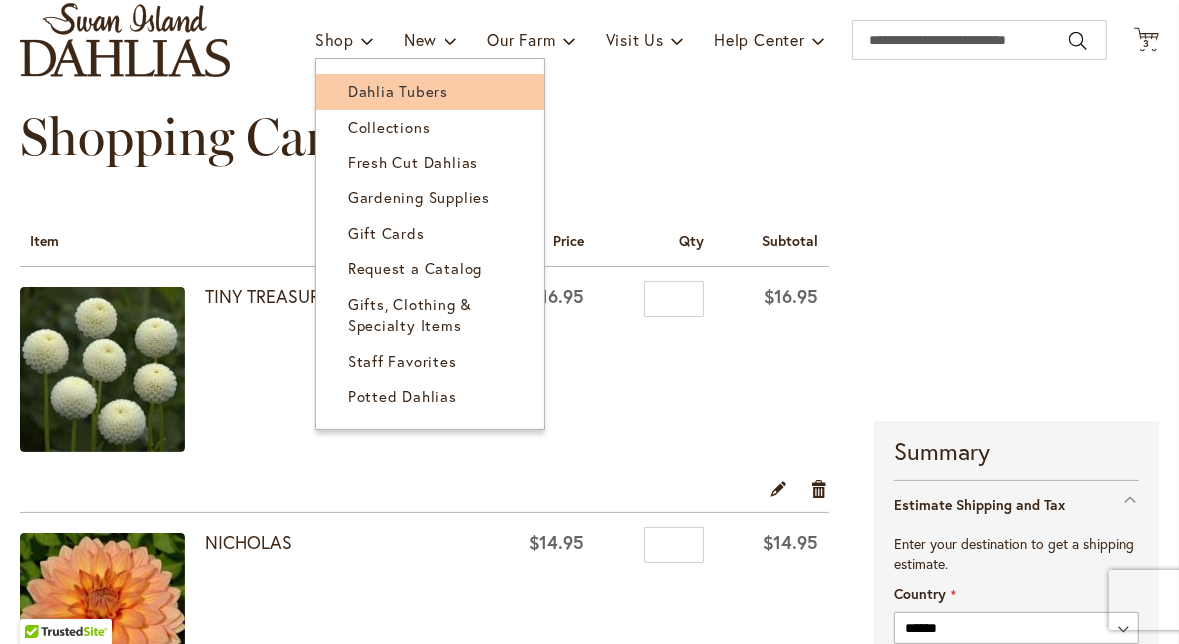 click on "Dahlia Tubers" at bounding box center (398, 91) 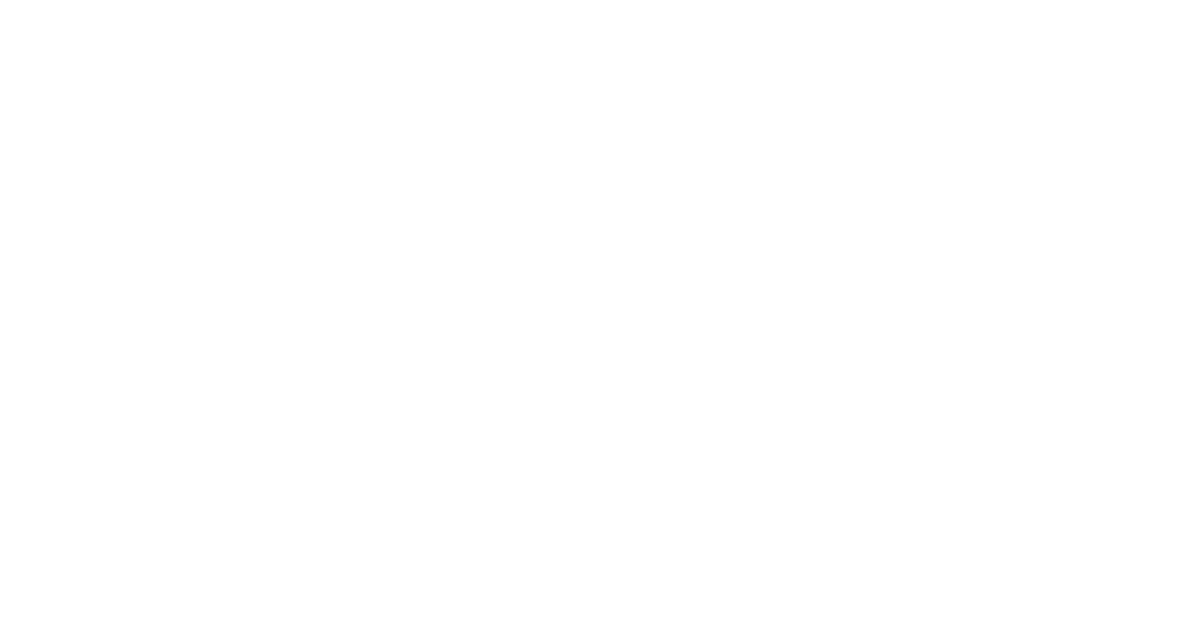 scroll, scrollTop: 0, scrollLeft: 0, axis: both 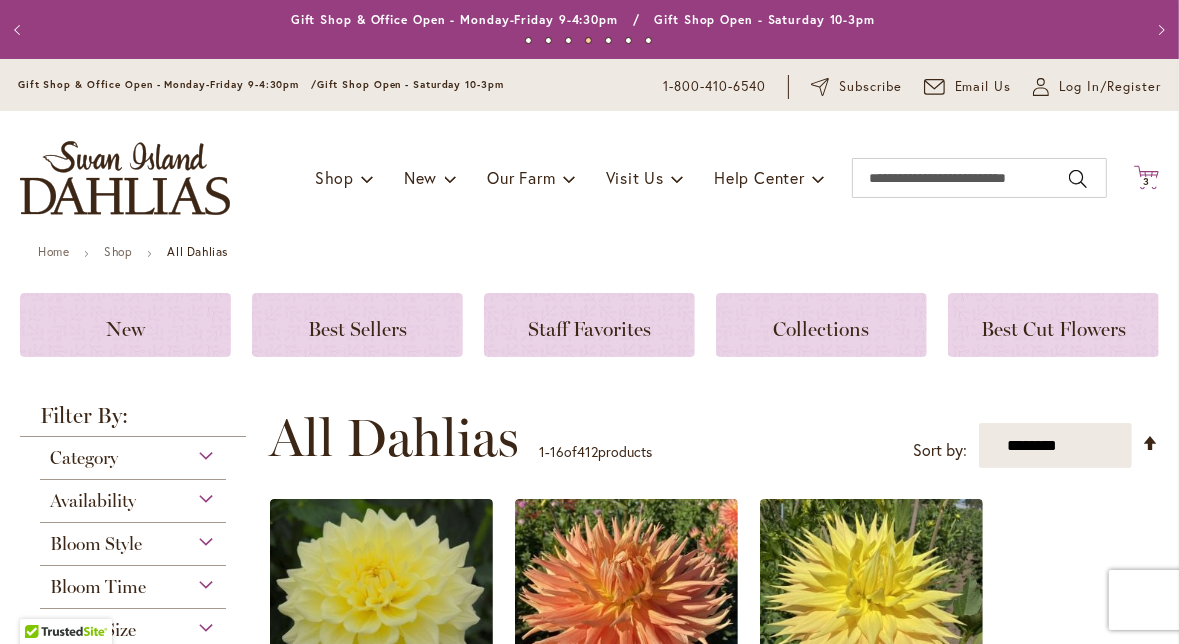 click on "3
3
items" at bounding box center (1147, 182) 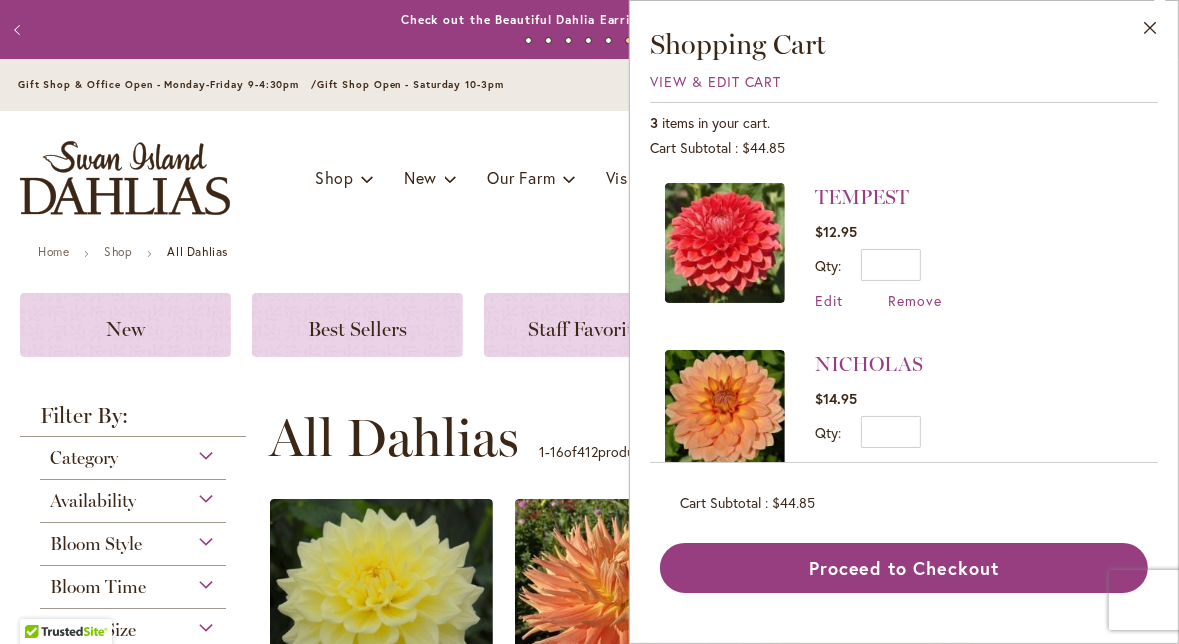 scroll, scrollTop: 213, scrollLeft: 0, axis: vertical 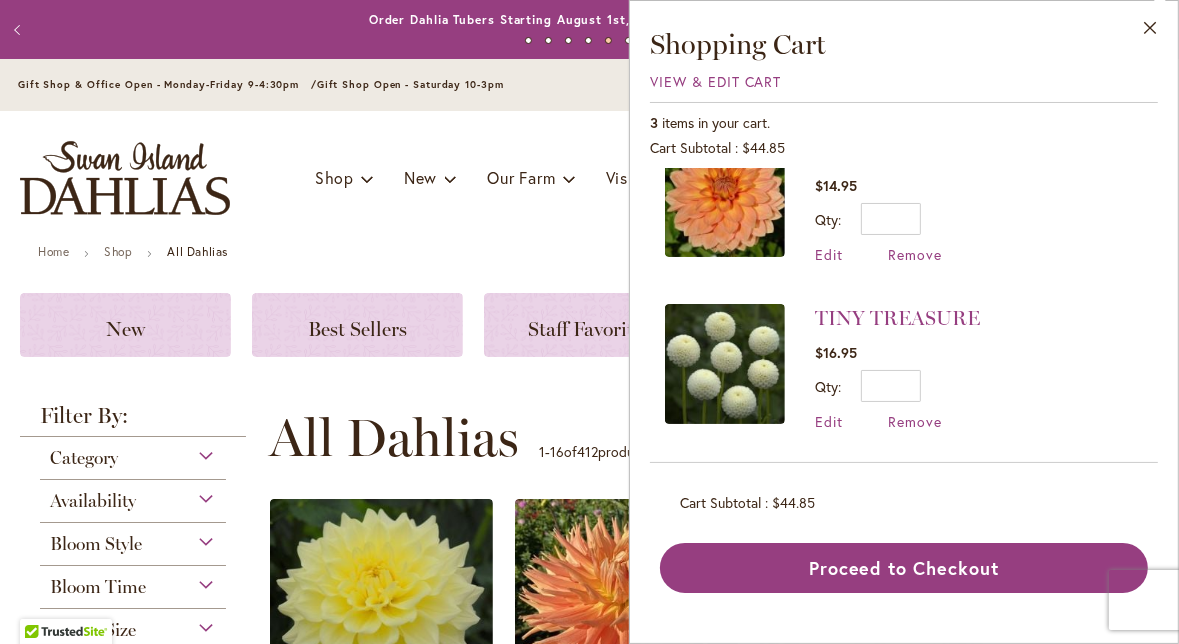 type 